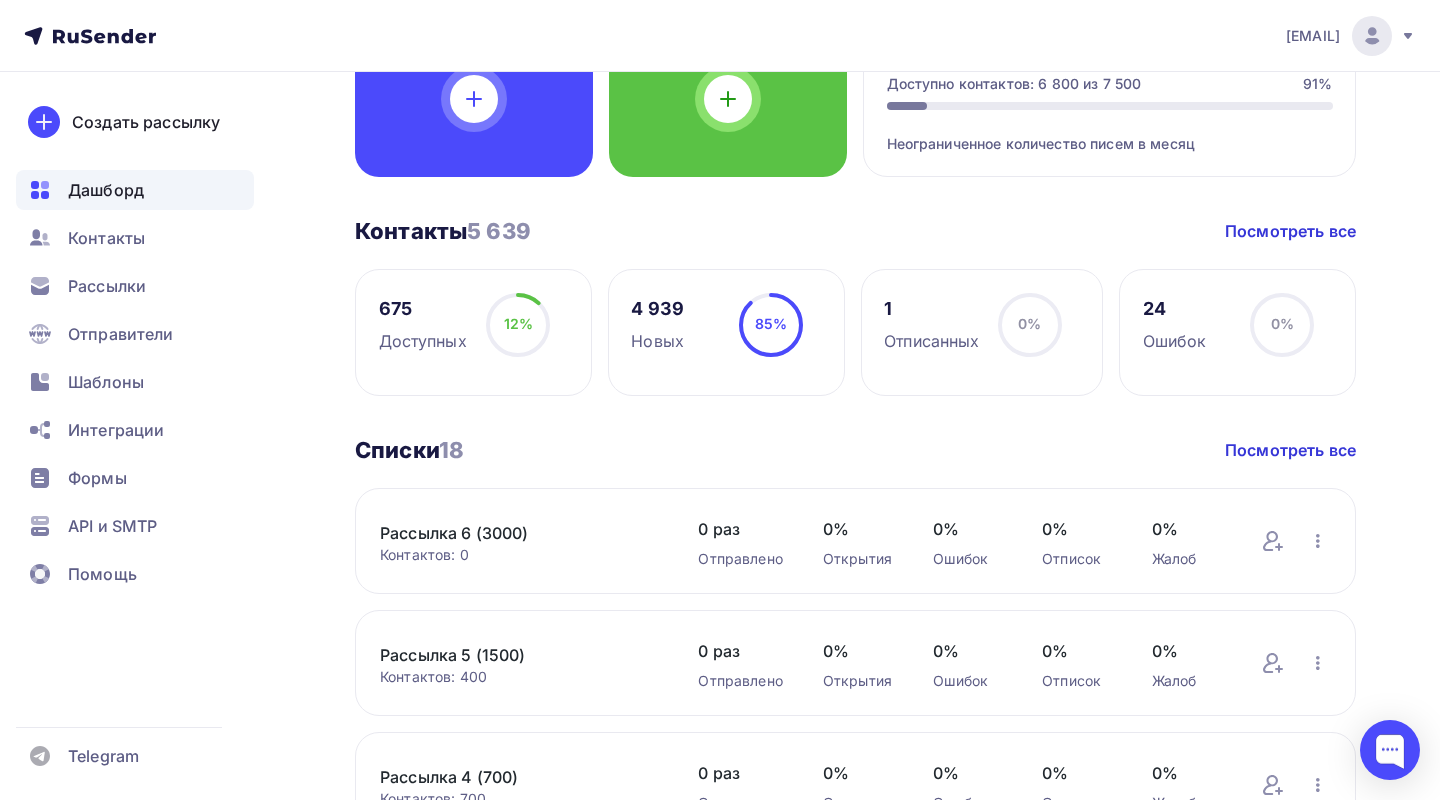 scroll, scrollTop: 338, scrollLeft: 0, axis: vertical 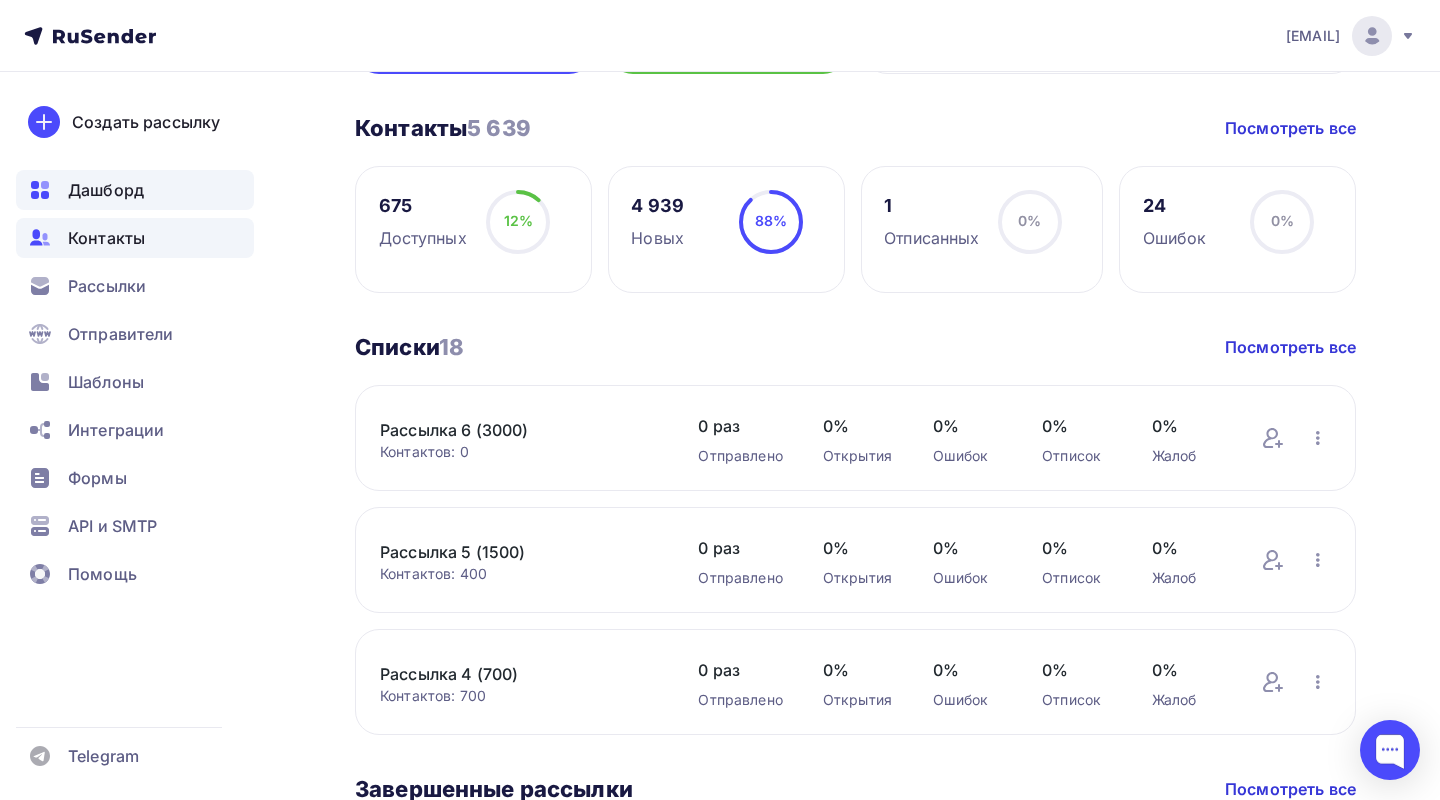 click on "Контакты" at bounding box center (106, 238) 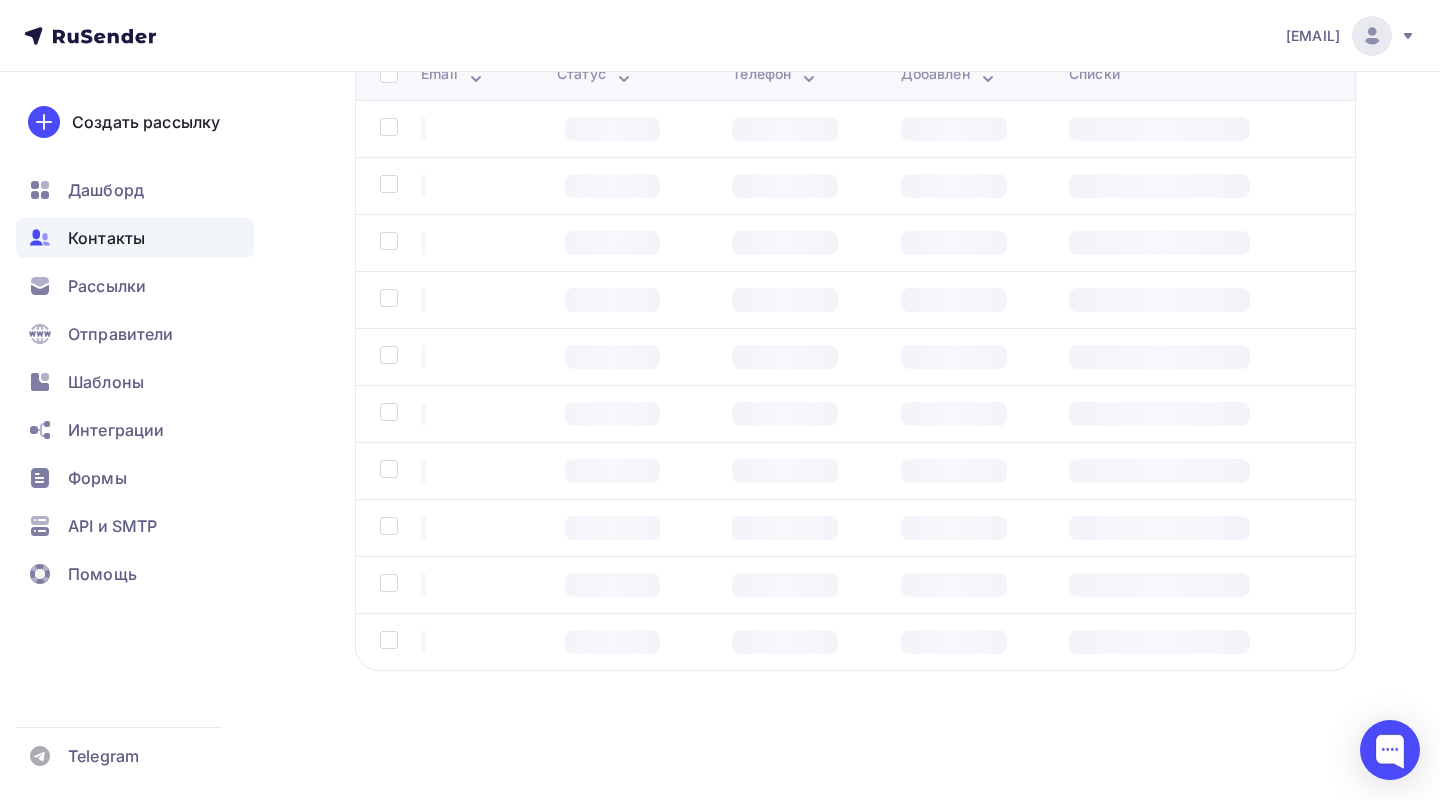 scroll, scrollTop: 0, scrollLeft: 0, axis: both 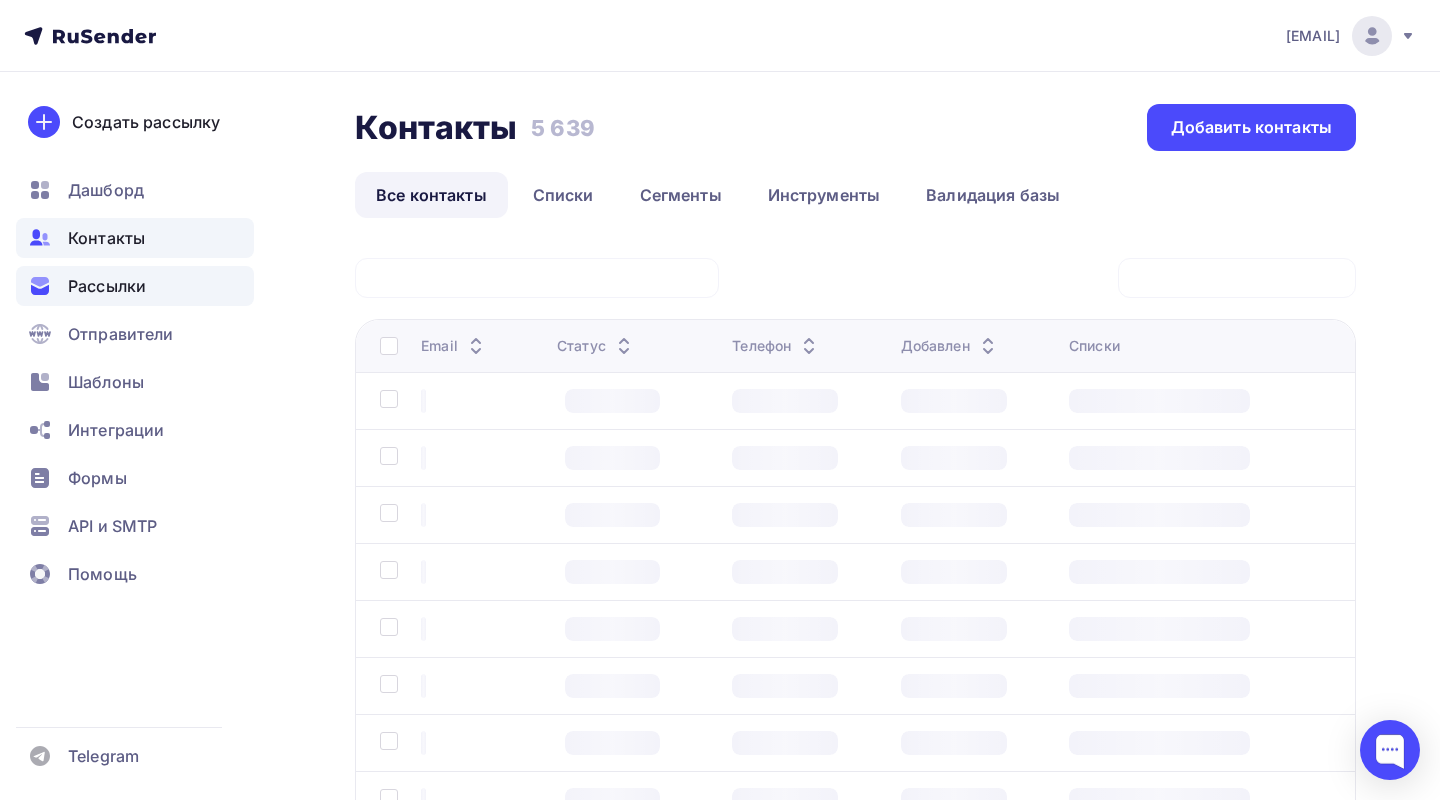 click on "Рассылки" at bounding box center (107, 286) 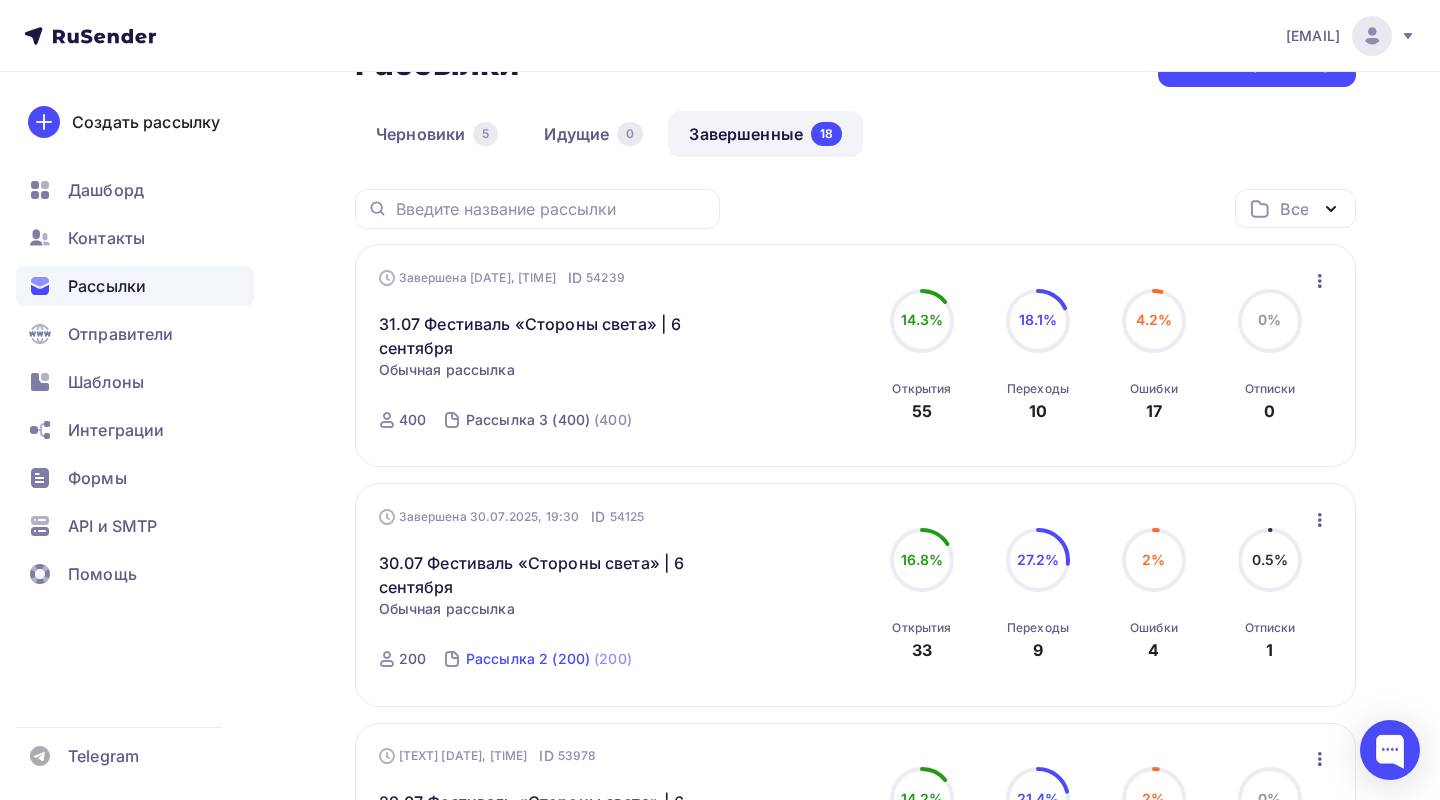 scroll, scrollTop: 0, scrollLeft: 0, axis: both 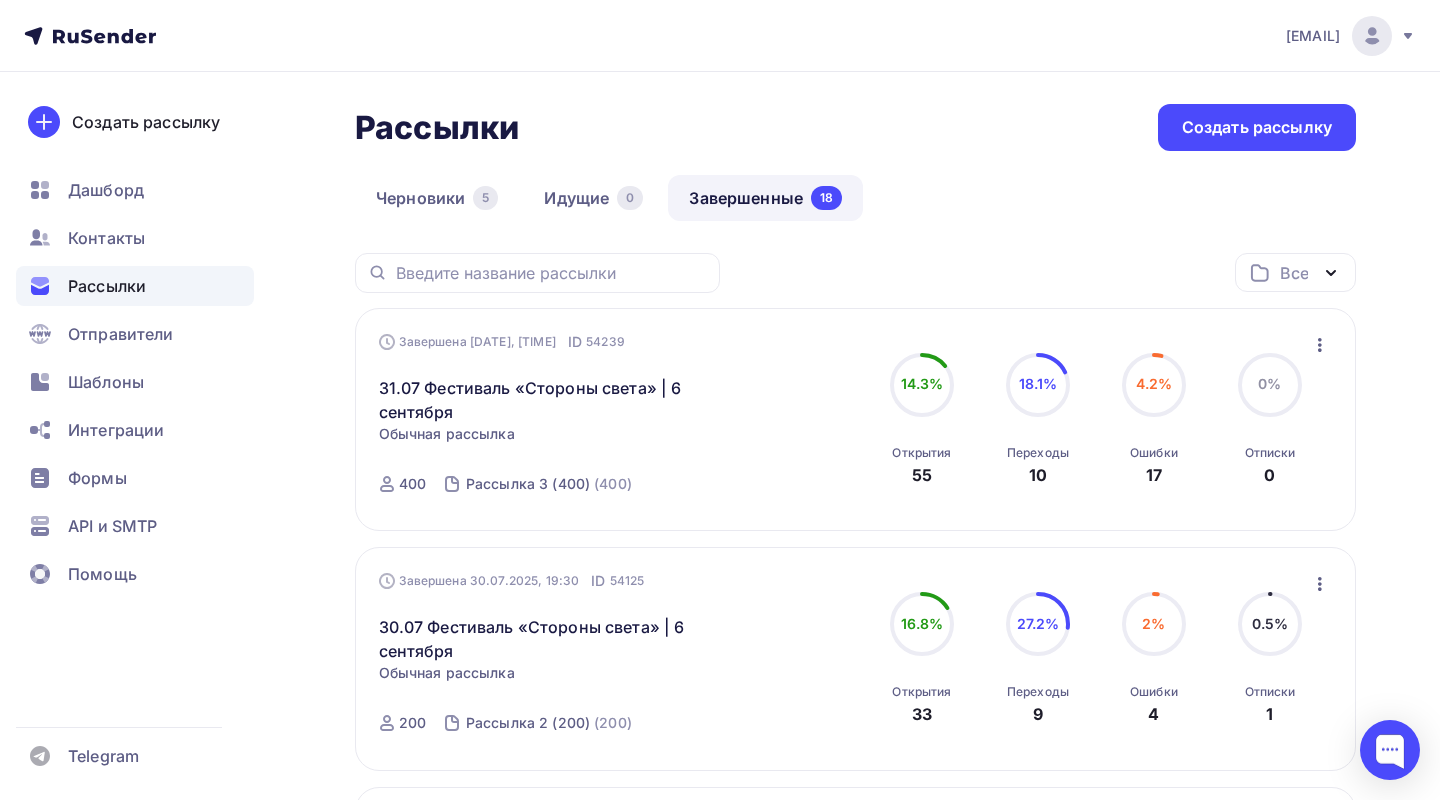 click 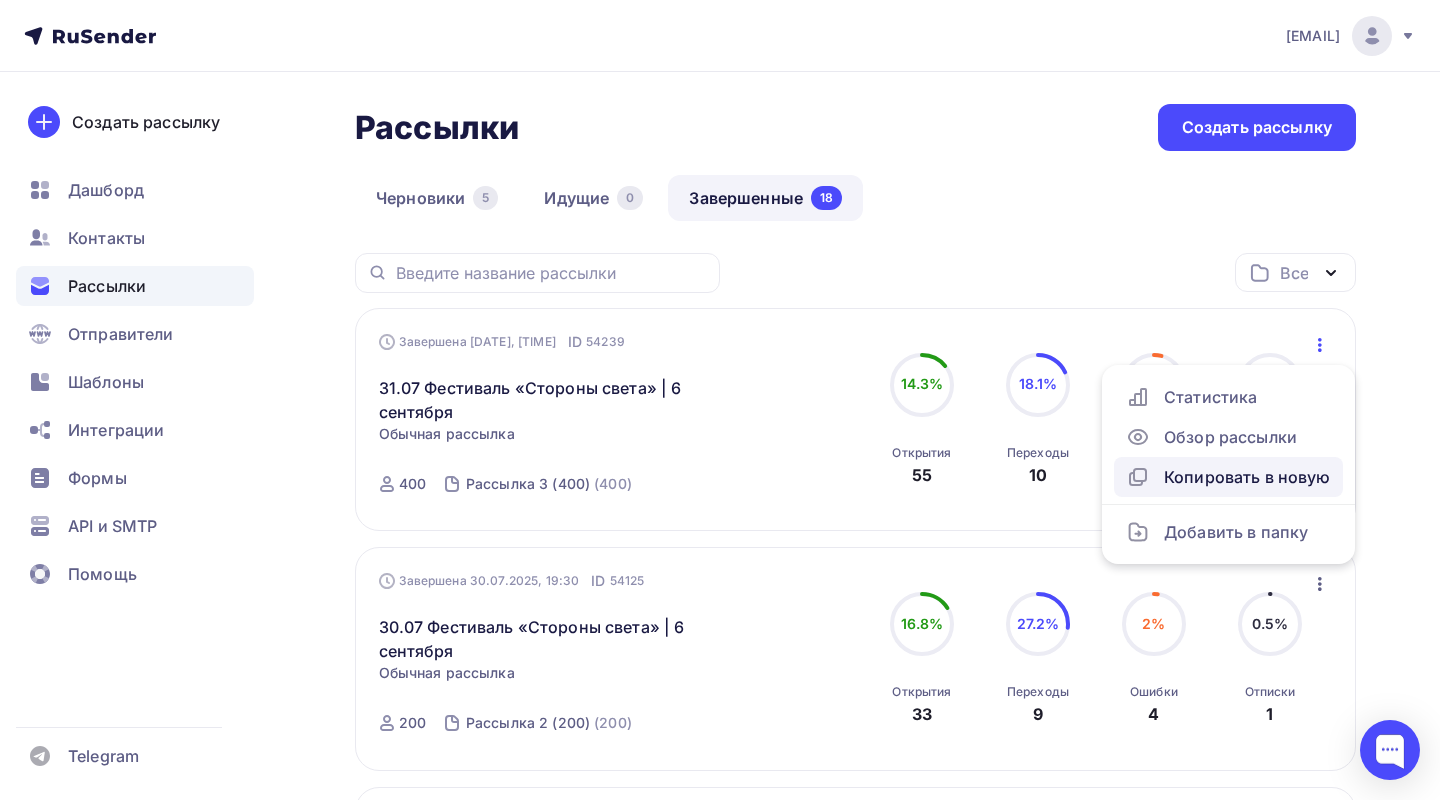 click on "Копировать в новую" at bounding box center [1228, 477] 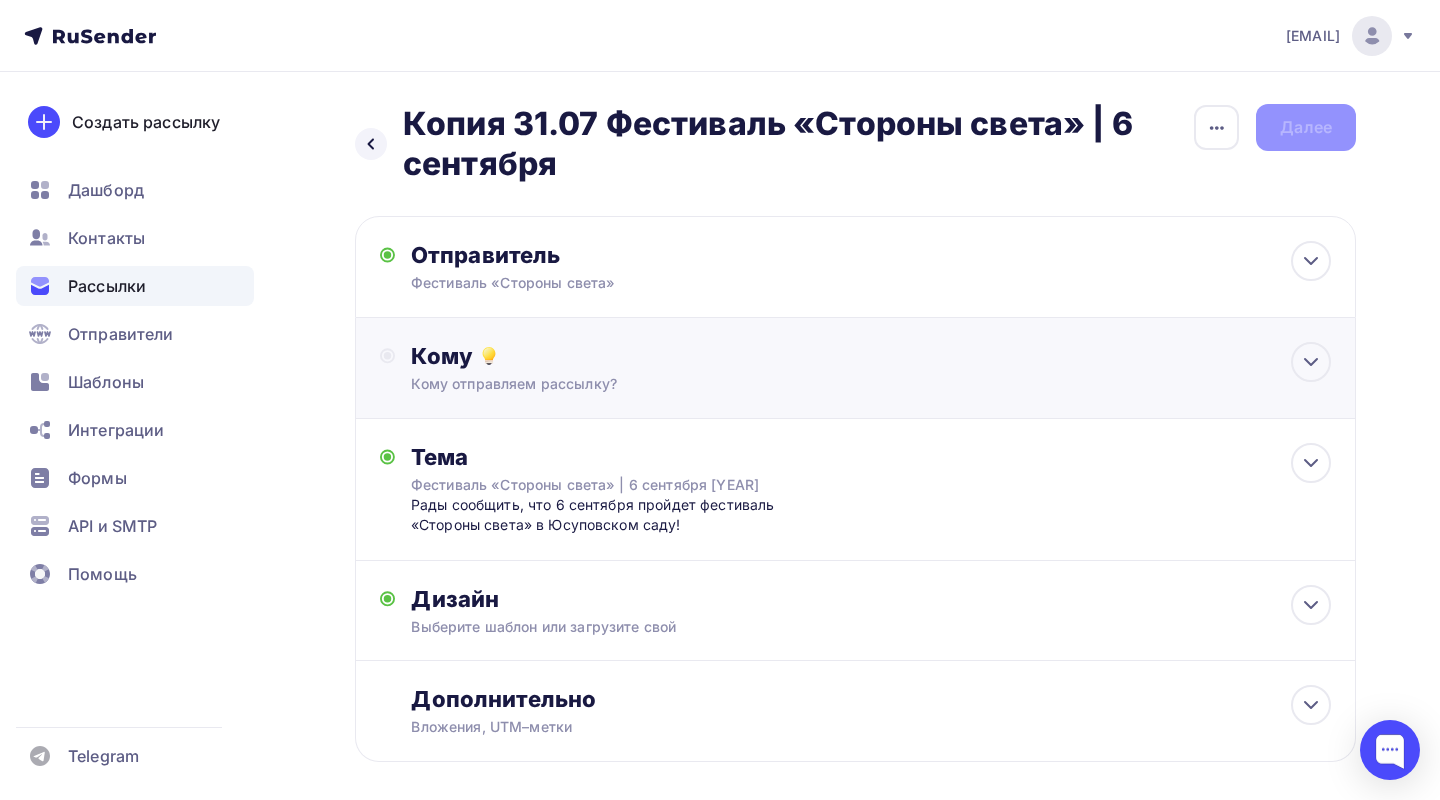 click on "[TEXT]
[TEXT]
[TEXT]
[TEXT]
[TEXT]
[TEXT]
[TEXT]
([NUMBER])
#[NUMBER]
[TEXT]
([NUMBER])
#[NUMBER]
[TEXT]
([NUMBER])
#[NUMBER]
[TEXT]
([NUMBER])
#[NUMBER]
[TEXT]
([NUMBER])
#[NUMBER]
[TEXT]" at bounding box center [871, 368] 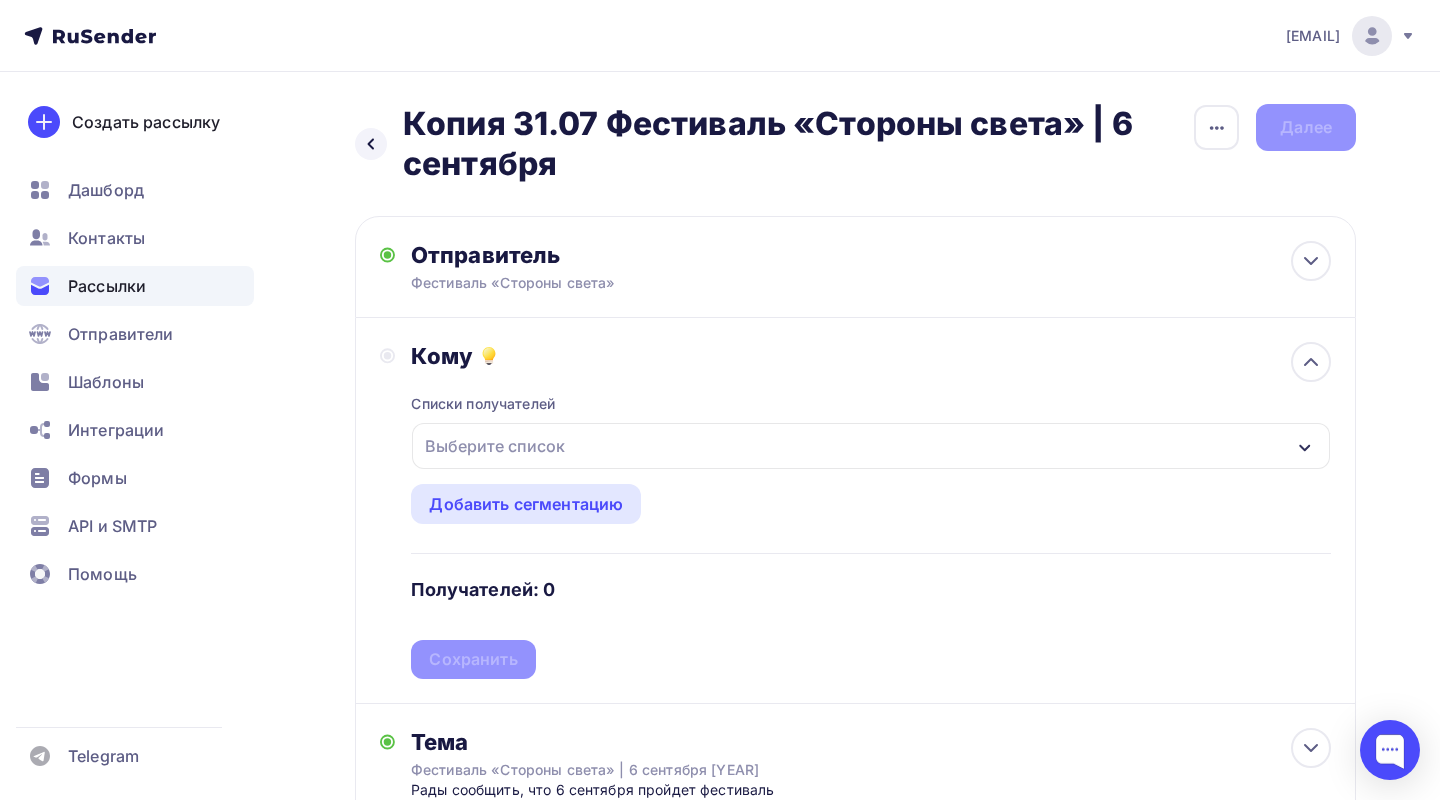 click on "Списки получателей
Выберите список
Все списки
id
Рассылка 5 (1500)
(400)
#25235
Рассылка 4 (700)
(700)
#25234
Рассылка 3 (400)
(383)
#25233
Рассылка 2 (200)
(194)
#25232
Рассылка 1 (100)
(98)
#25231
Архив
(98)
#25230
Тест 8_Яндекс почта
(1)
#25225" at bounding box center [871, 524] 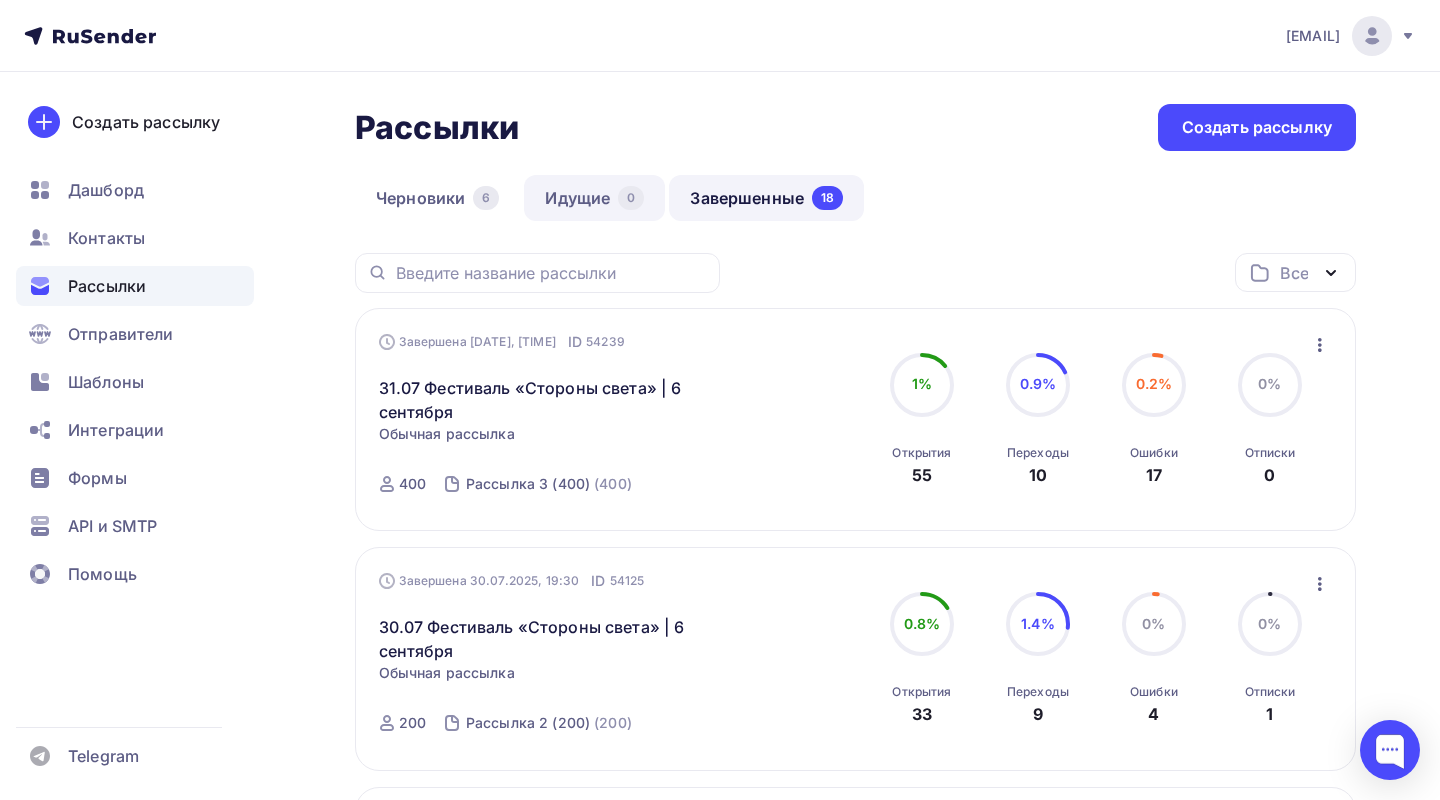 click on "Идущие
0" at bounding box center (594, 198) 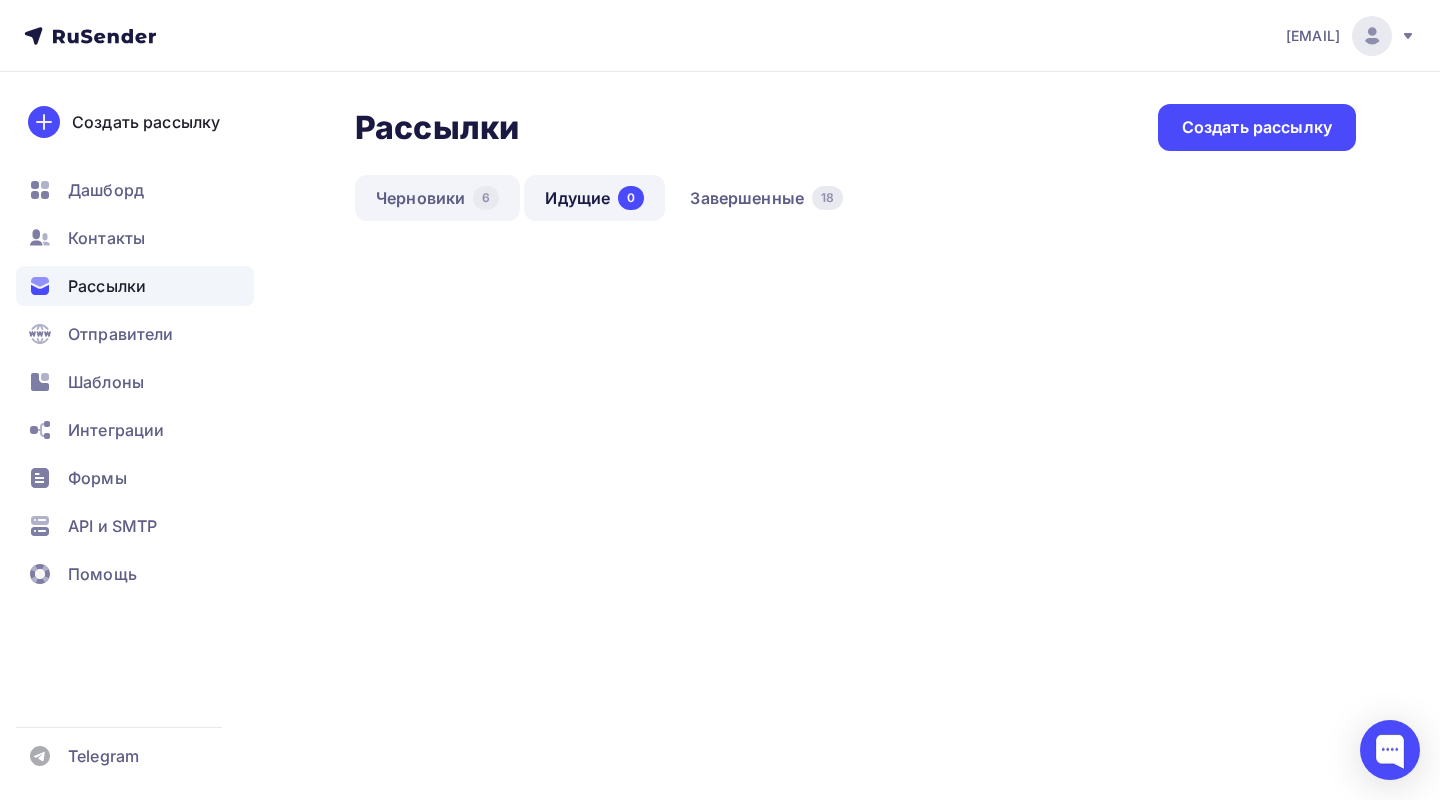 click on "Черновики
6" at bounding box center (437, 198) 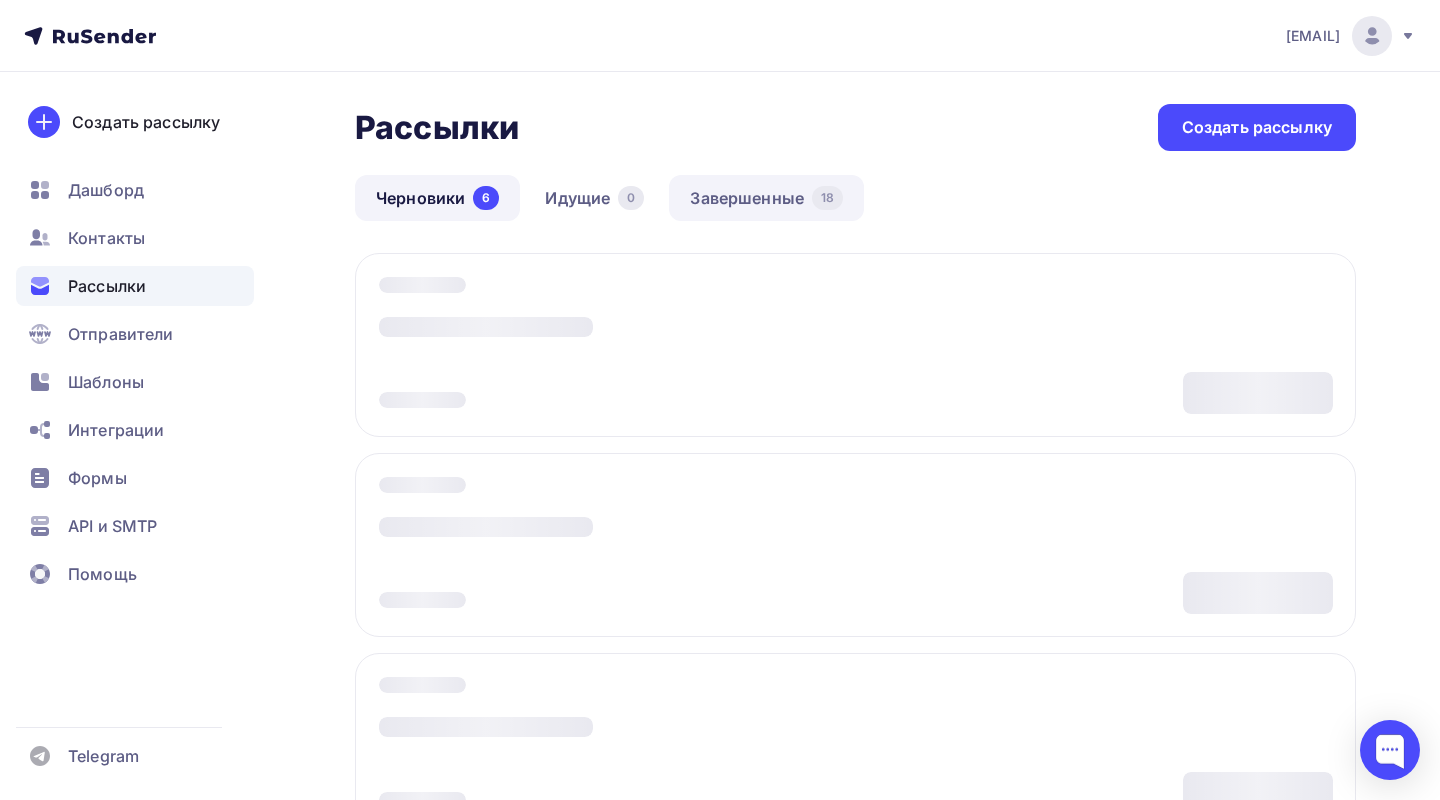 click on "Завершенные
18" at bounding box center (766, 198) 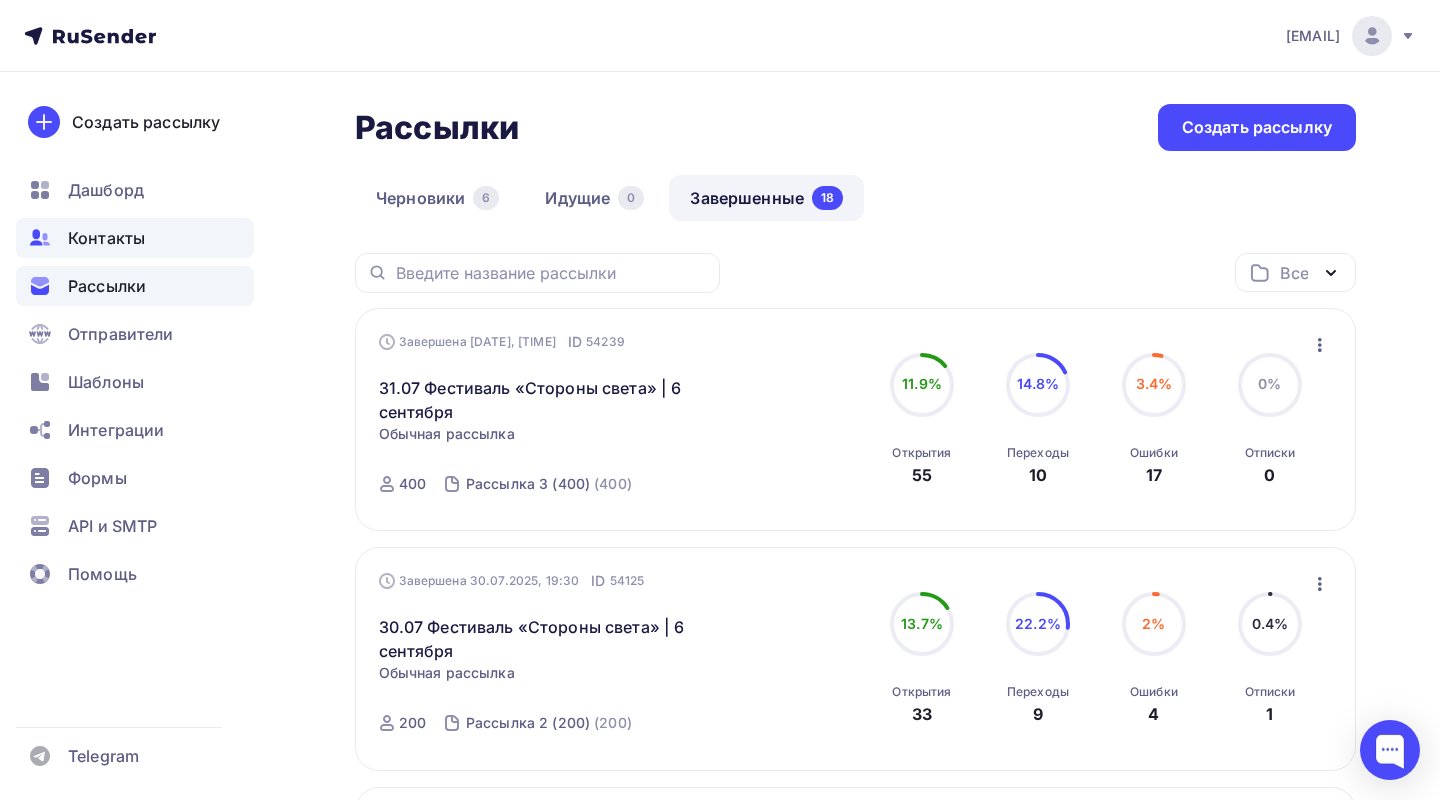 click on "Контакты" at bounding box center [106, 238] 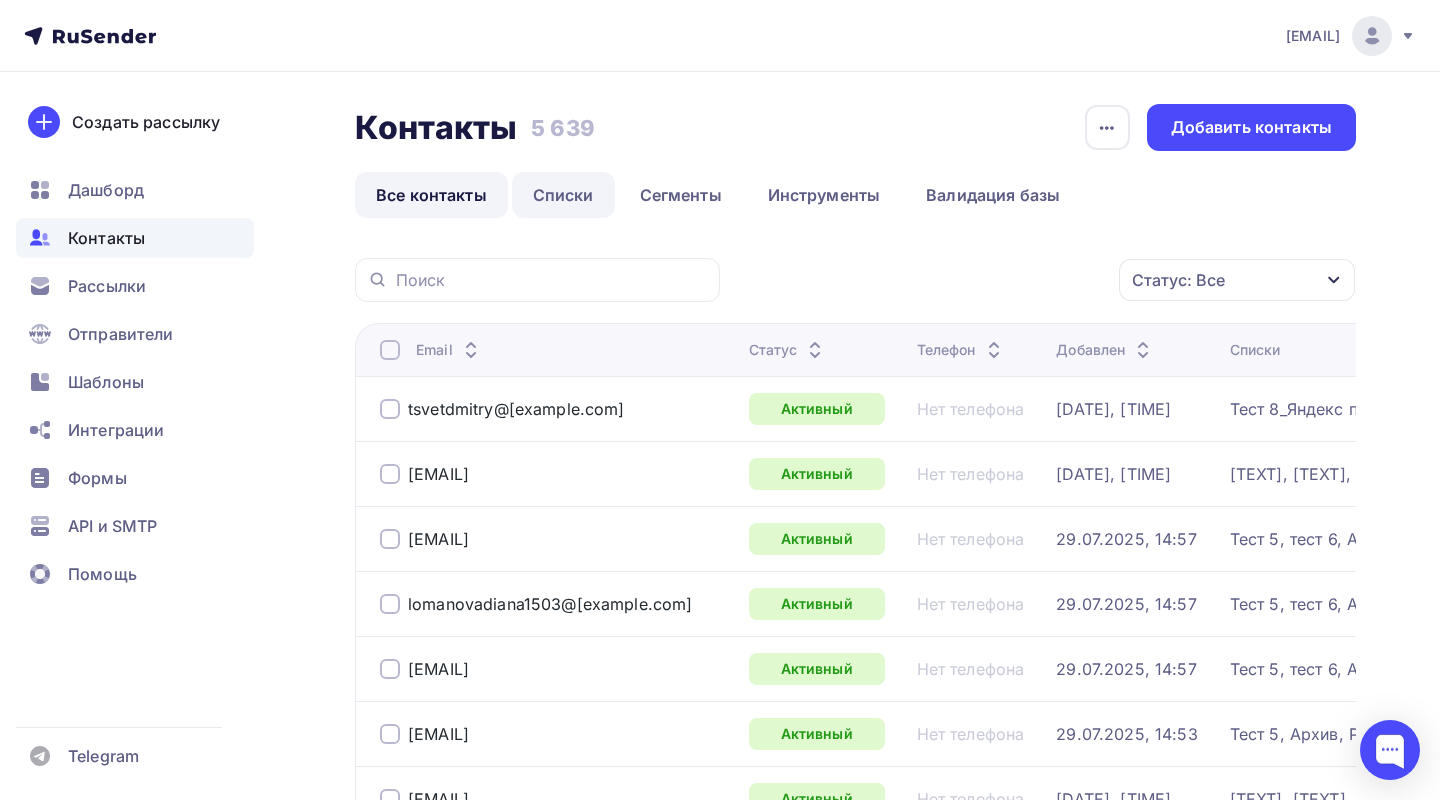 click on "Списки" at bounding box center (563, 195) 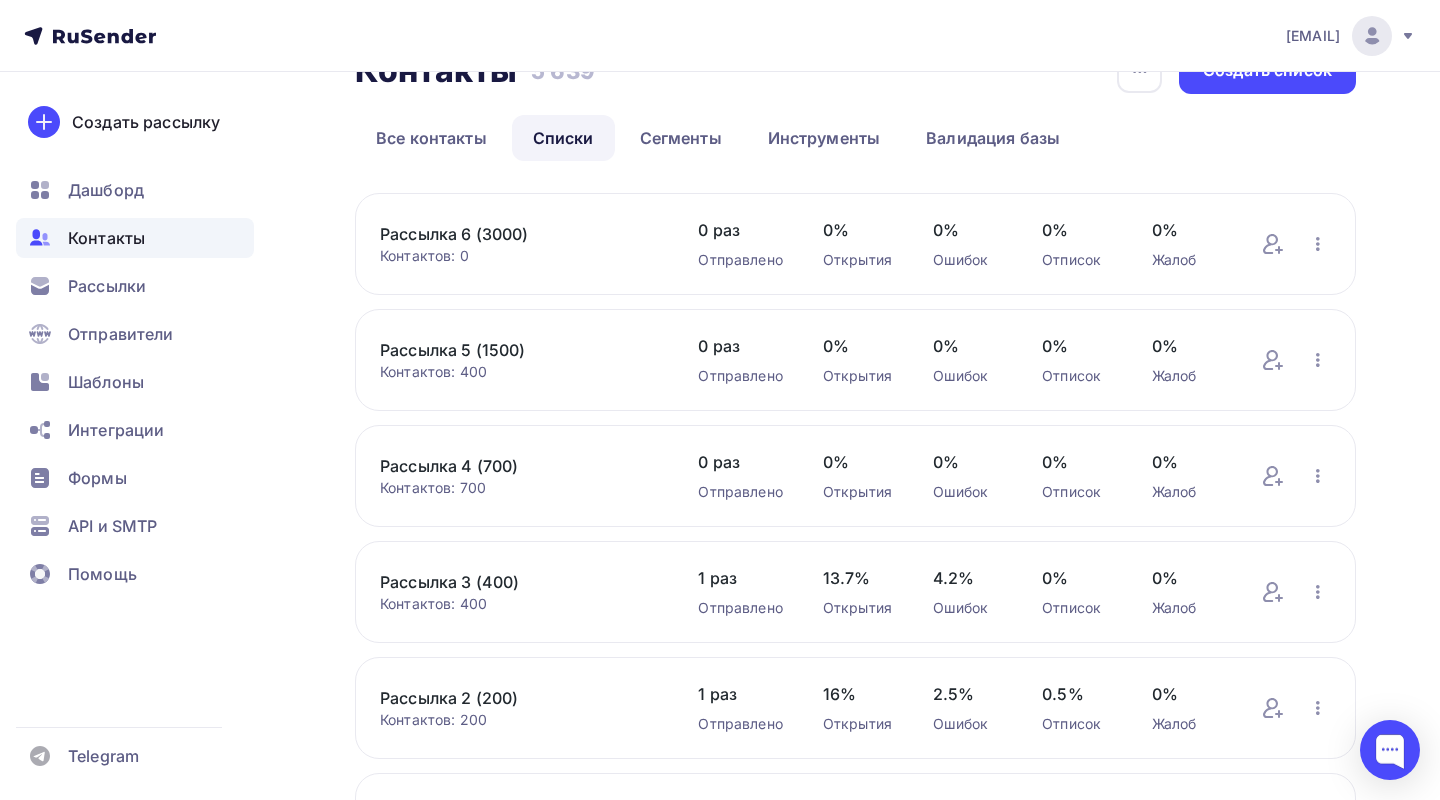 scroll, scrollTop: 0, scrollLeft: 0, axis: both 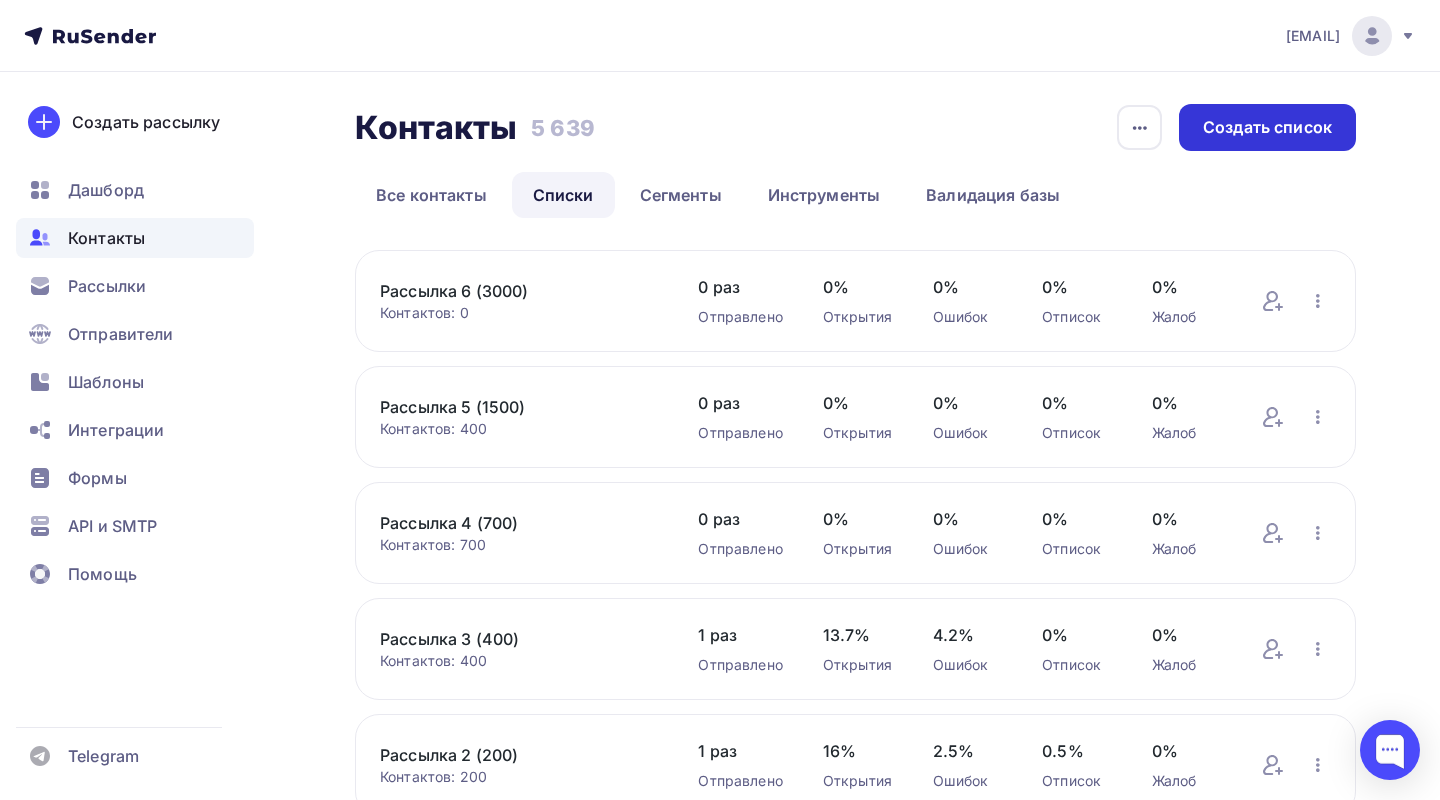 click on "Создать список" at bounding box center (1267, 127) 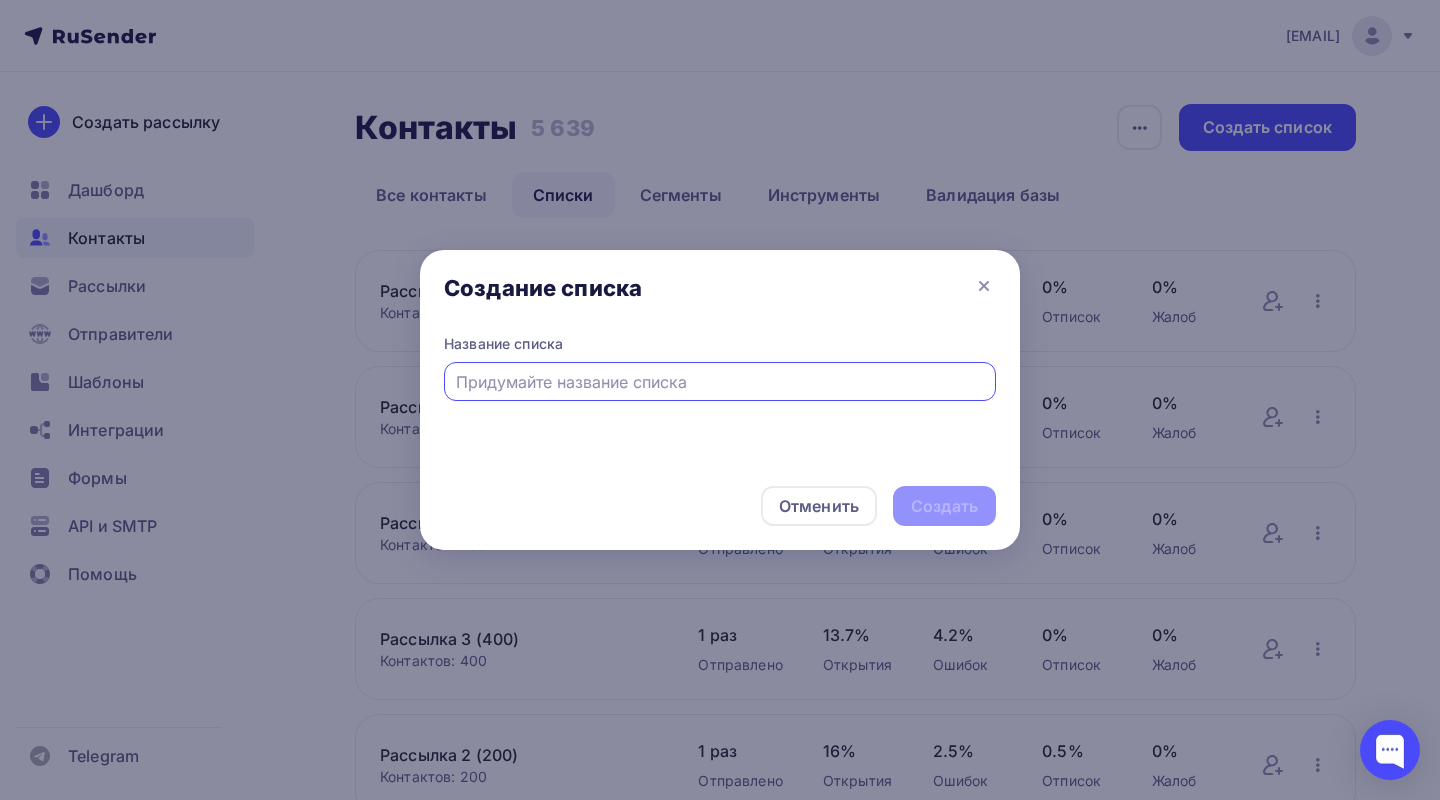 click at bounding box center (720, 382) 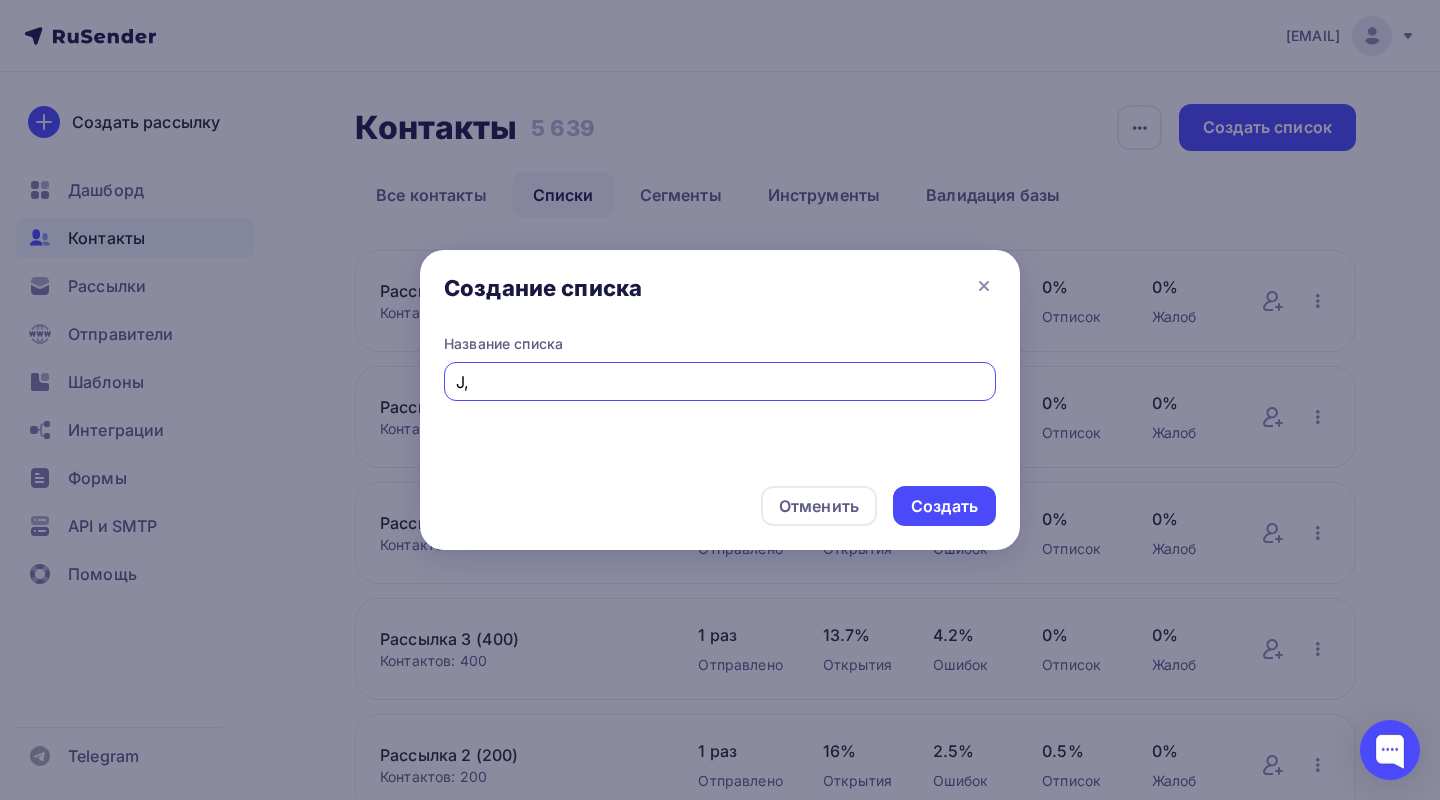 type on "J" 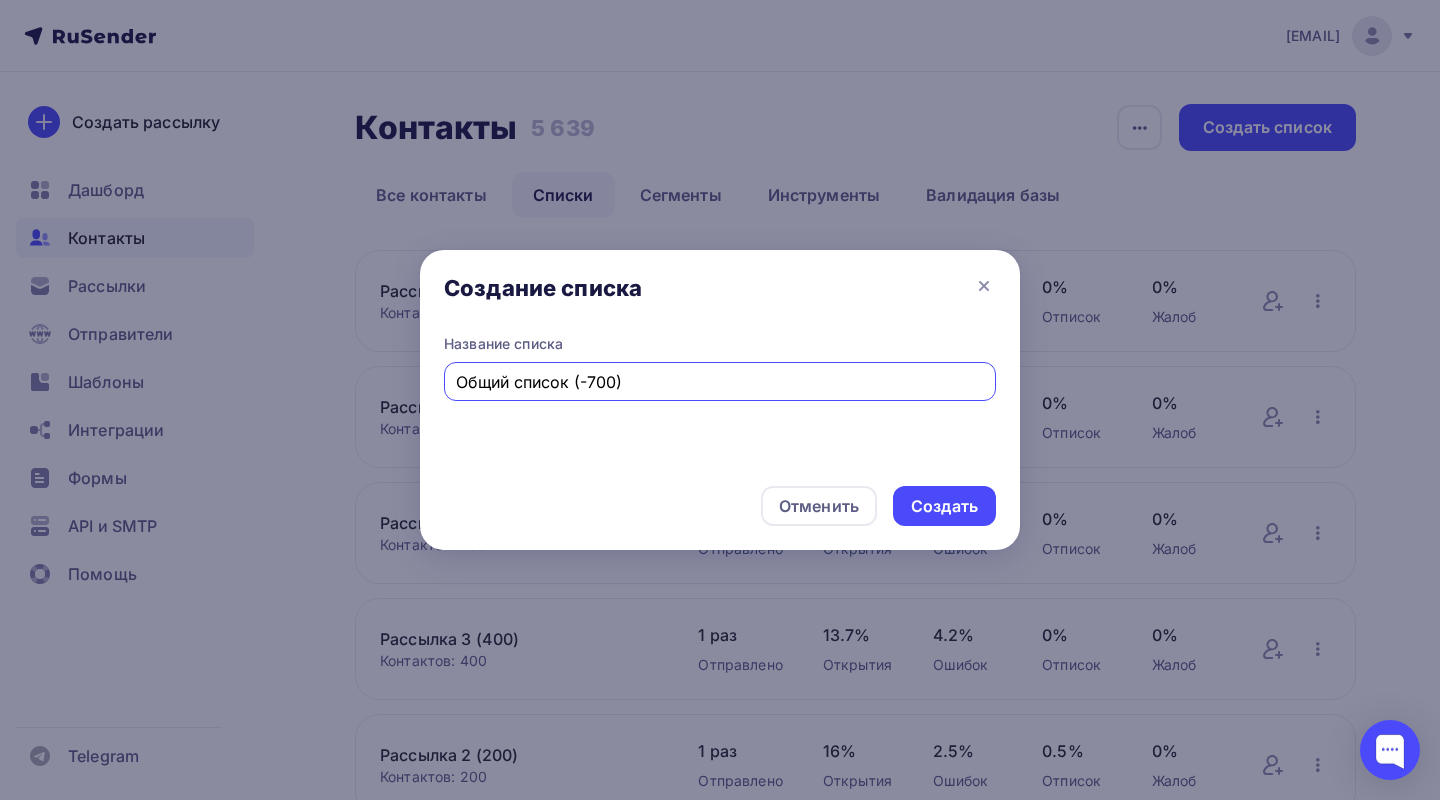 type on "Общий список (-700)" 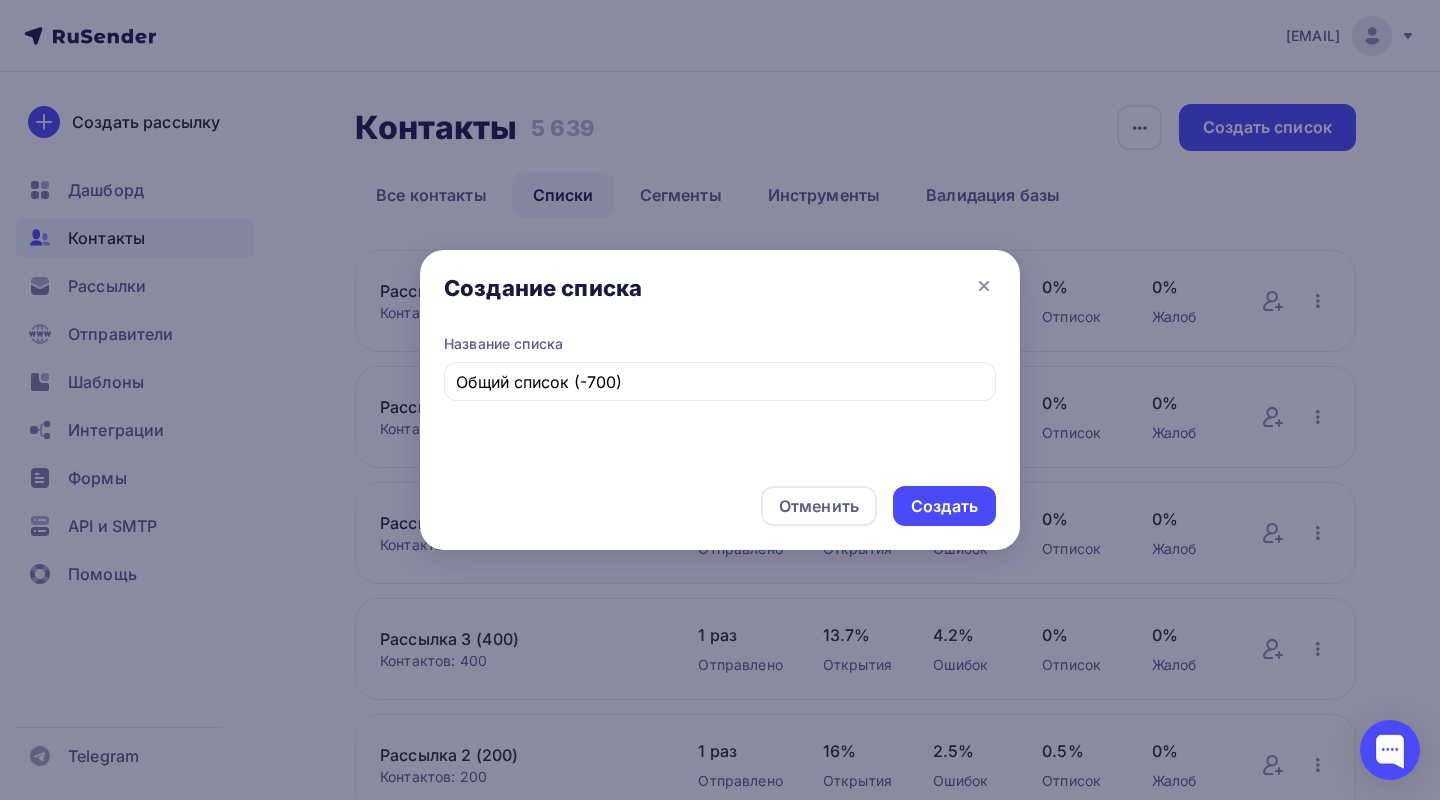 click on "Отменить
Создать" at bounding box center [720, 506] 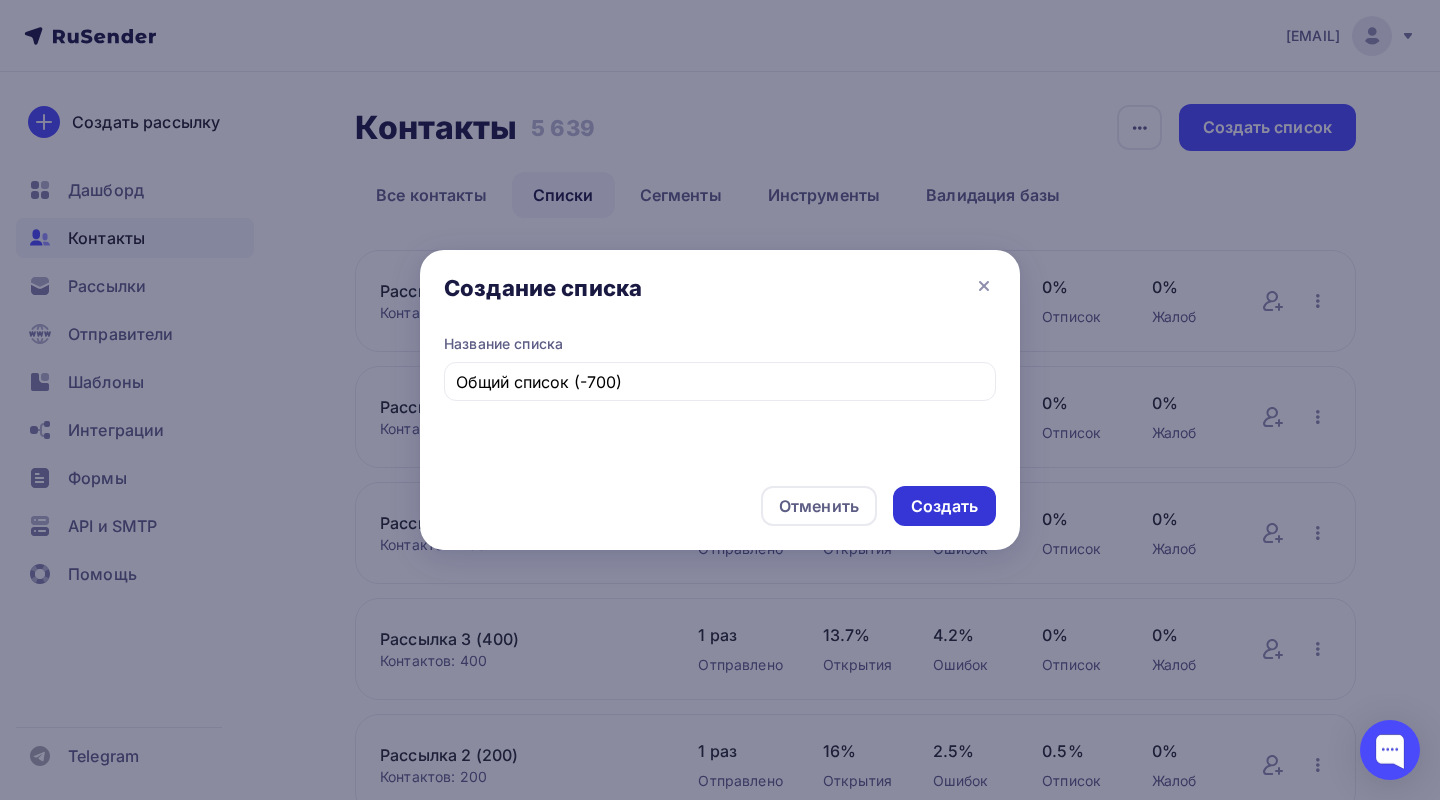 click on "Создать" at bounding box center (944, 506) 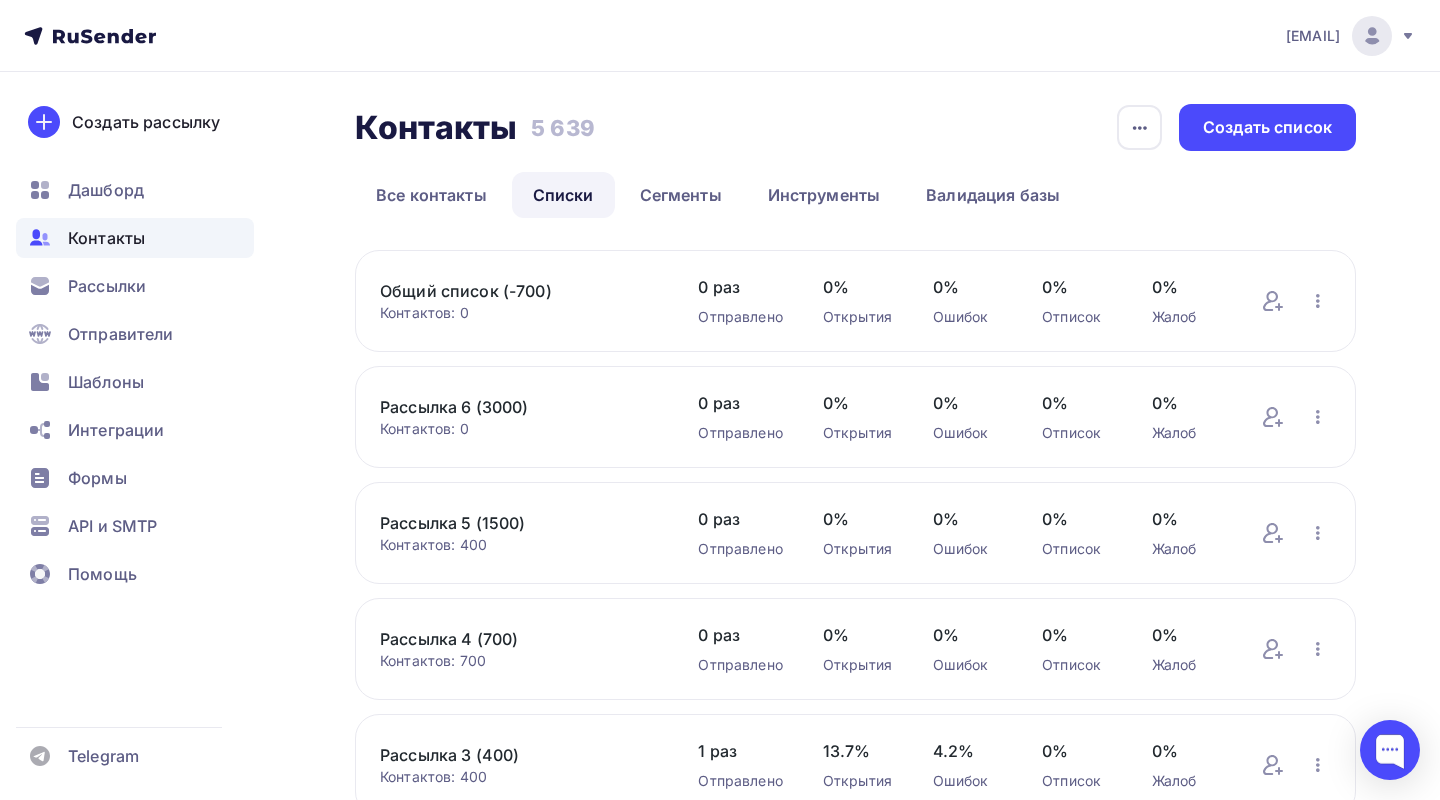 click on "Общий список (-700)" at bounding box center [519, 291] 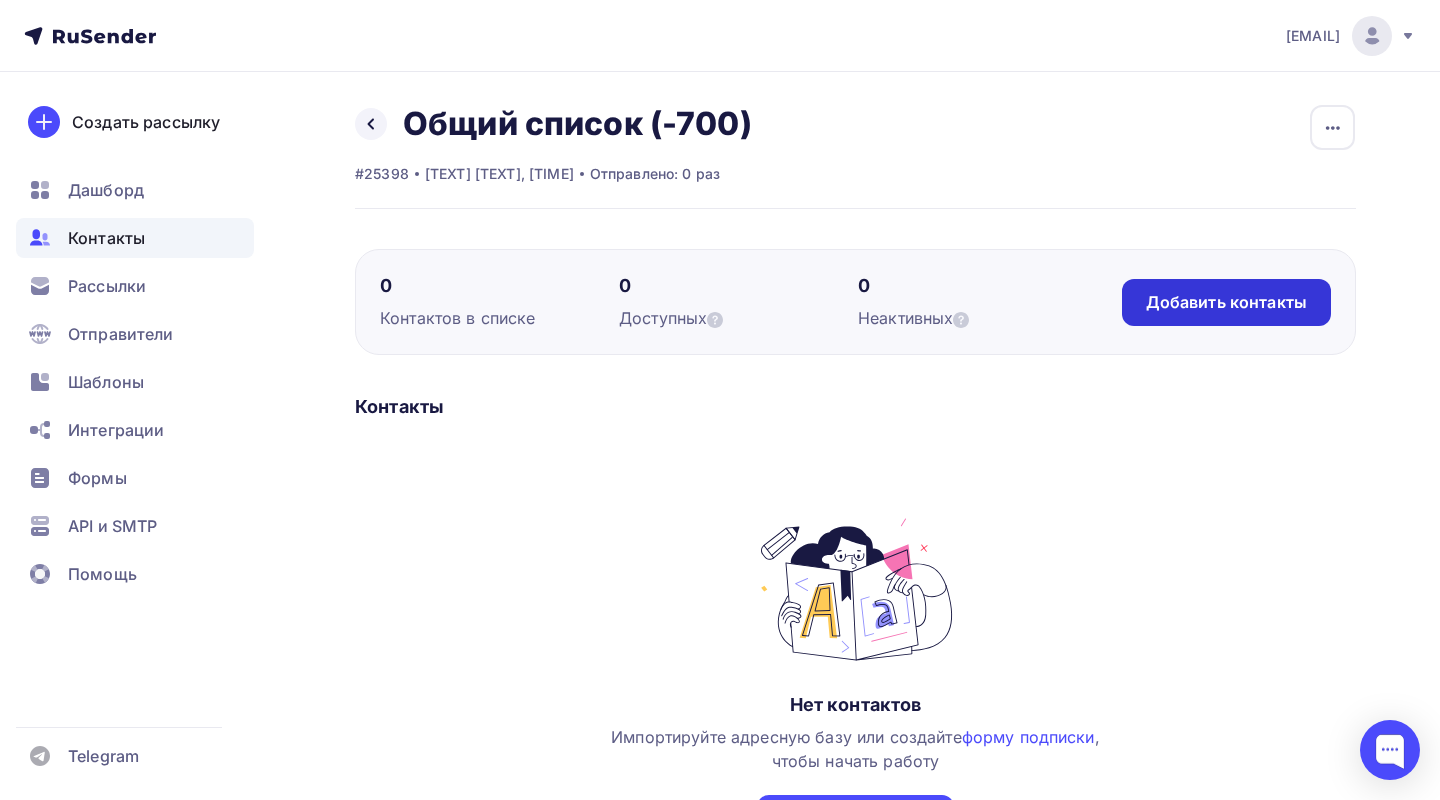click on "Добавить контакты" at bounding box center [1226, 302] 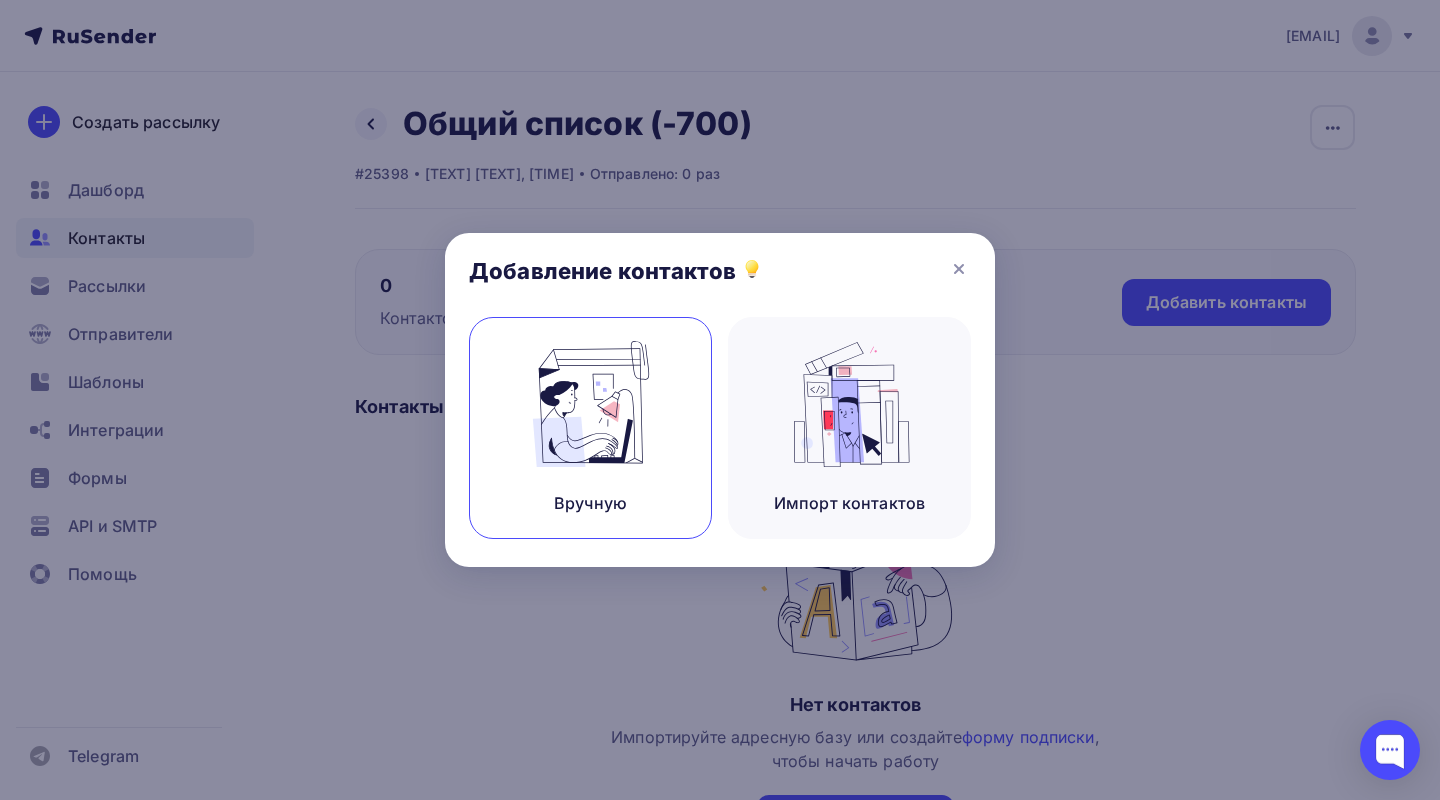 click on "Вручную" at bounding box center [590, 428] 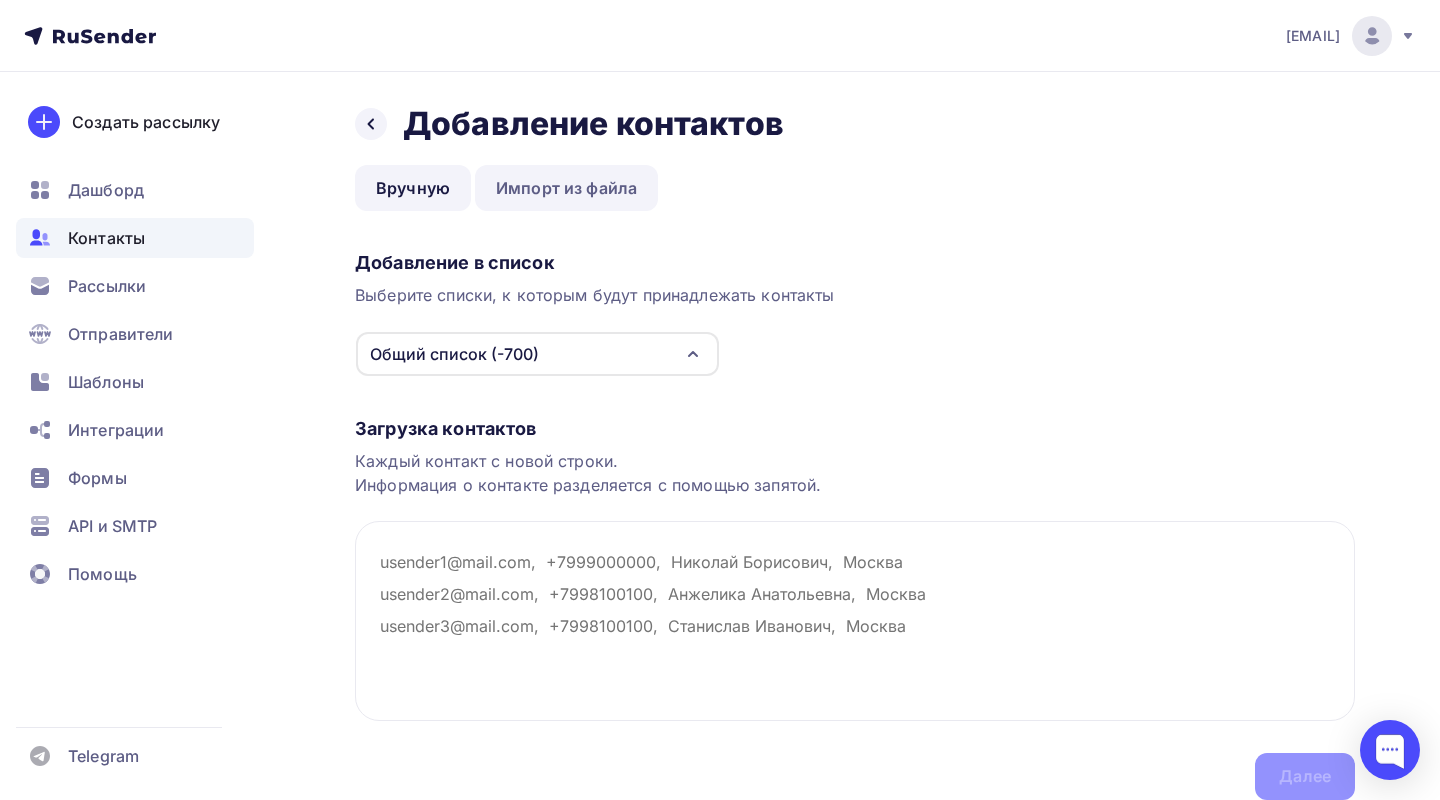click on "Импорт из файла" at bounding box center (566, 188) 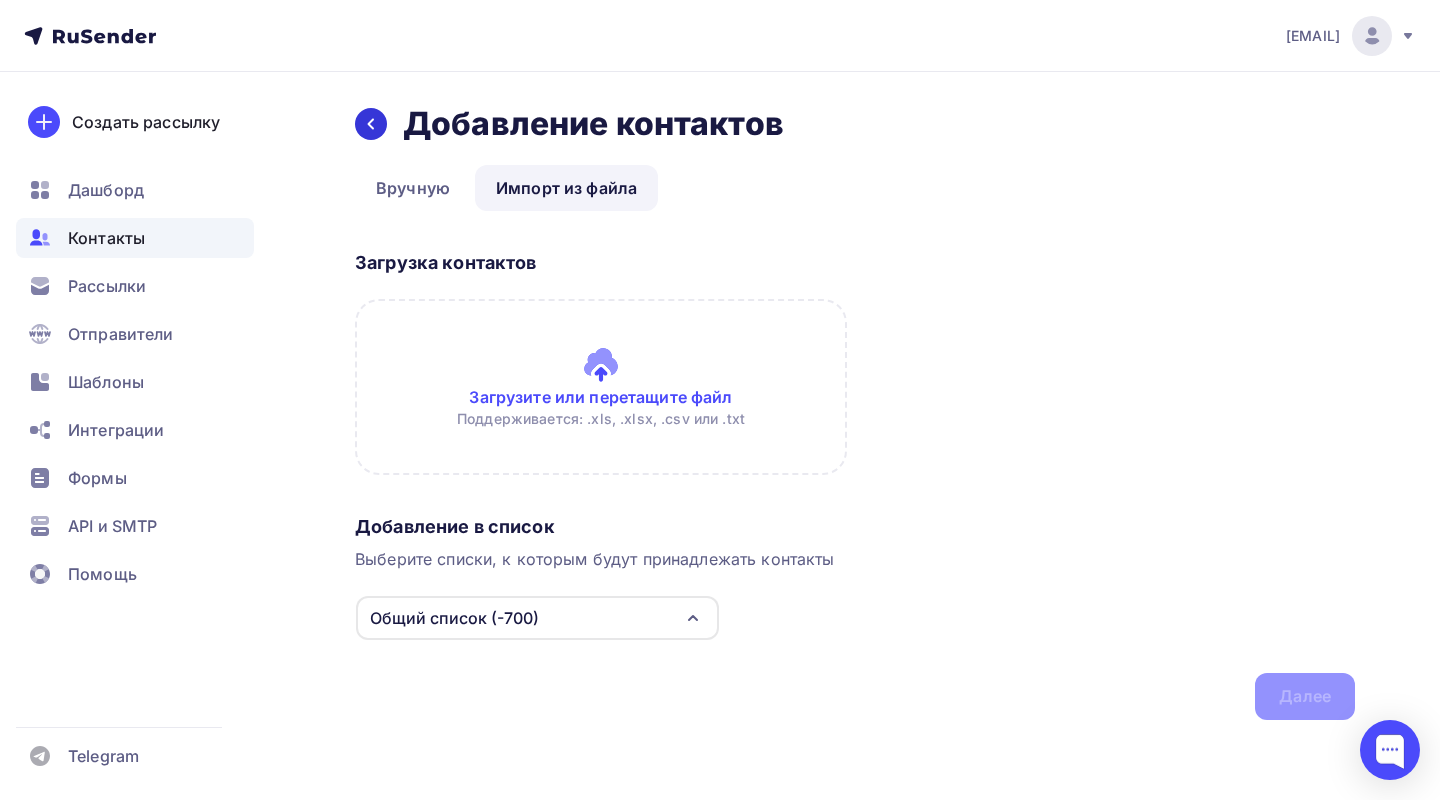 click 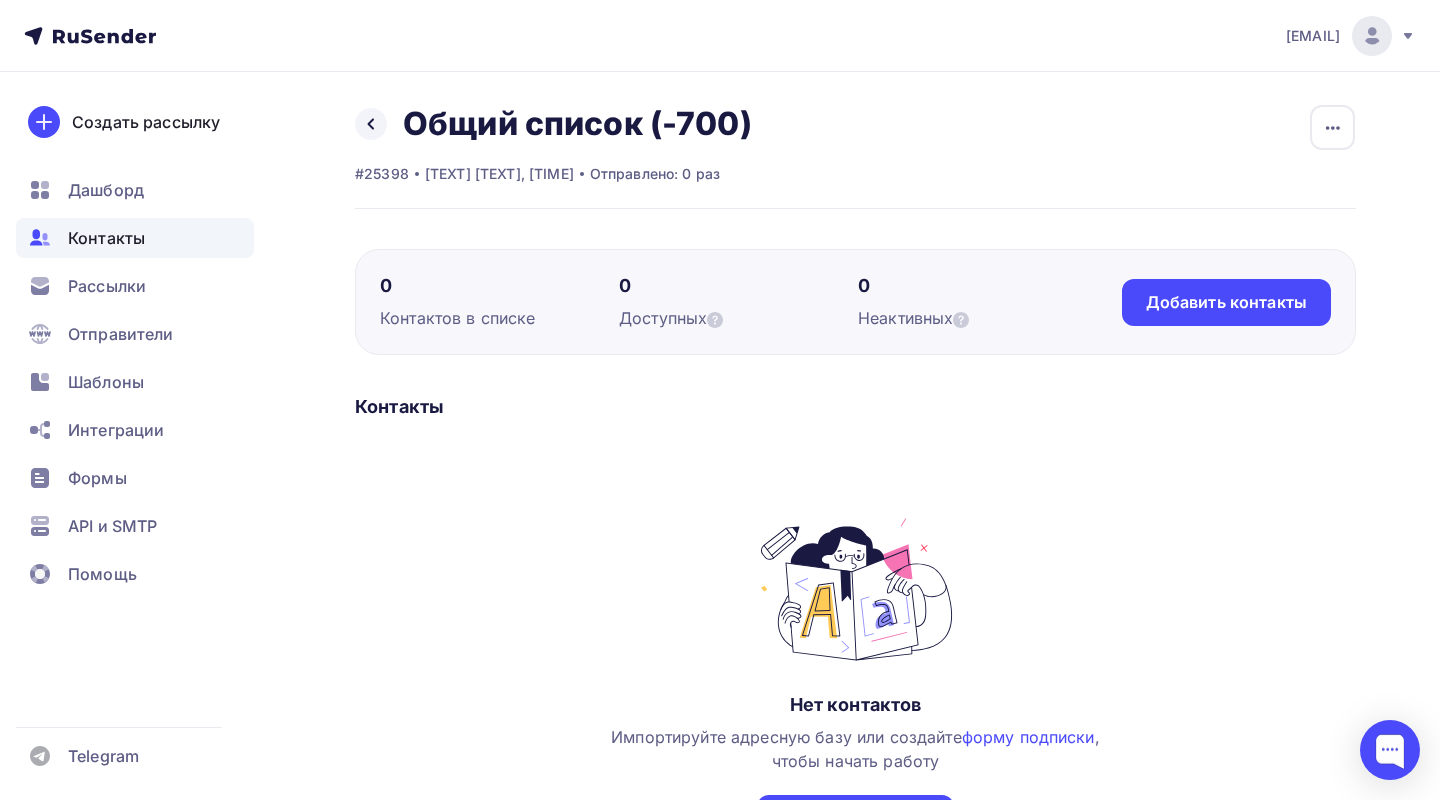 click on "Контакты" at bounding box center [135, 238] 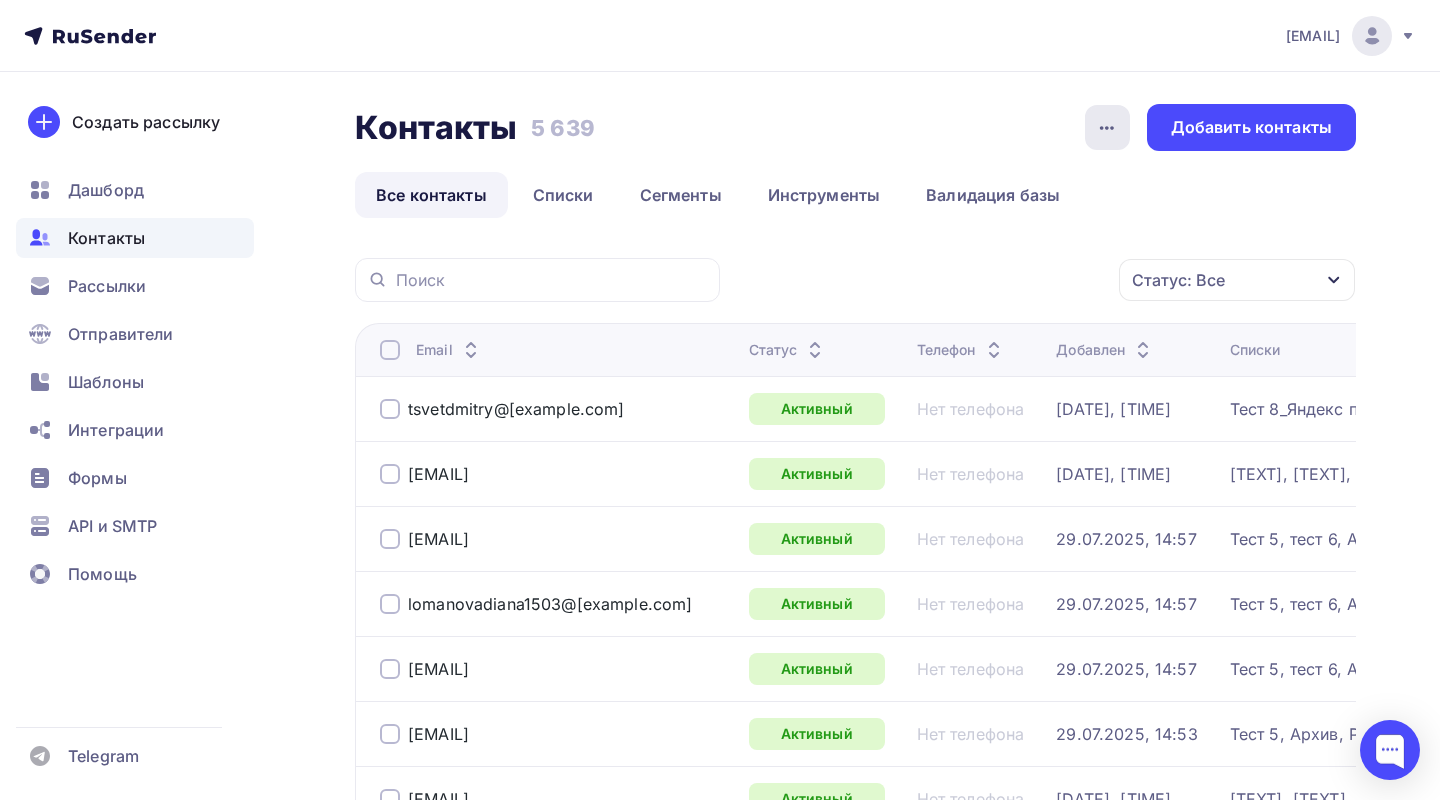 click 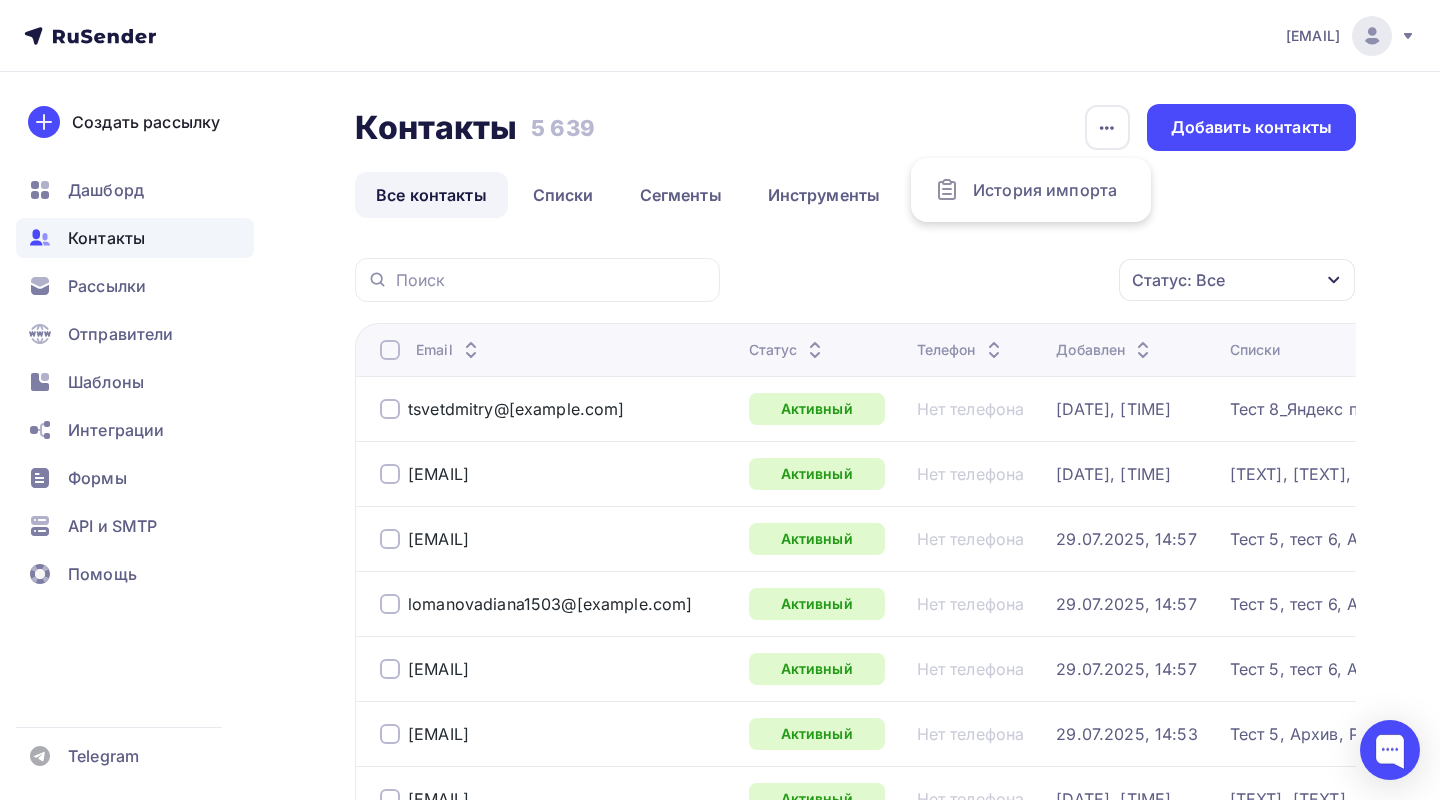 click on "Статус: Все
Статус
Новый
Активный
Не существует
Переполнен
Недоступен
Отписан
Отписан вручную
Жалоба
Отменить       Применить" at bounding box center (1045, 280) 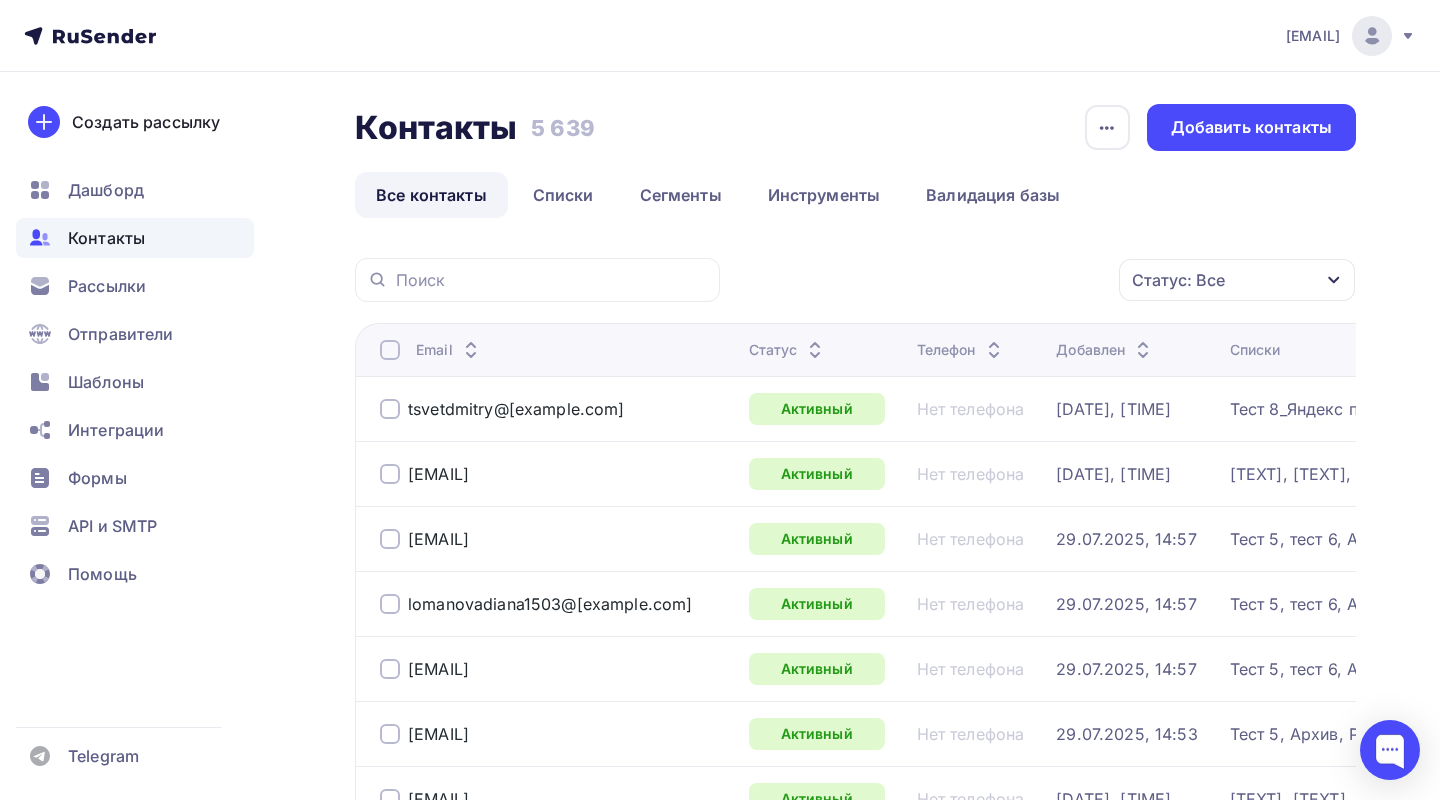 click at bounding box center [390, 350] 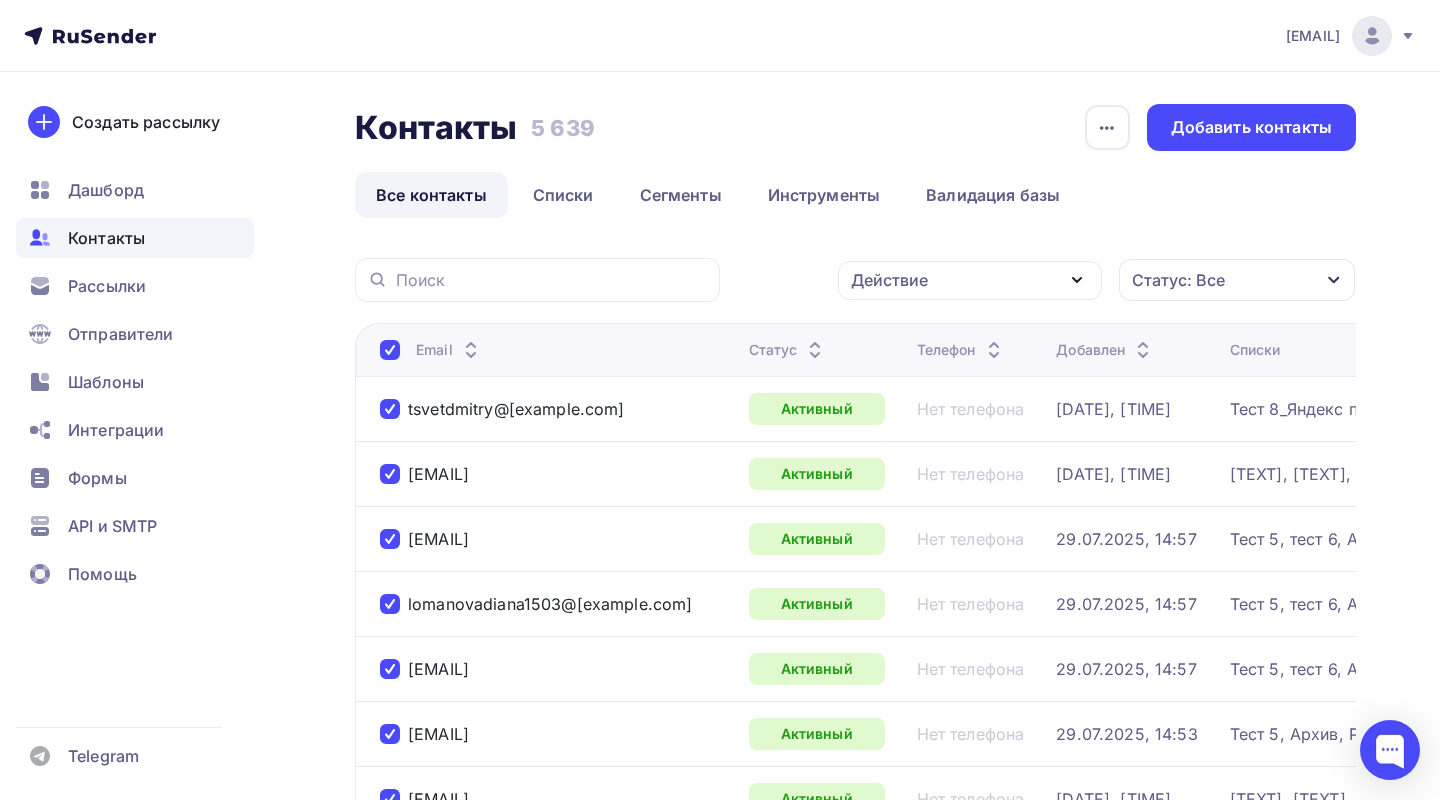 click on "Действие" at bounding box center [970, 280] 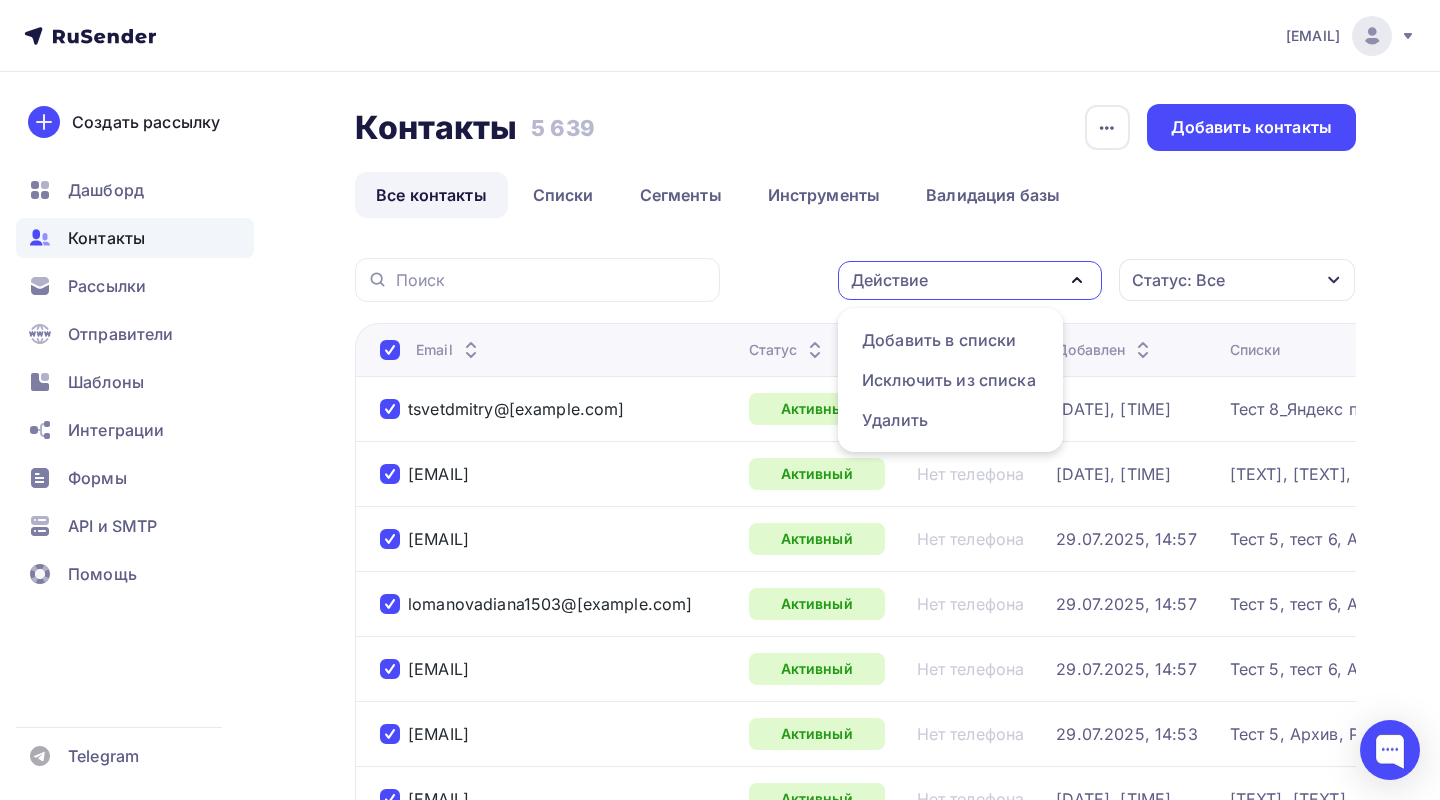click on "Статус: Все" at bounding box center (1178, 280) 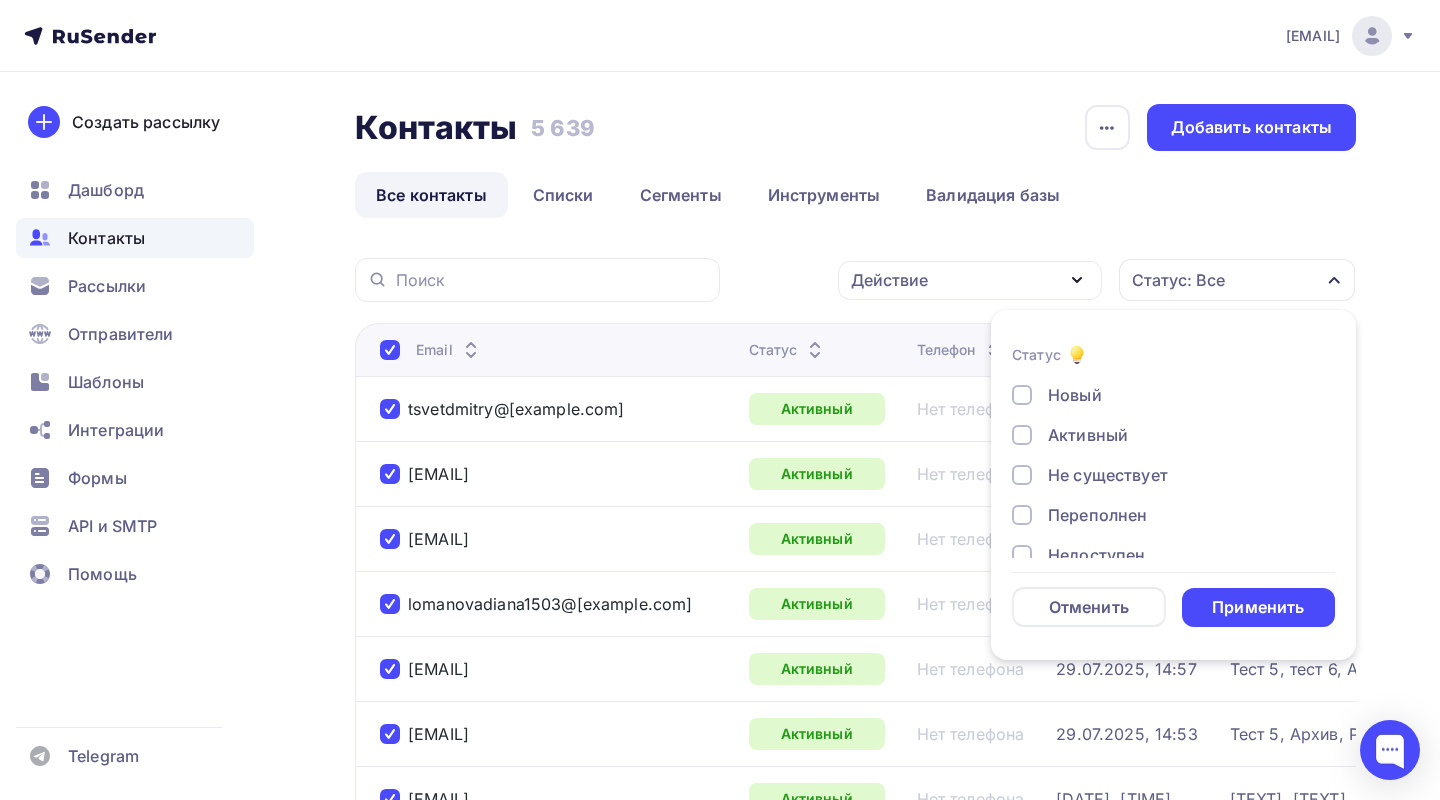 click on "[TEXT]   [TEXT]
[NUMBER]
[NUMBER]
[TEXT]
[TEXT]
[TEXT]
[TEXT]
[TEXT]
[TEXT]
[TEXT]
[TEXT]
[TEXT]
[TEXT]
[TEXT]
[TEXT]           [TEXT]           [TEXT]
[TEXT]: [TEXT]
[TEXT]
[TEXT]
[TEXT]" at bounding box center [855, 1927] 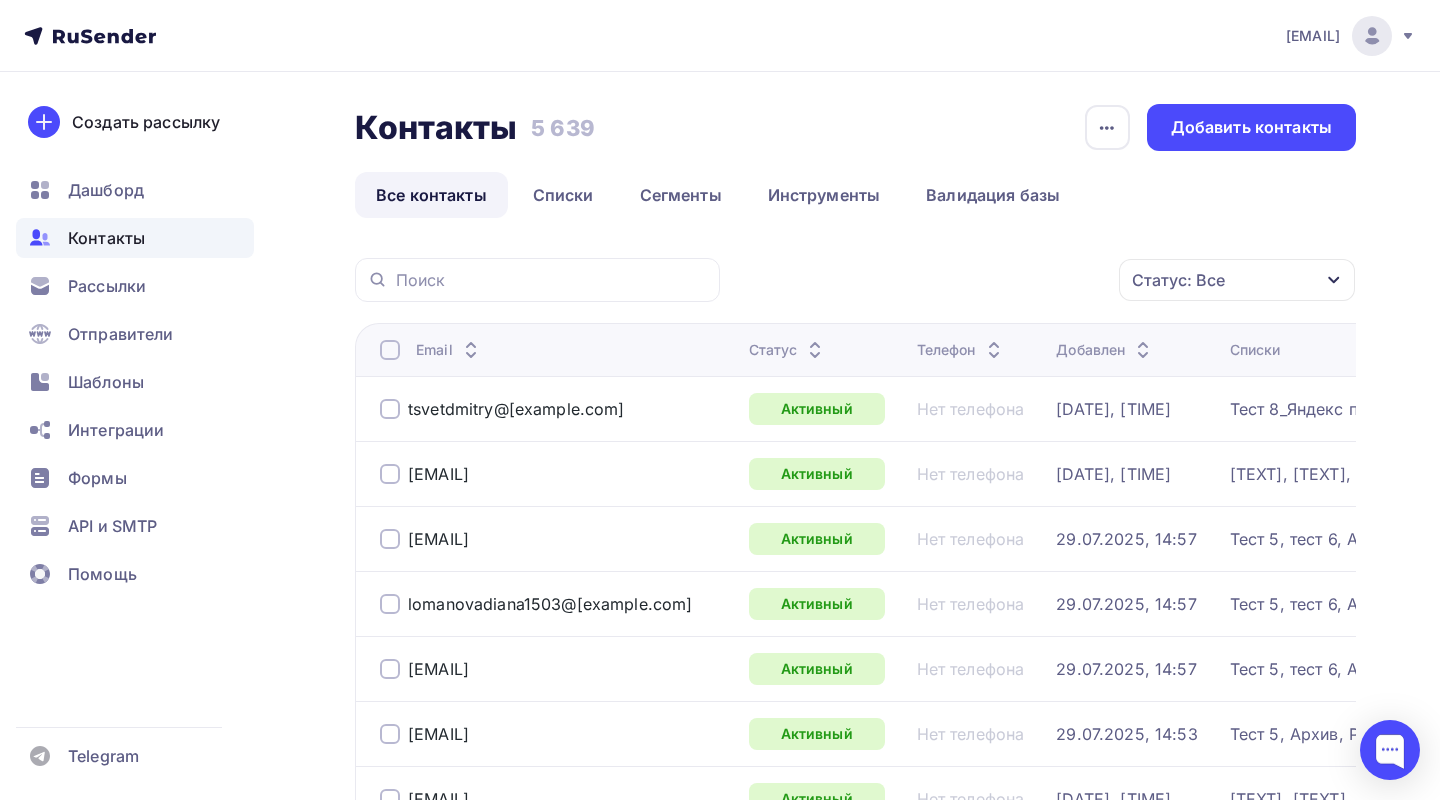 click at bounding box center [390, 350] 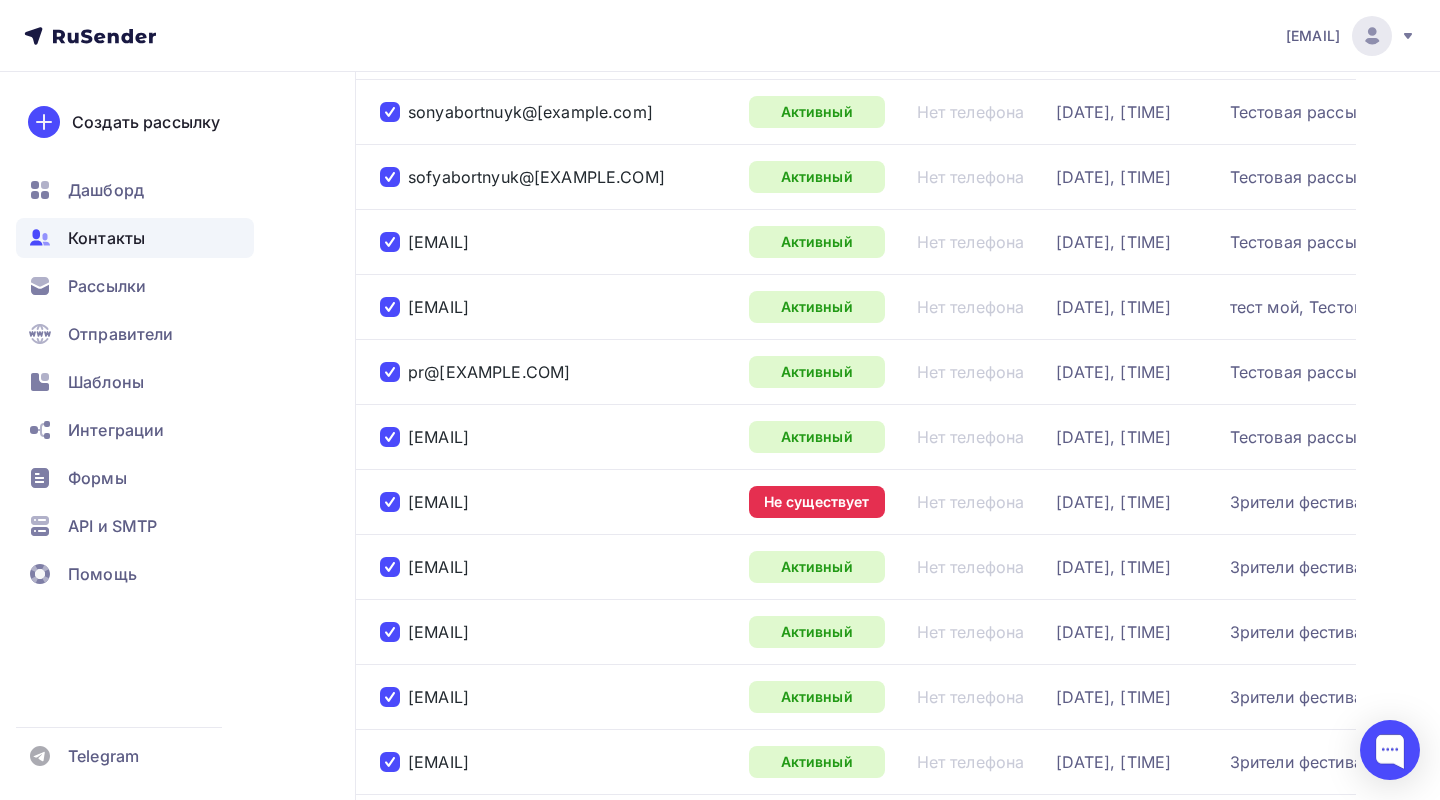 scroll, scrollTop: 0, scrollLeft: 0, axis: both 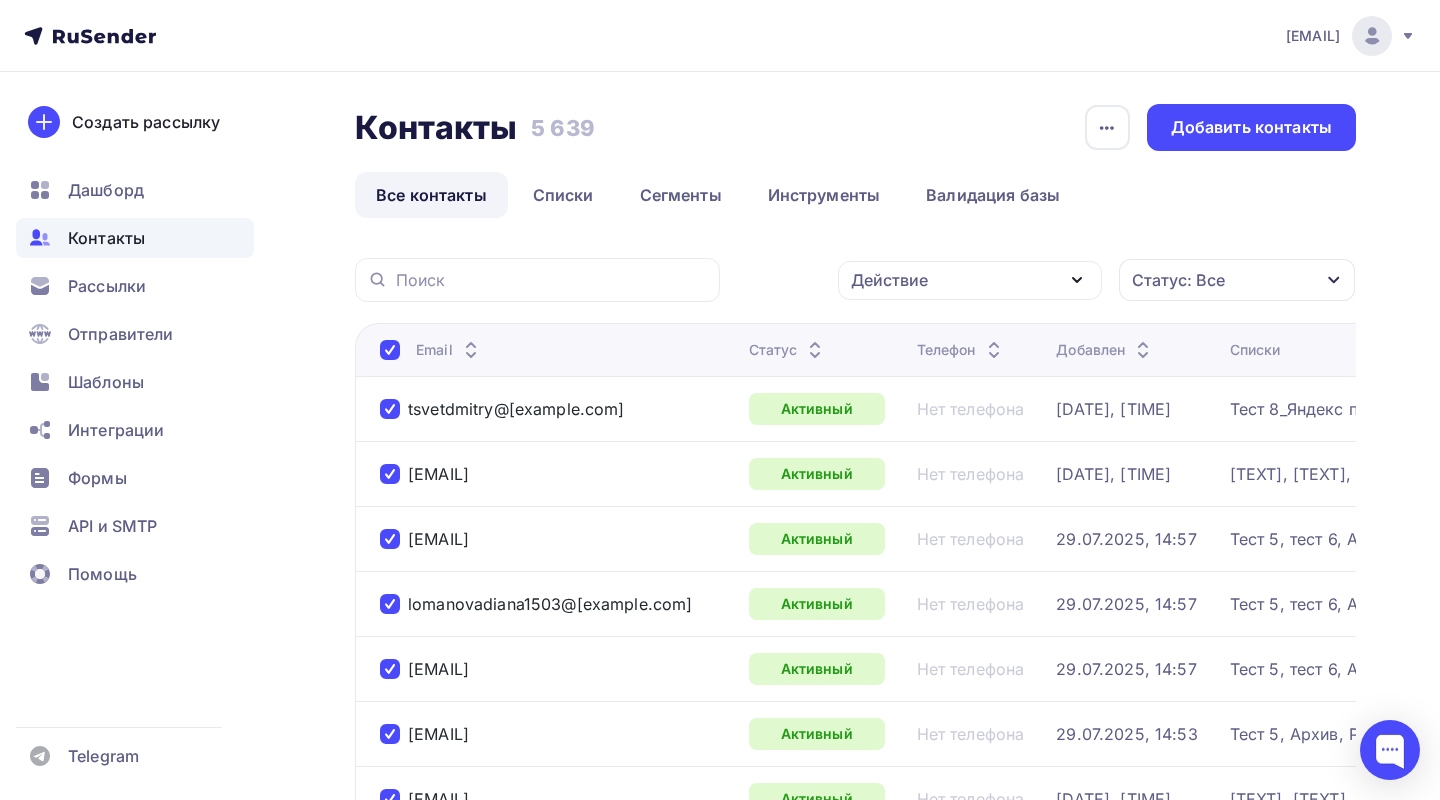 click on "Добавлен" at bounding box center (1105, 350) 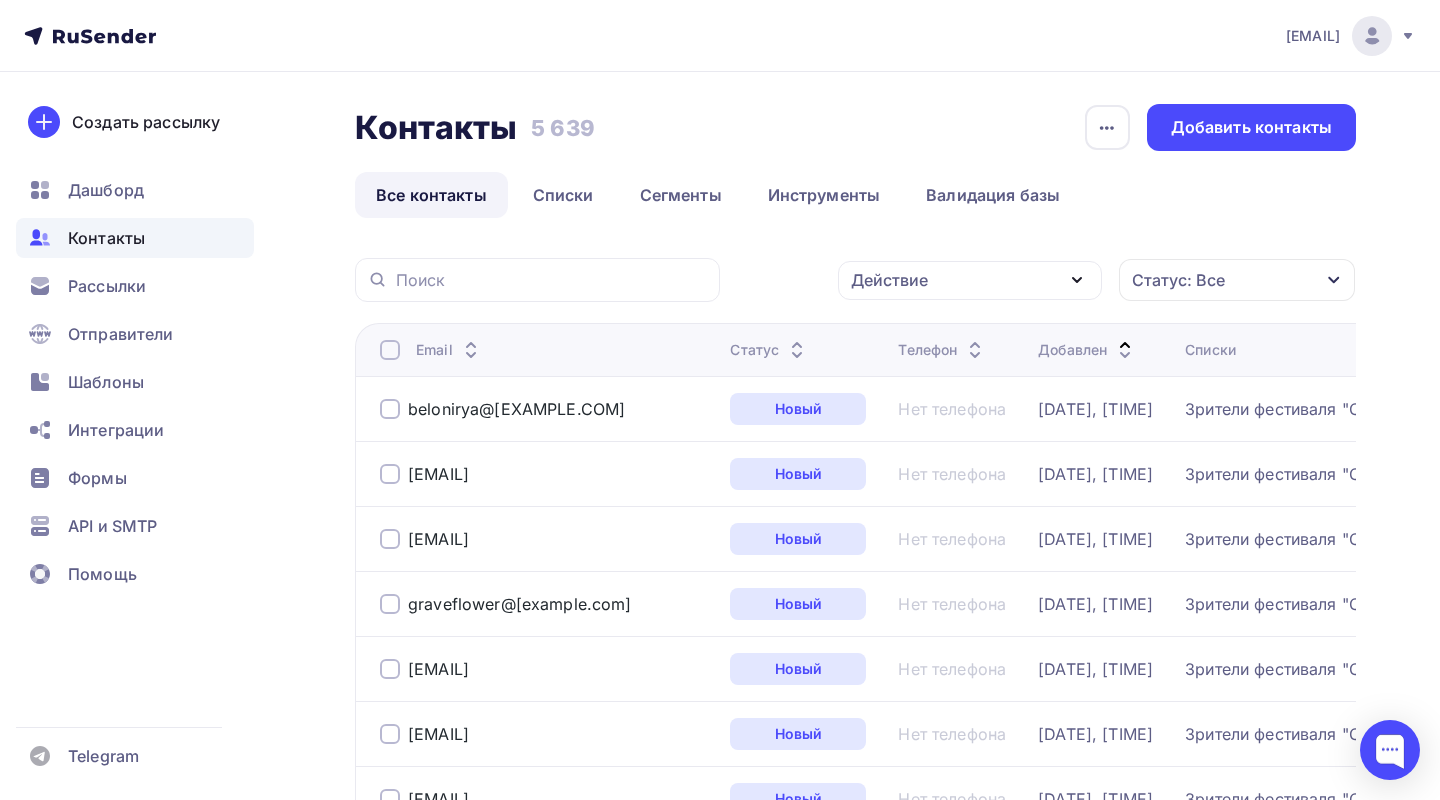 click on "Добавлен" at bounding box center (1087, 350) 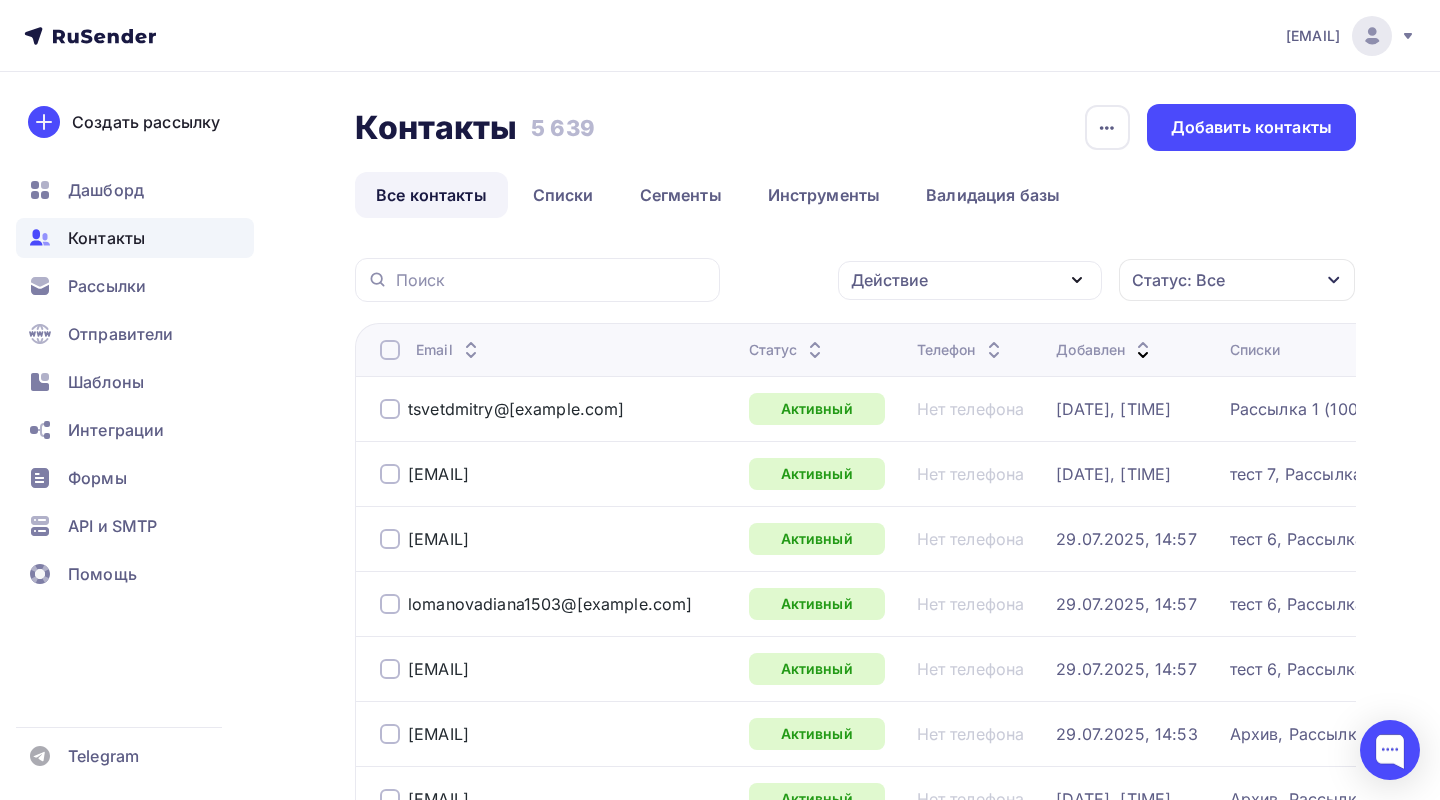 click on "Добавлен" at bounding box center (1105, 350) 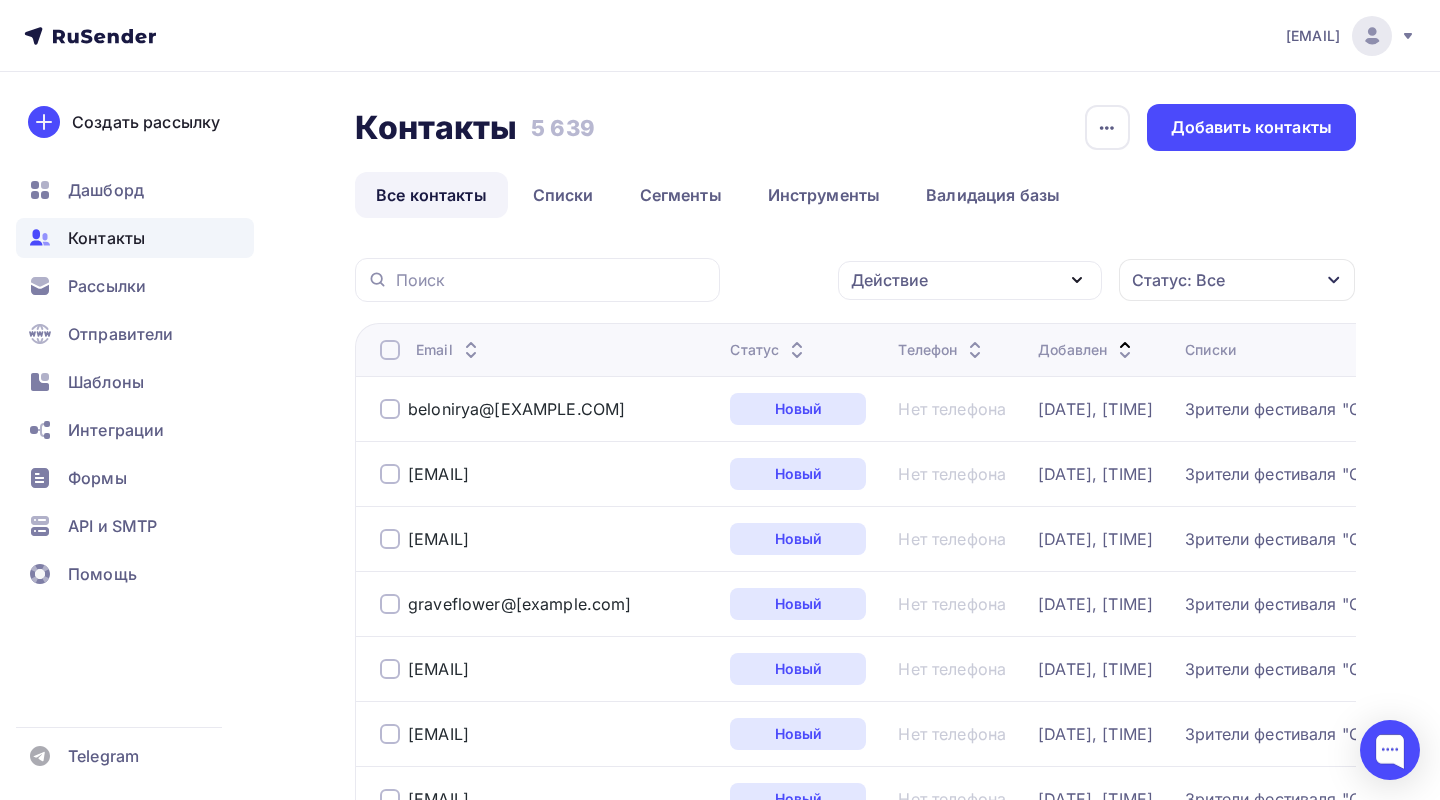 click on "Добавлен" at bounding box center [1087, 350] 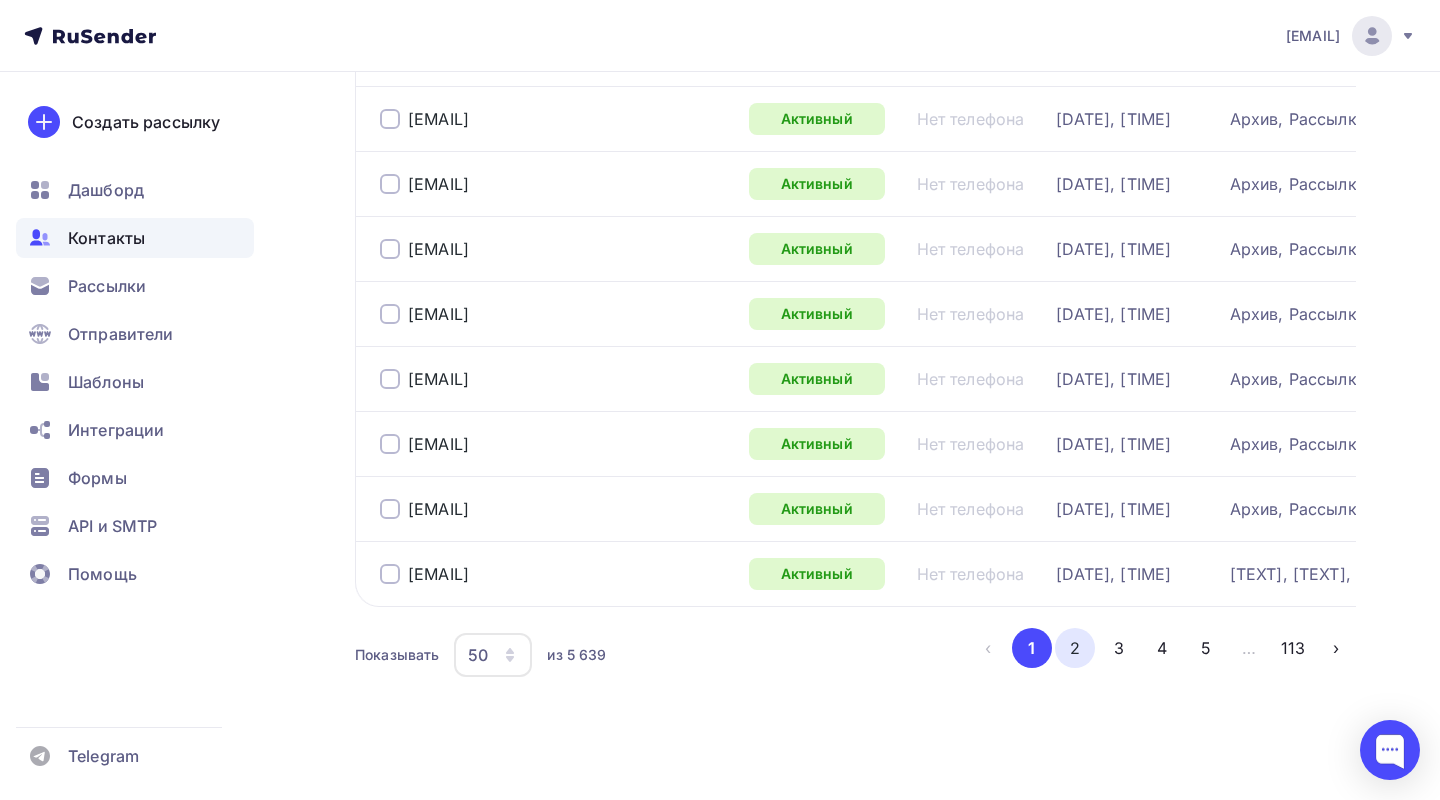click on "2" at bounding box center [1075, 648] 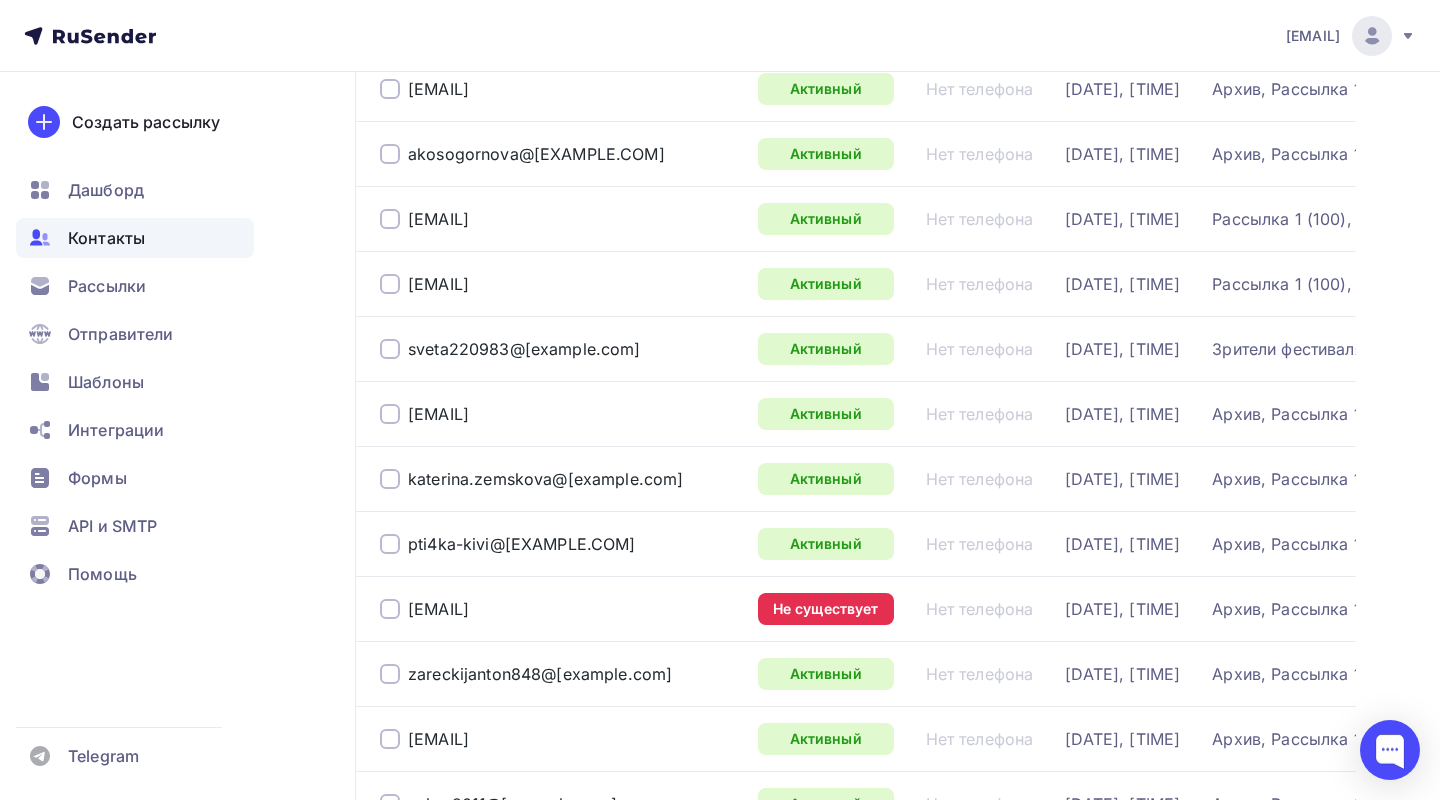 scroll, scrollTop: 3032, scrollLeft: 0, axis: vertical 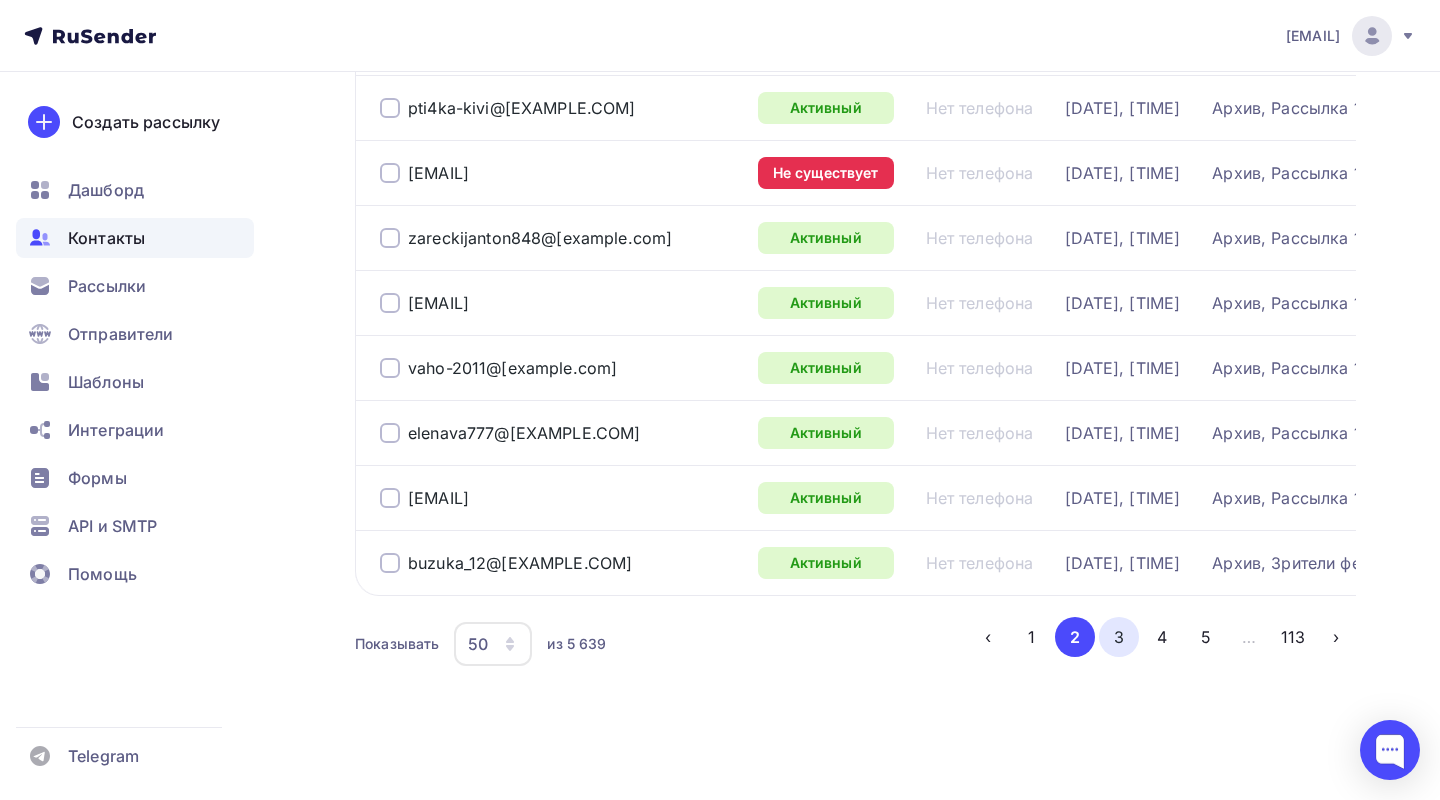 click on "3" at bounding box center (1119, 637) 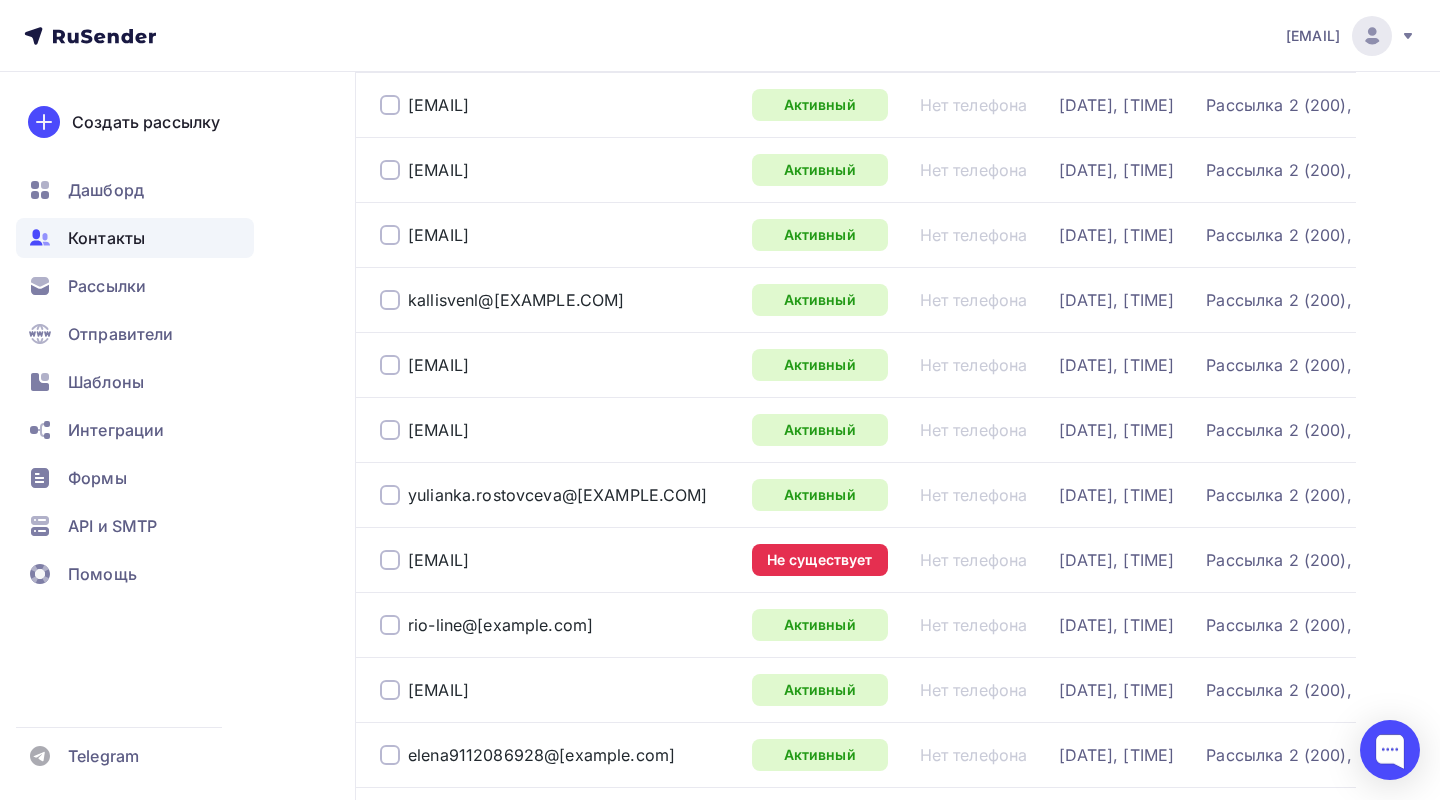 scroll, scrollTop: 3032, scrollLeft: 0, axis: vertical 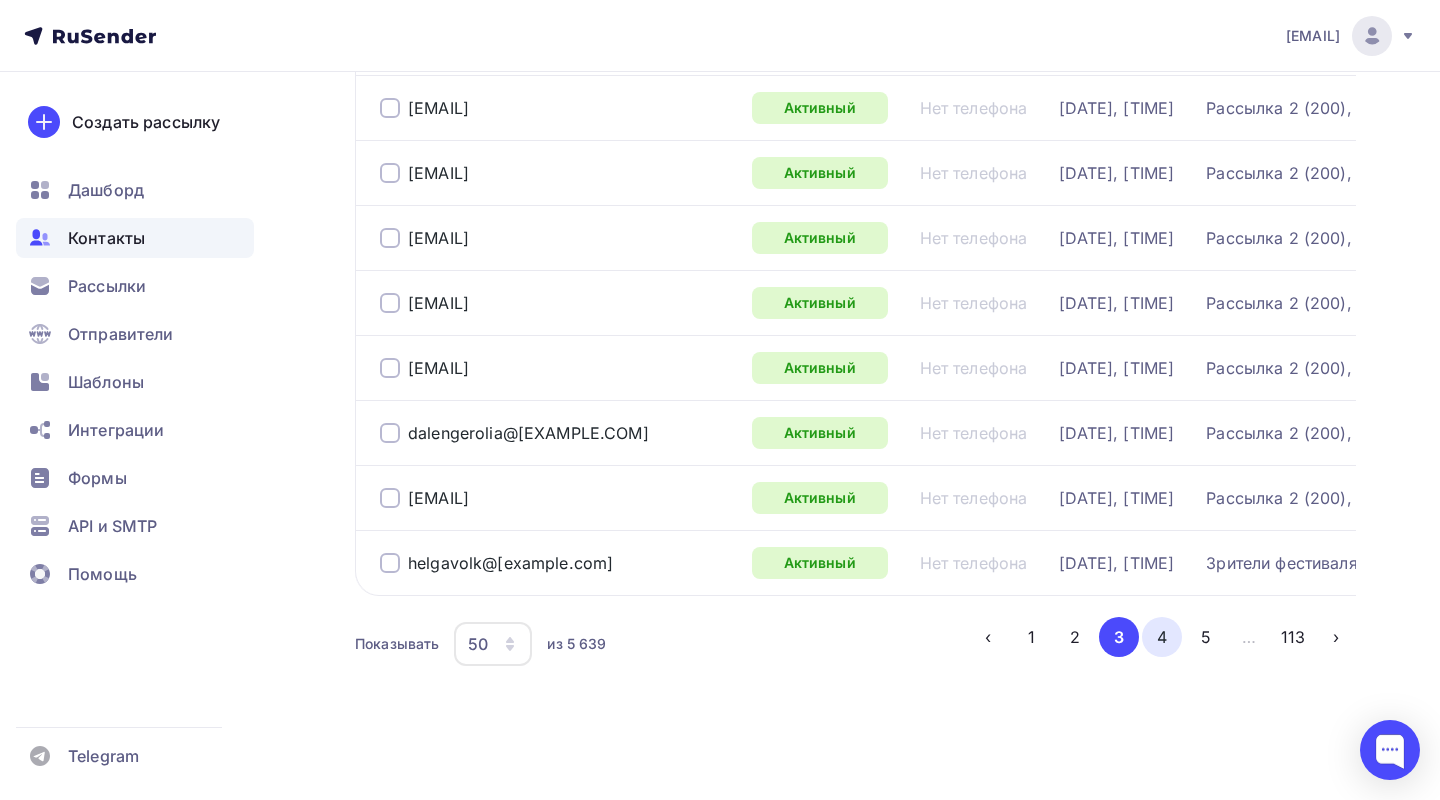 click on "4" at bounding box center [1162, 637] 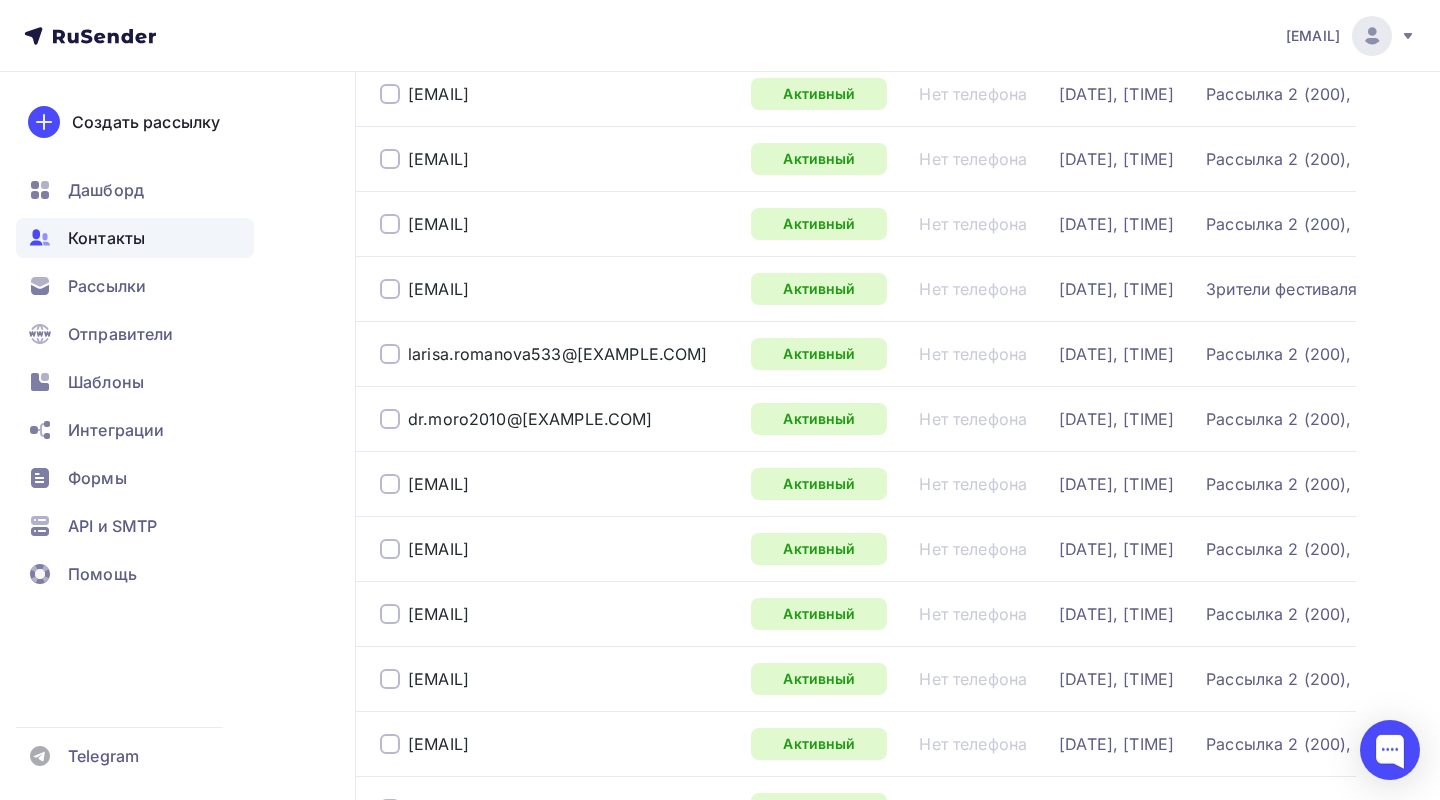 scroll, scrollTop: 3032, scrollLeft: 0, axis: vertical 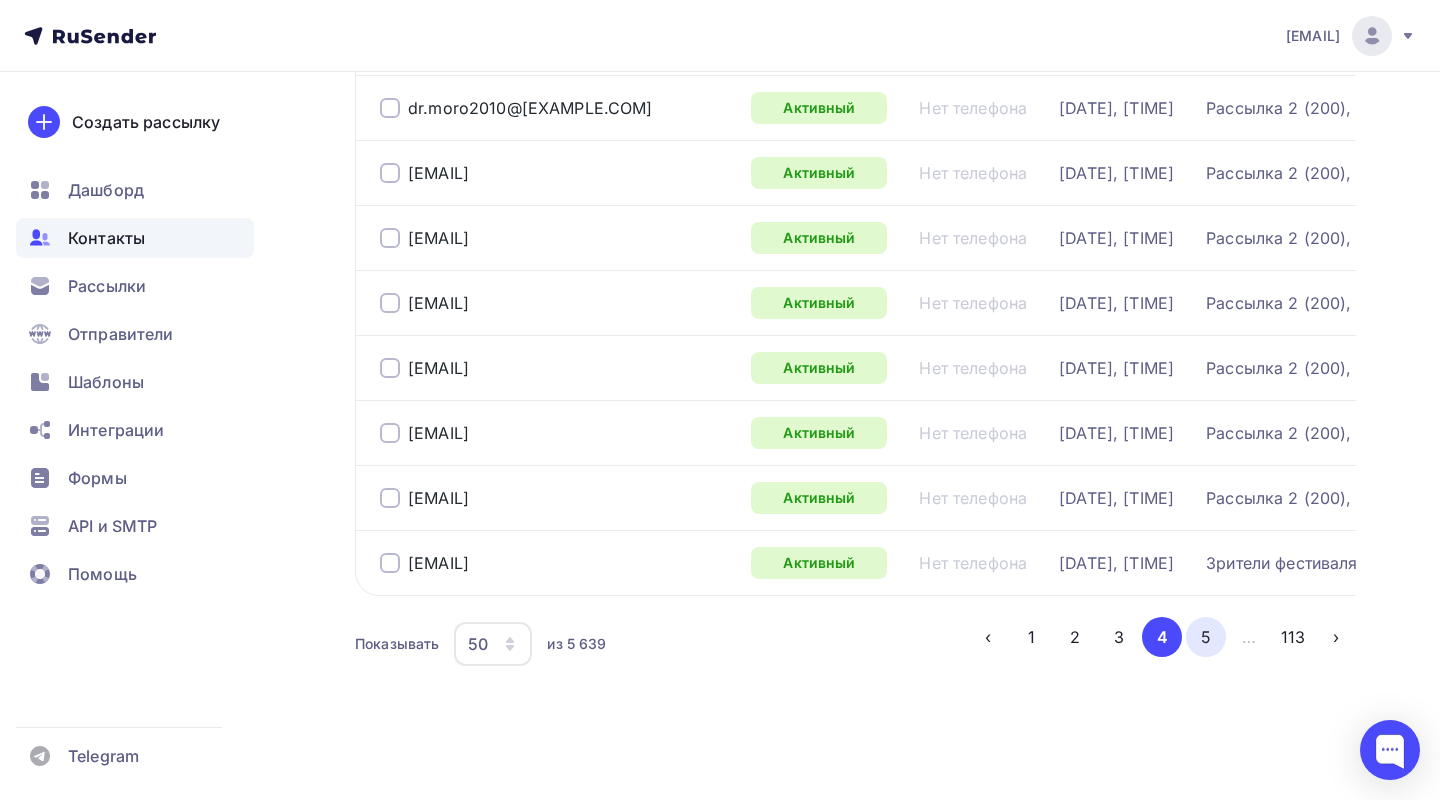 click on "5" at bounding box center [1206, 637] 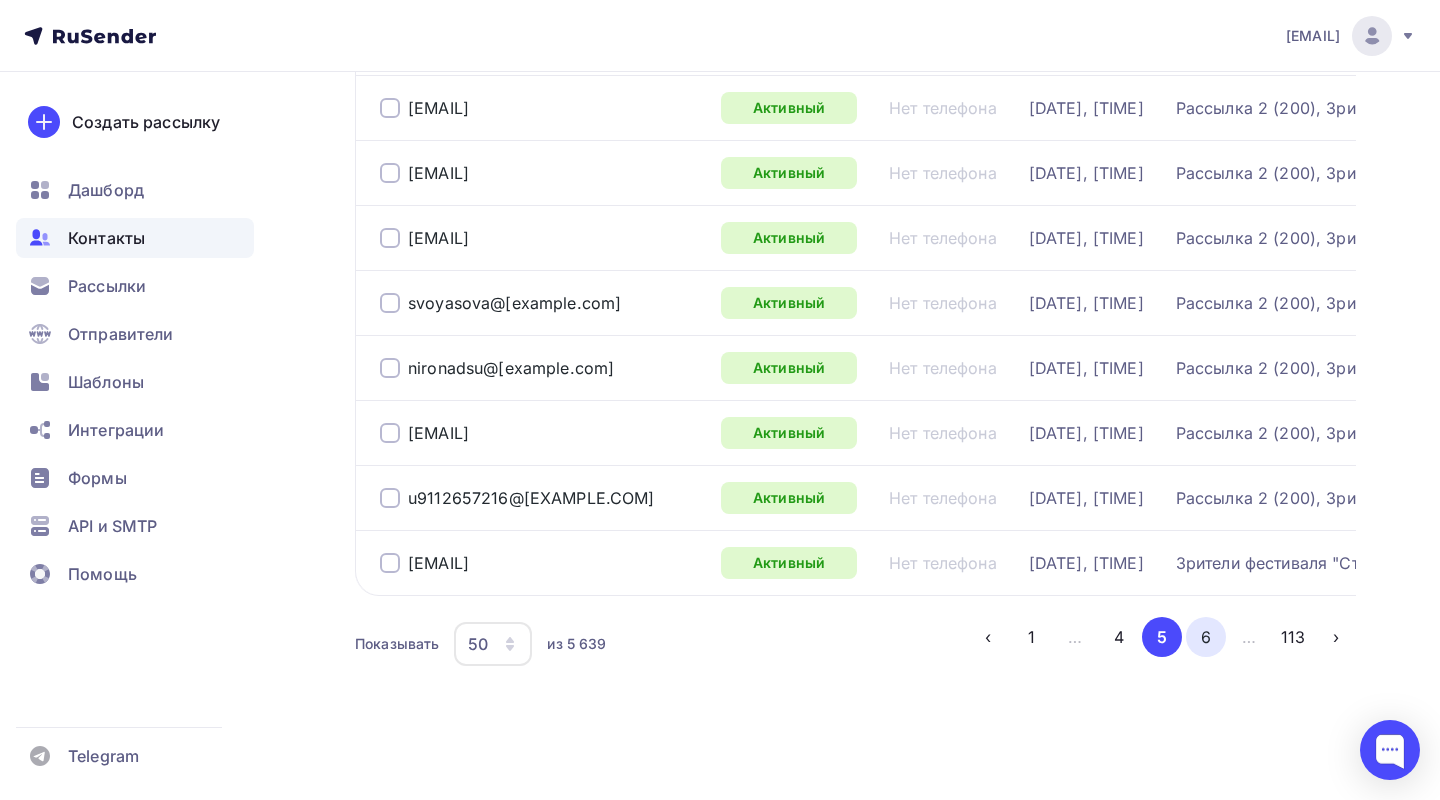 click on "6" at bounding box center [1206, 637] 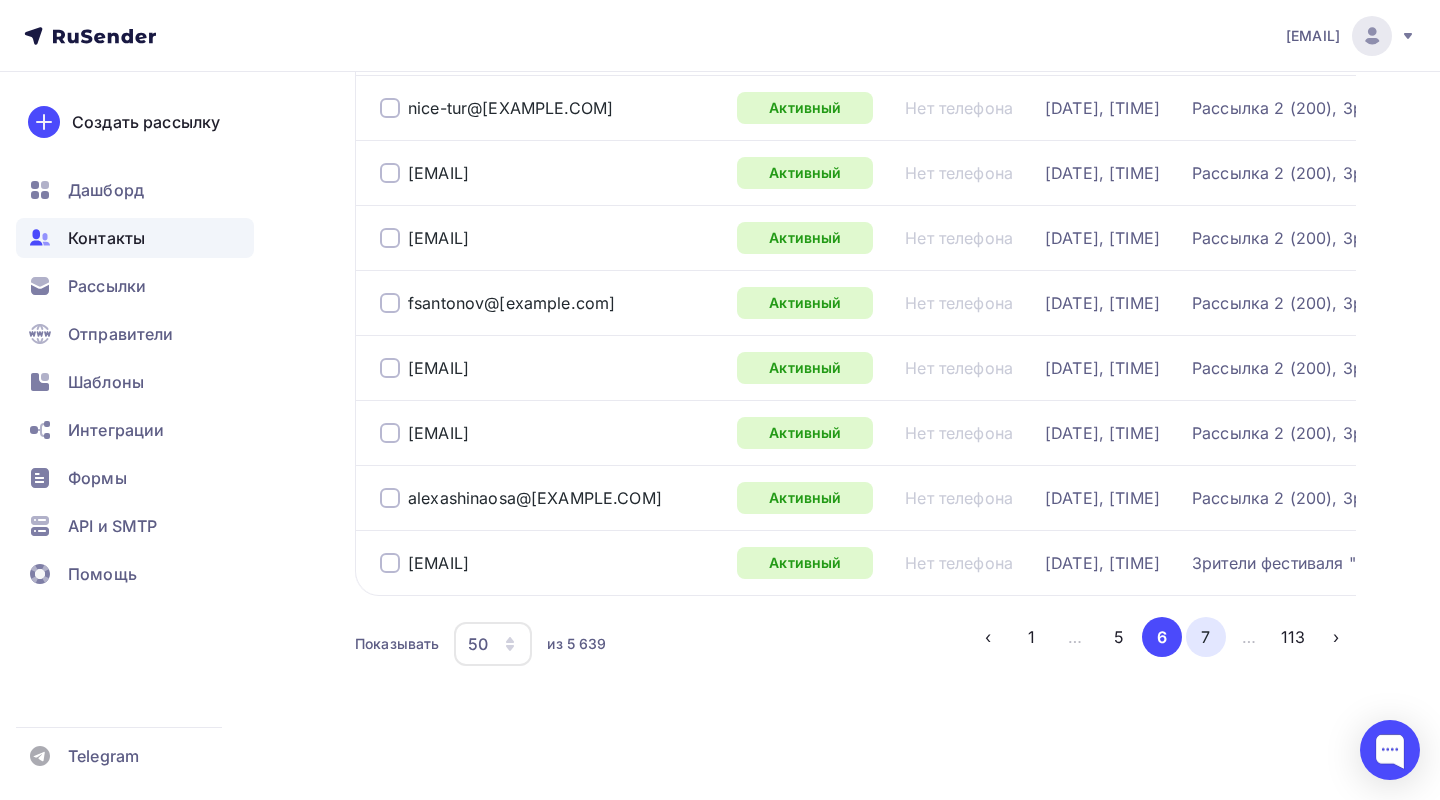 click on "7" at bounding box center [1206, 637] 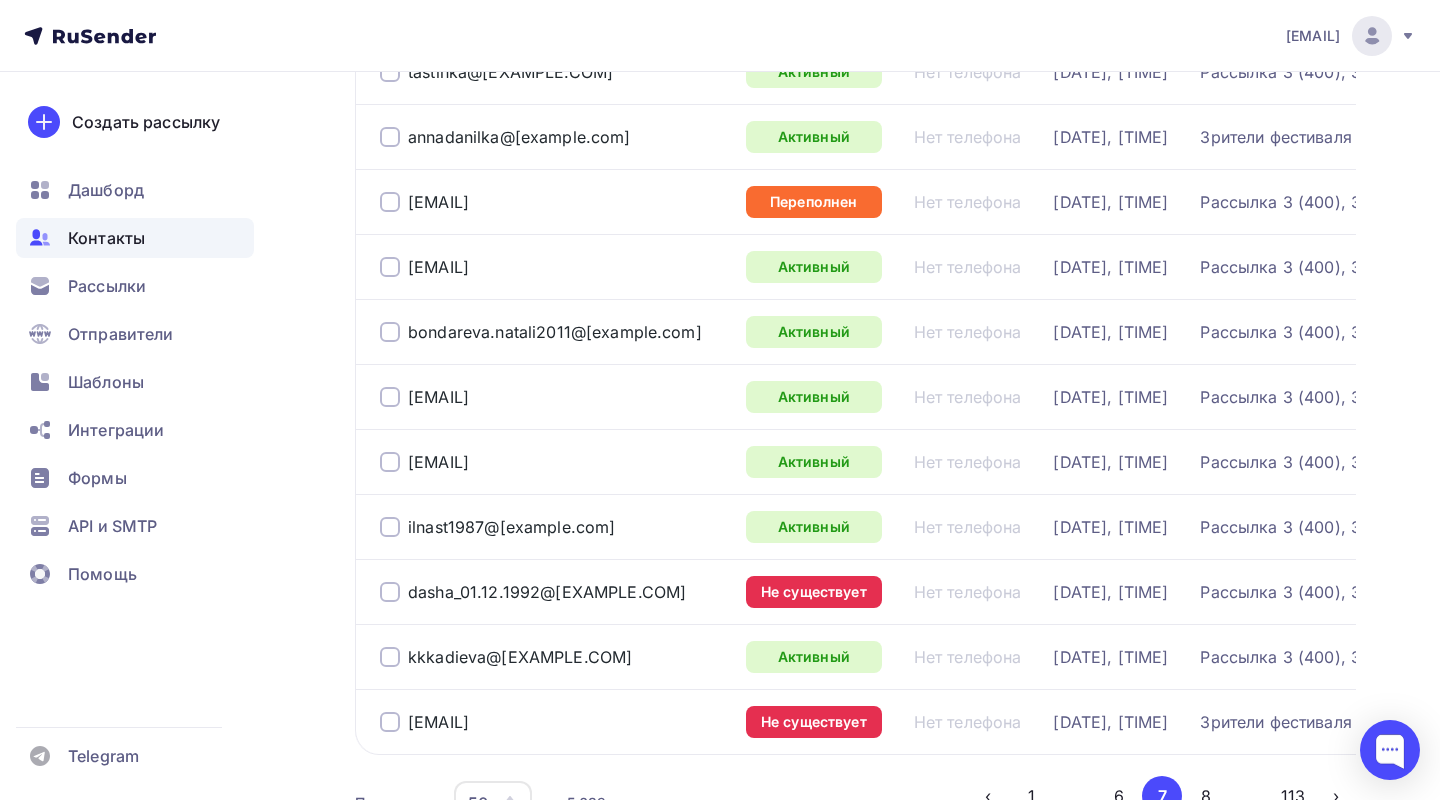 scroll, scrollTop: 3032, scrollLeft: 0, axis: vertical 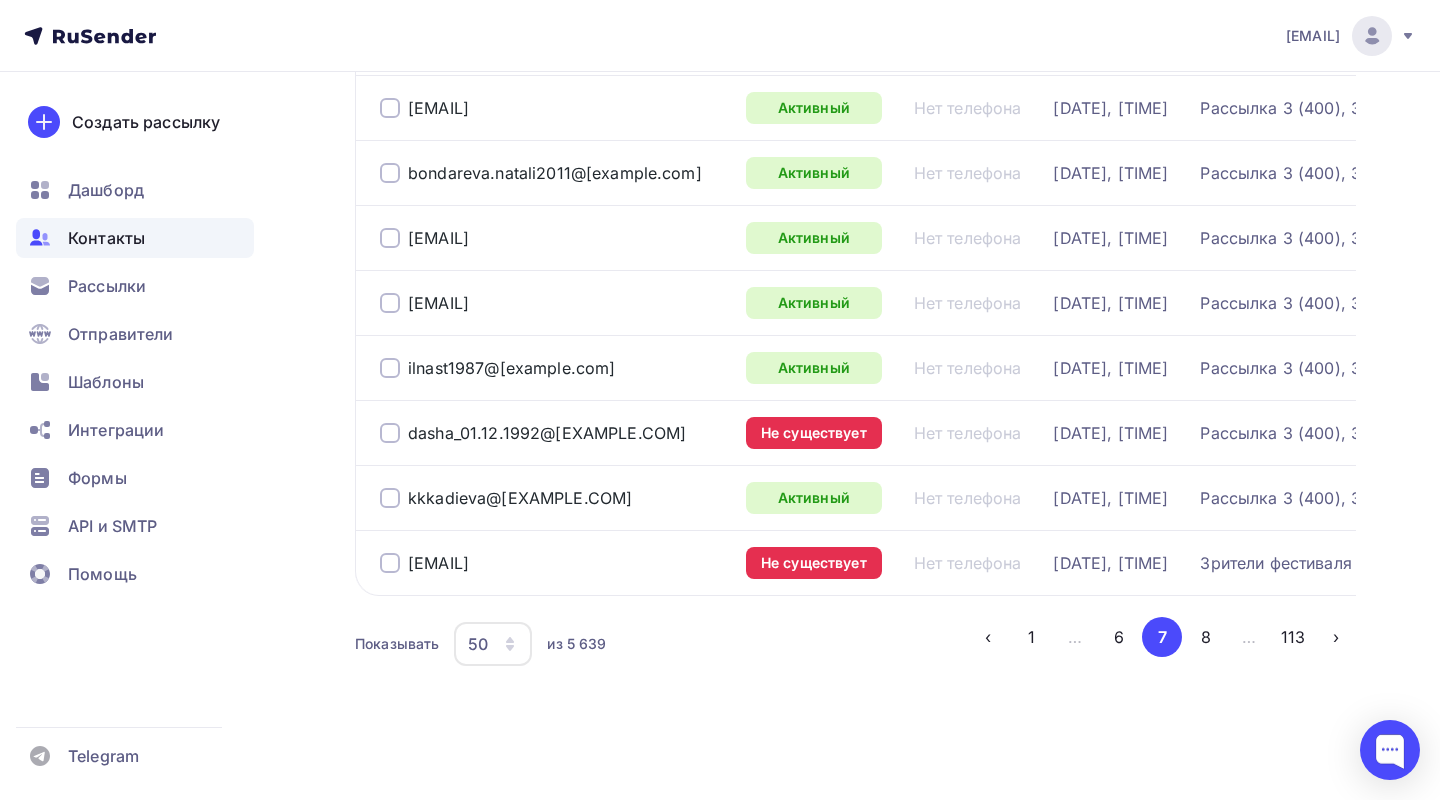 click on "vasilek_fareva@[EXAMPLE.COM]" at bounding box center (855, -1019) 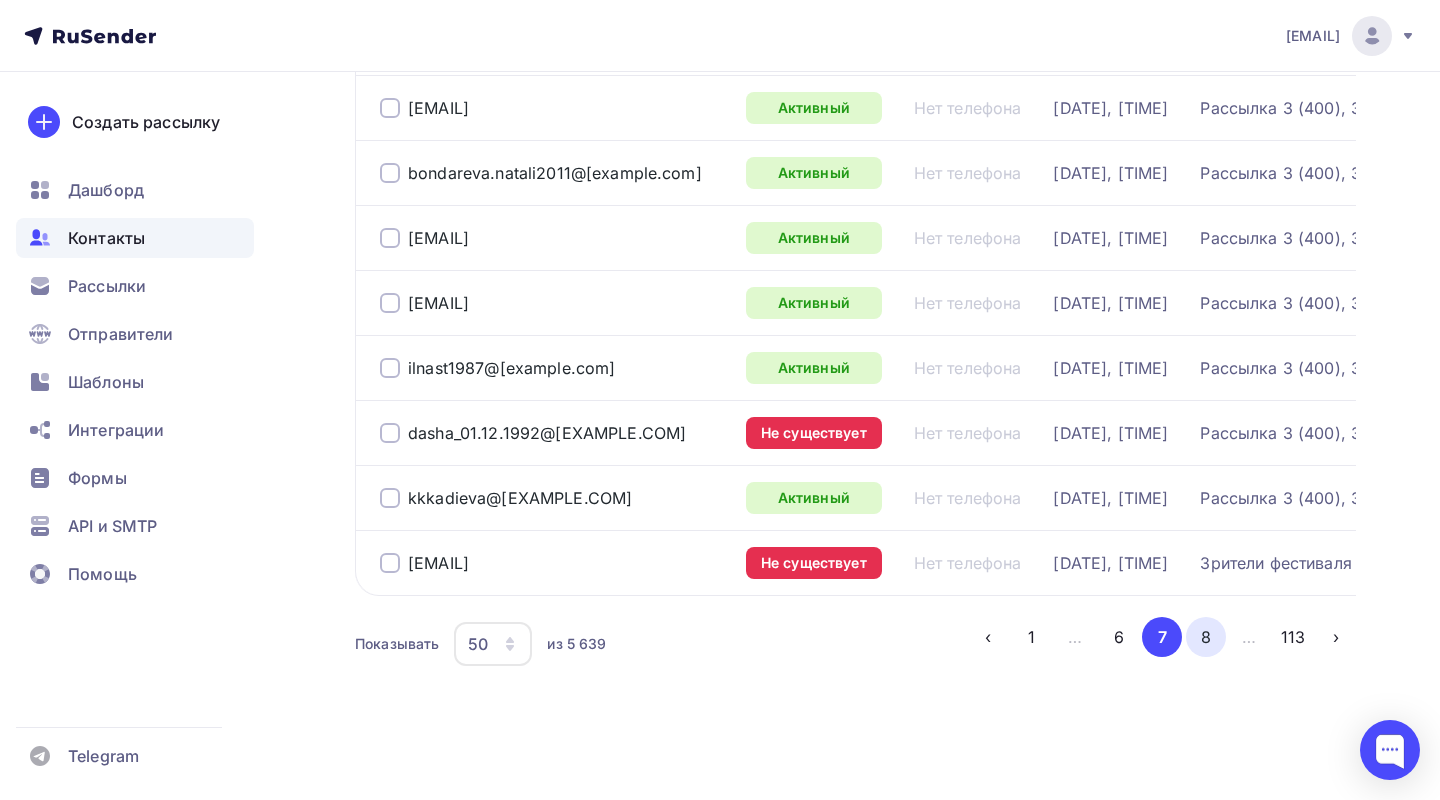 click on "8" at bounding box center (1206, 637) 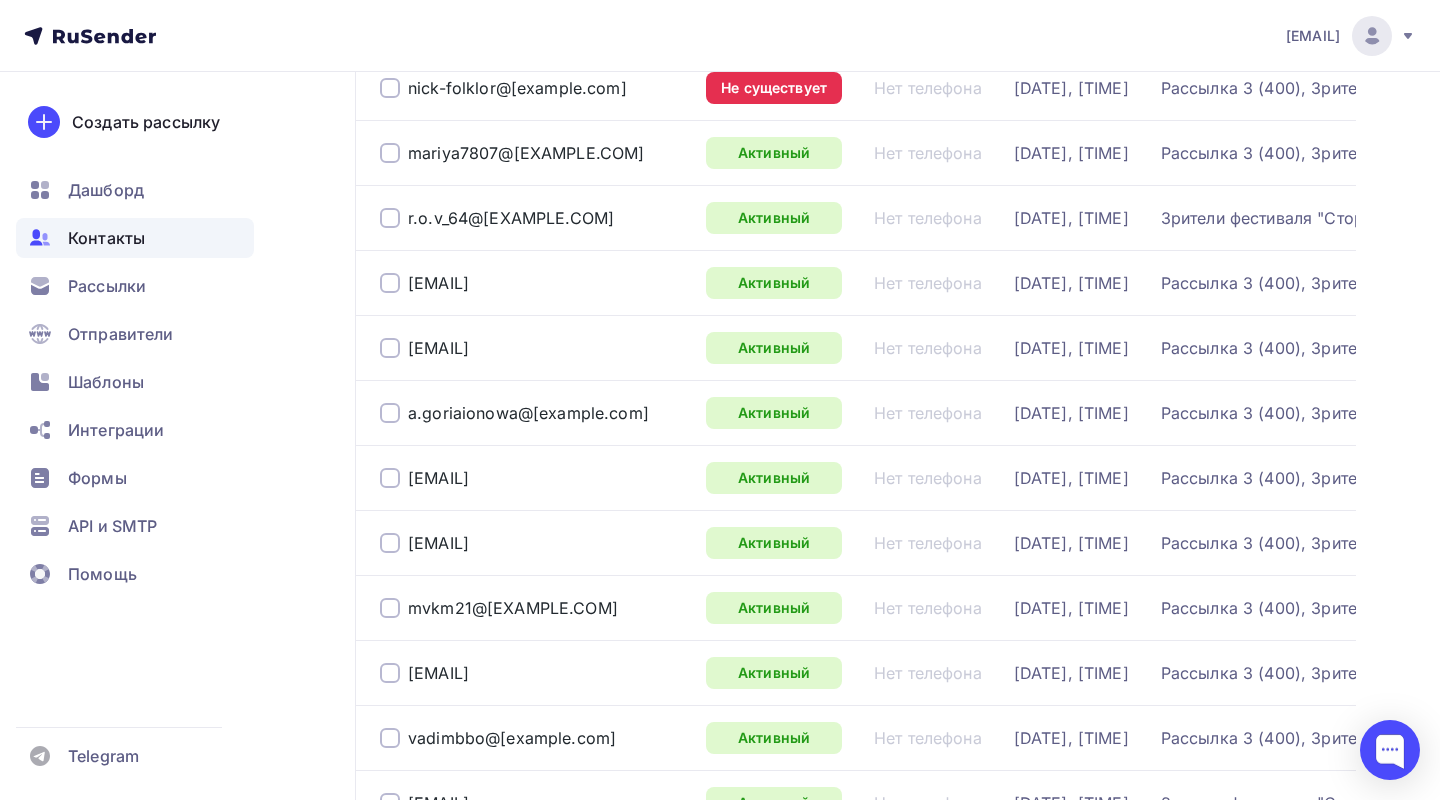 scroll, scrollTop: 3032, scrollLeft: 0, axis: vertical 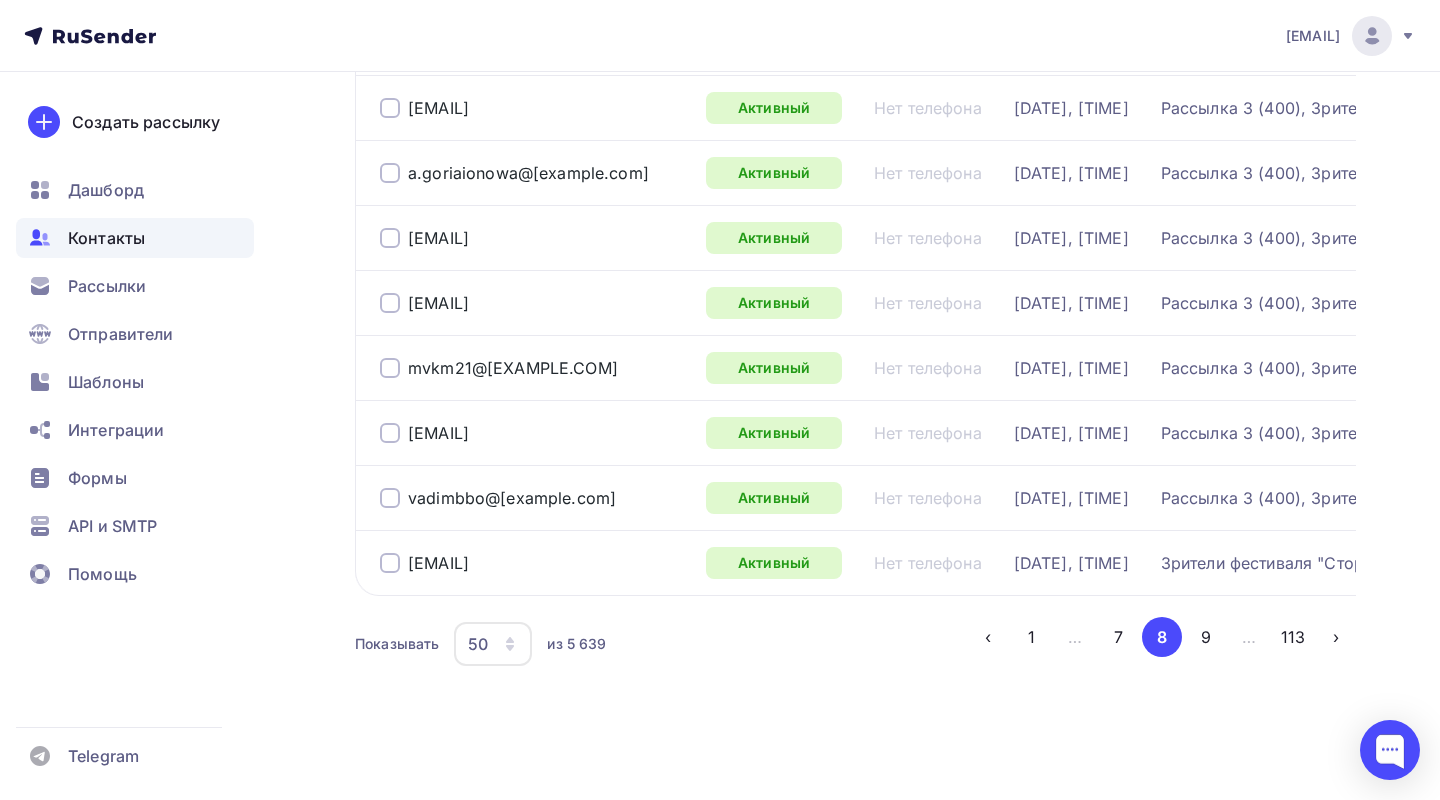 click on "50" at bounding box center [493, 644] 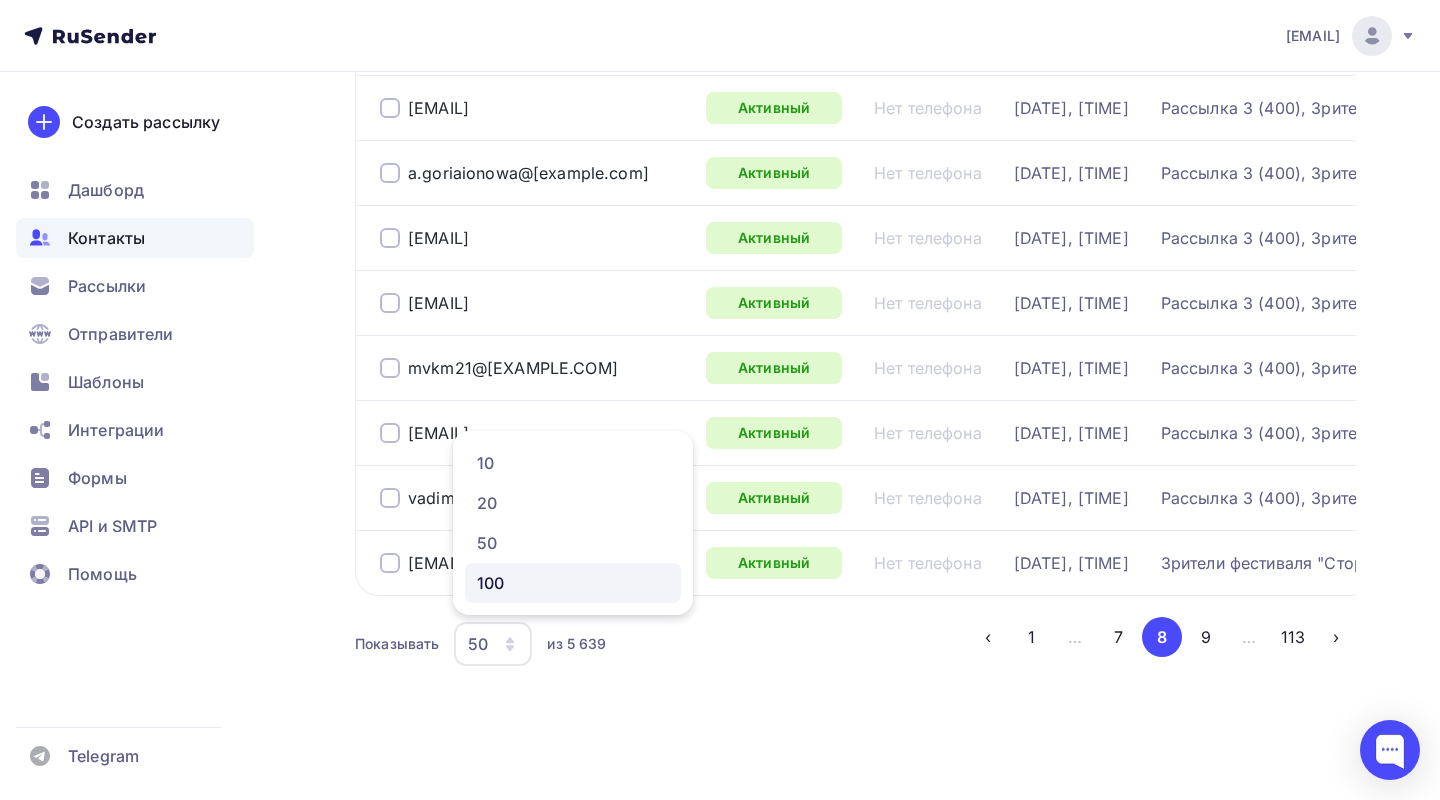 click on "100" at bounding box center [573, 583] 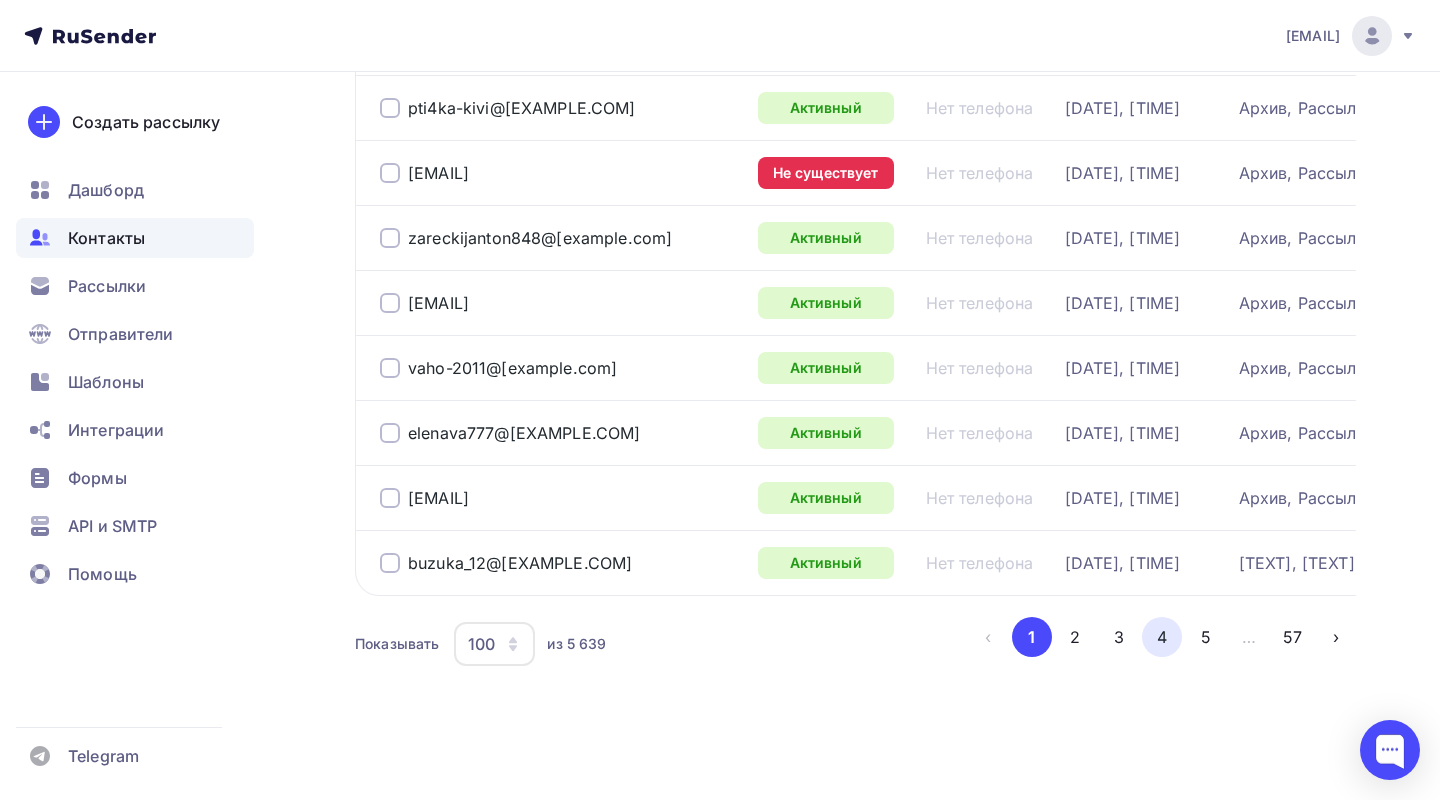 click on "4" at bounding box center (1162, 637) 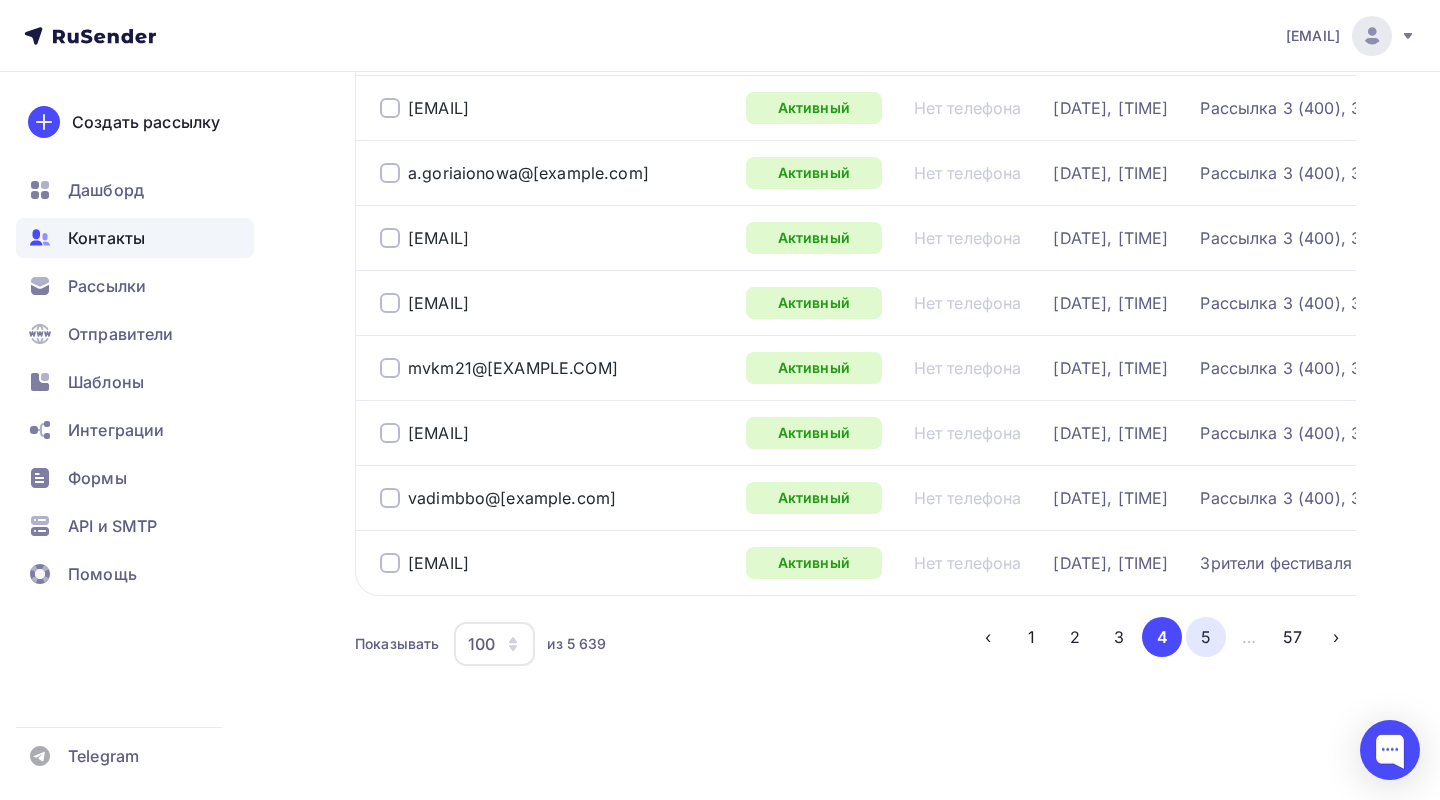 click on "5" at bounding box center (1206, 637) 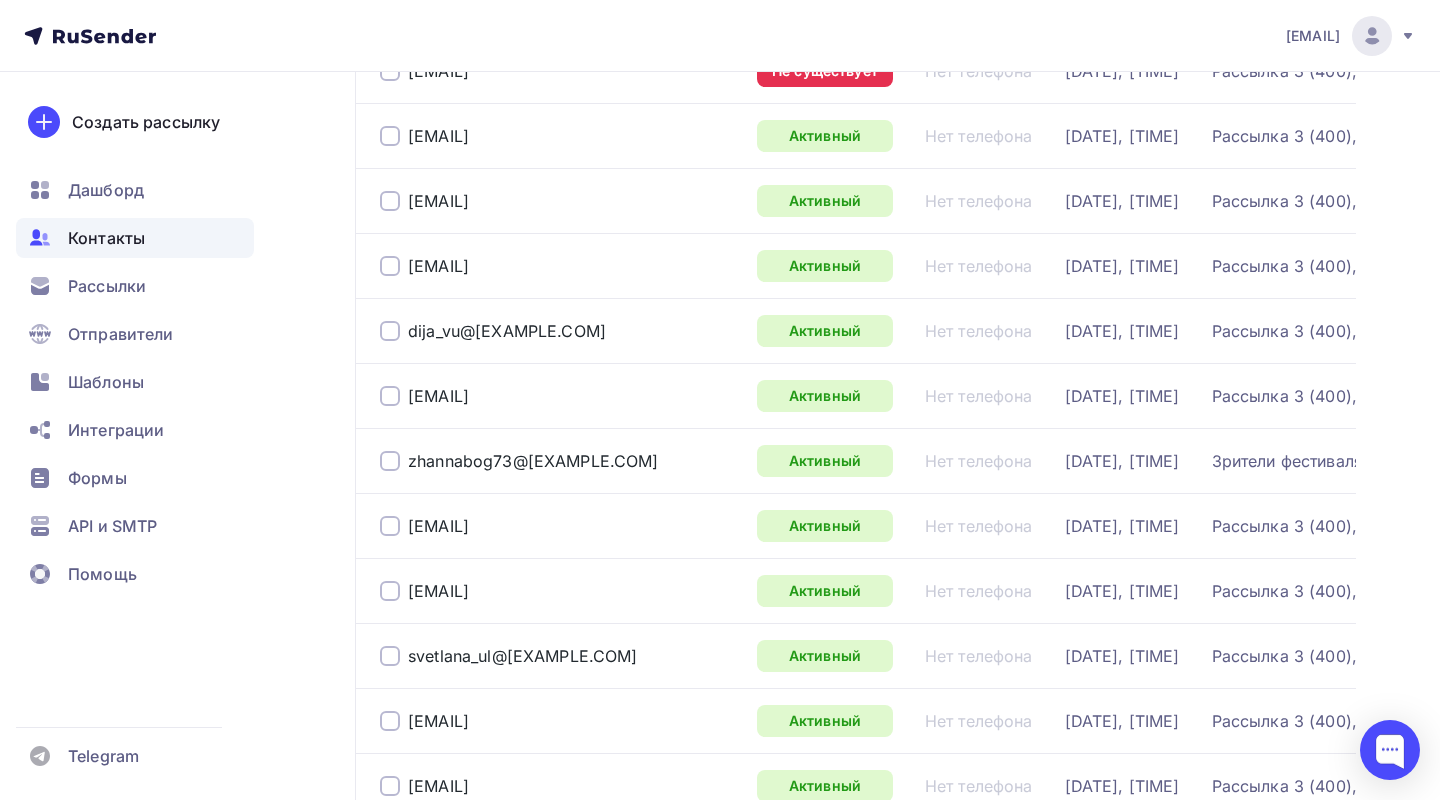 scroll, scrollTop: 6282, scrollLeft: 0, axis: vertical 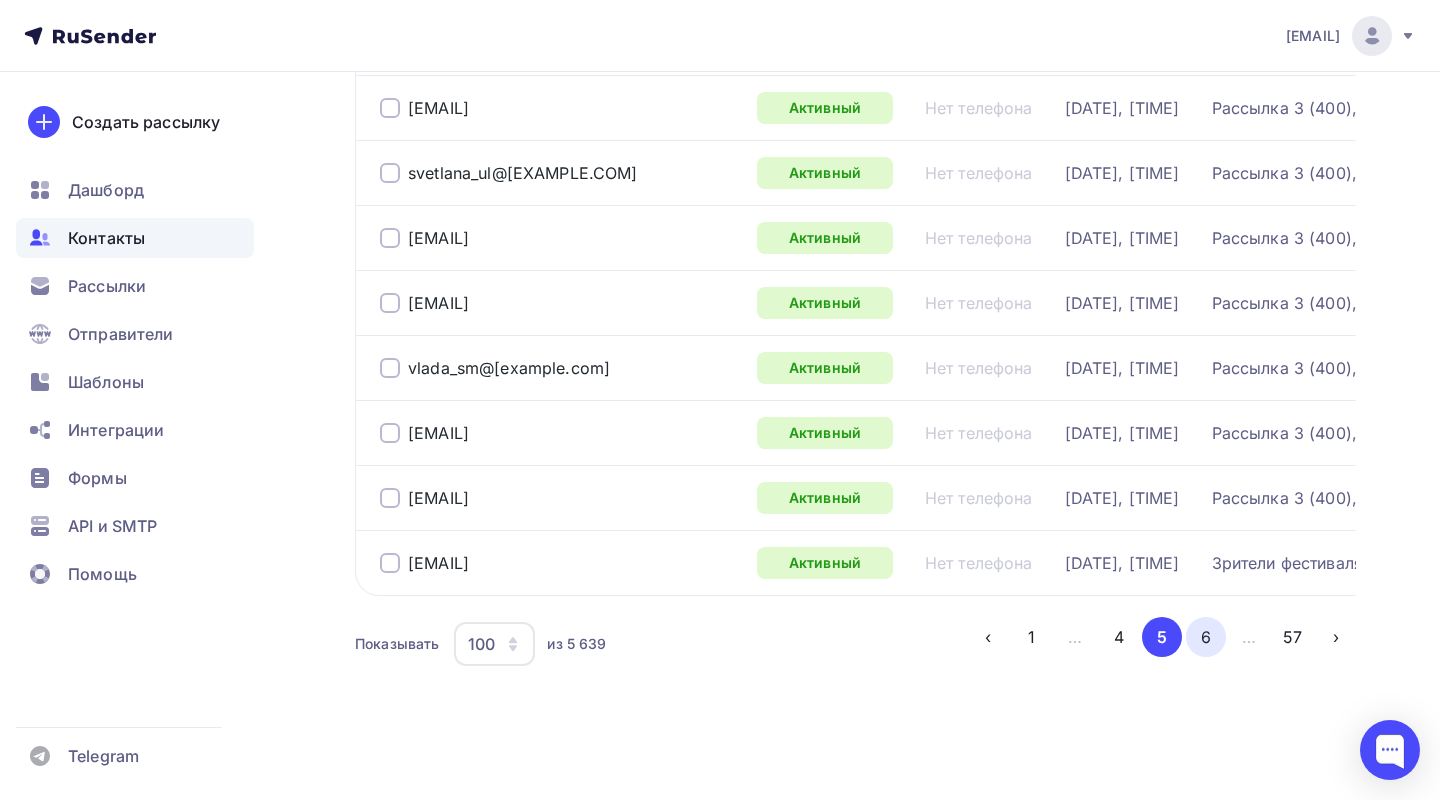 click on "6" at bounding box center [1206, 637] 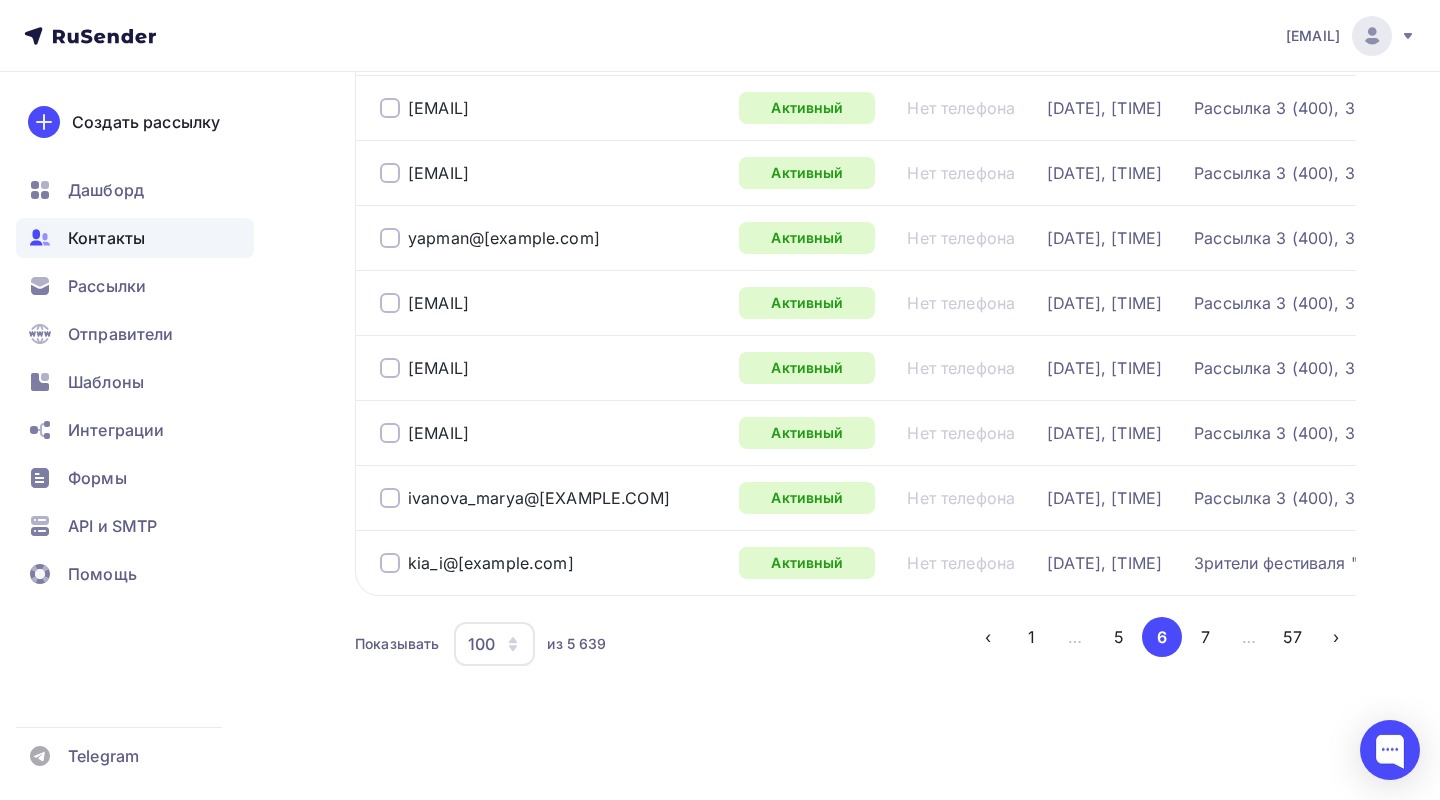 click on "7" at bounding box center [1206, 637] 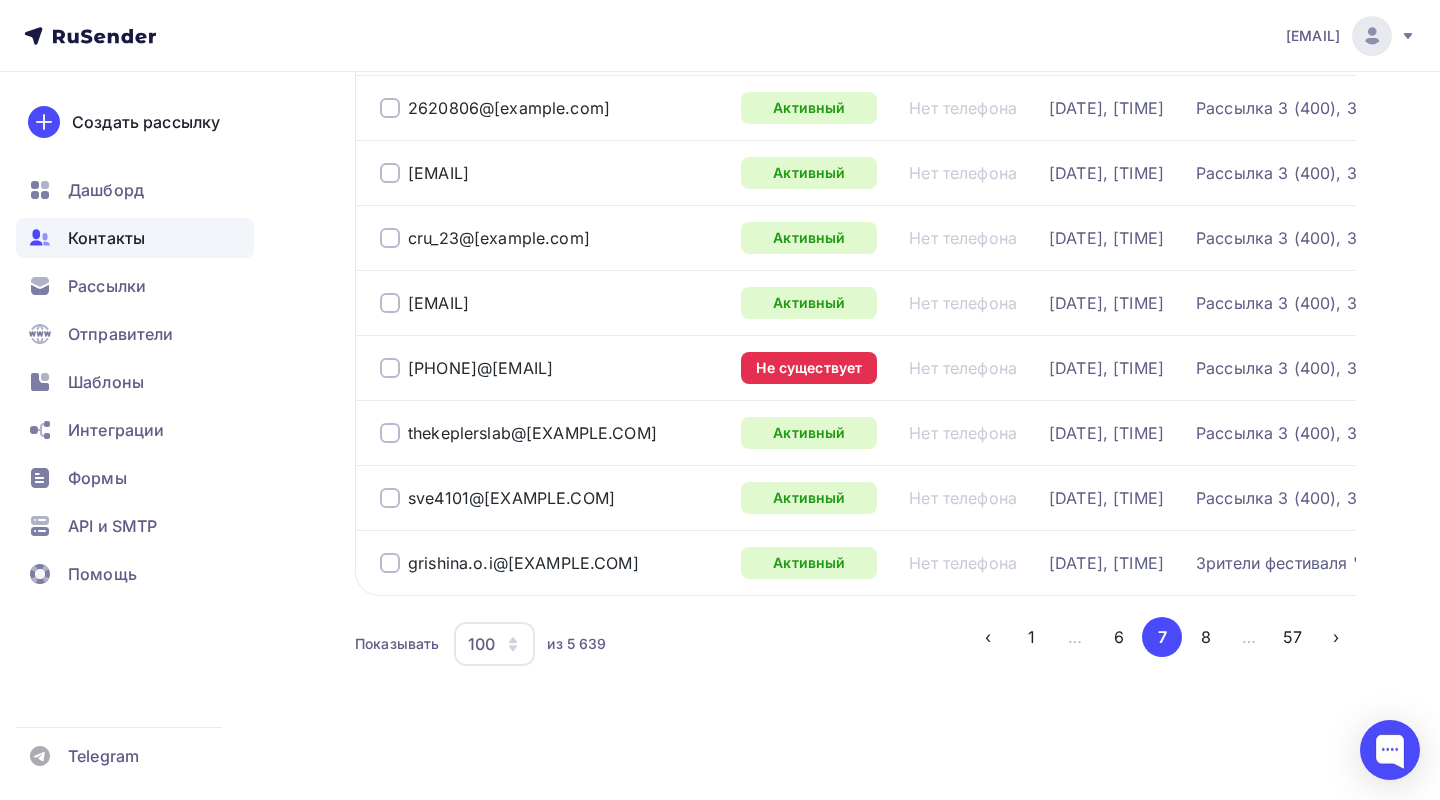 click on "Показывать
100
10
20
50
100
из 5 639   ‹ 1 … 6 7 8 … 57 ›" at bounding box center (855, 644) 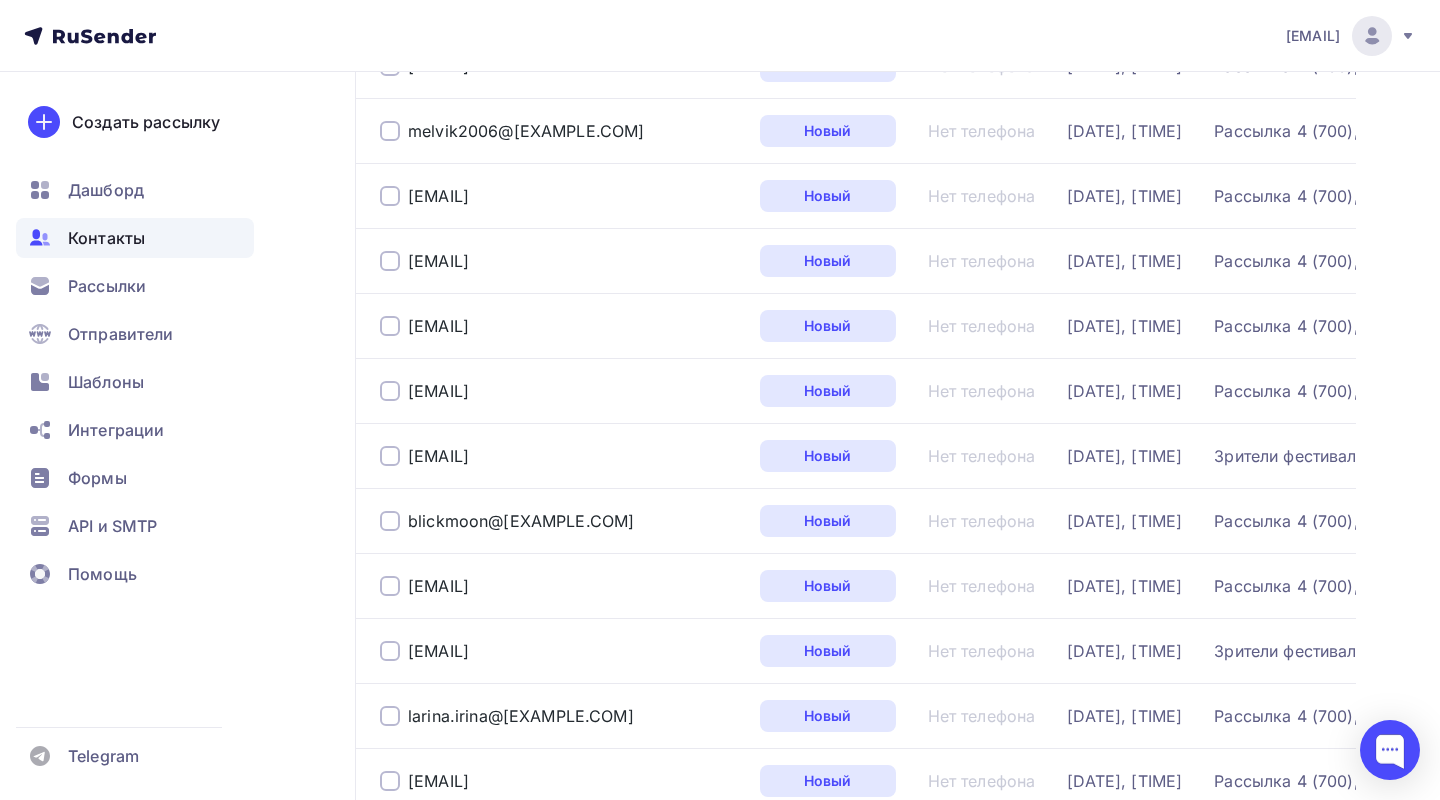 scroll, scrollTop: 0, scrollLeft: 0, axis: both 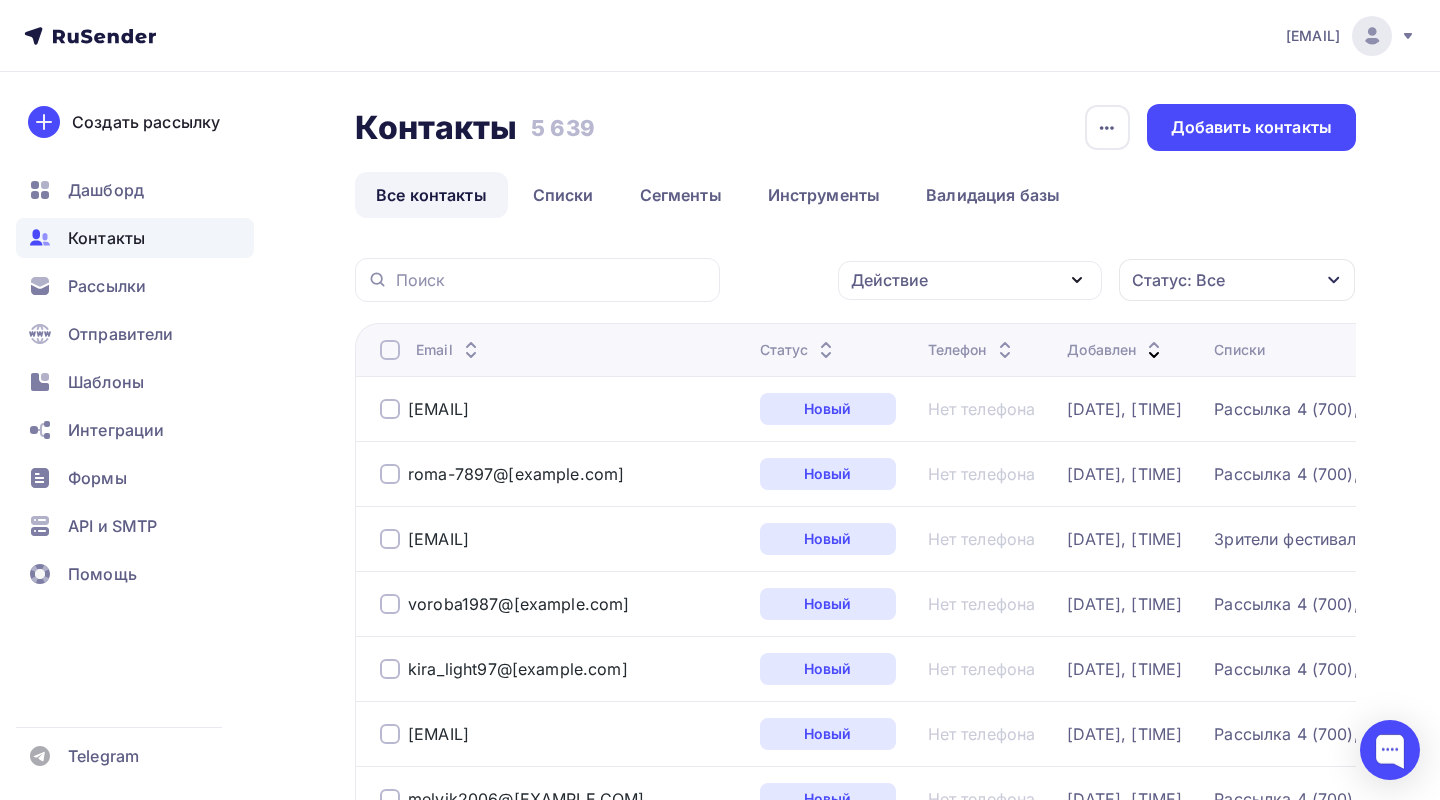 click on "Контакты" at bounding box center (106, 238) 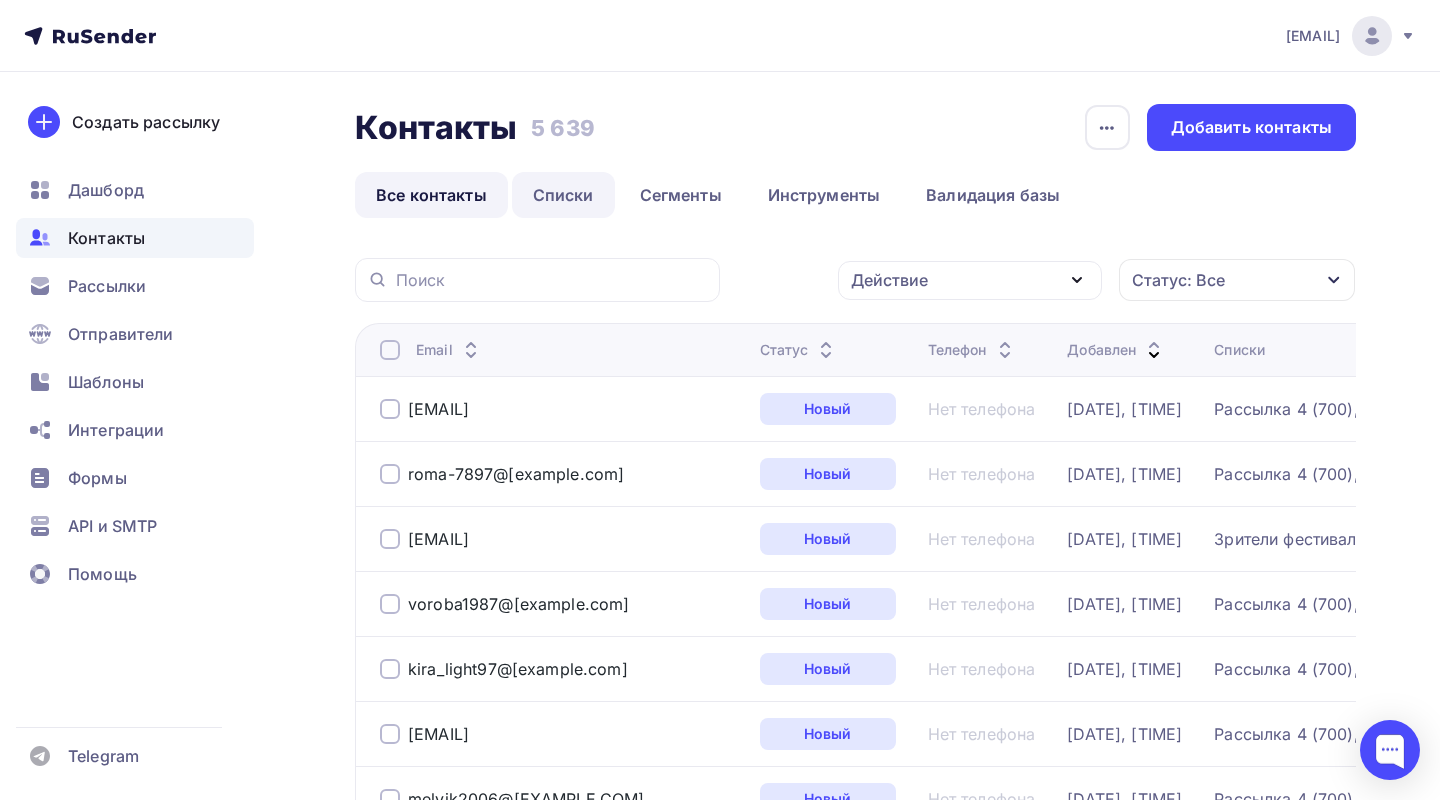 click on "Списки" at bounding box center (563, 195) 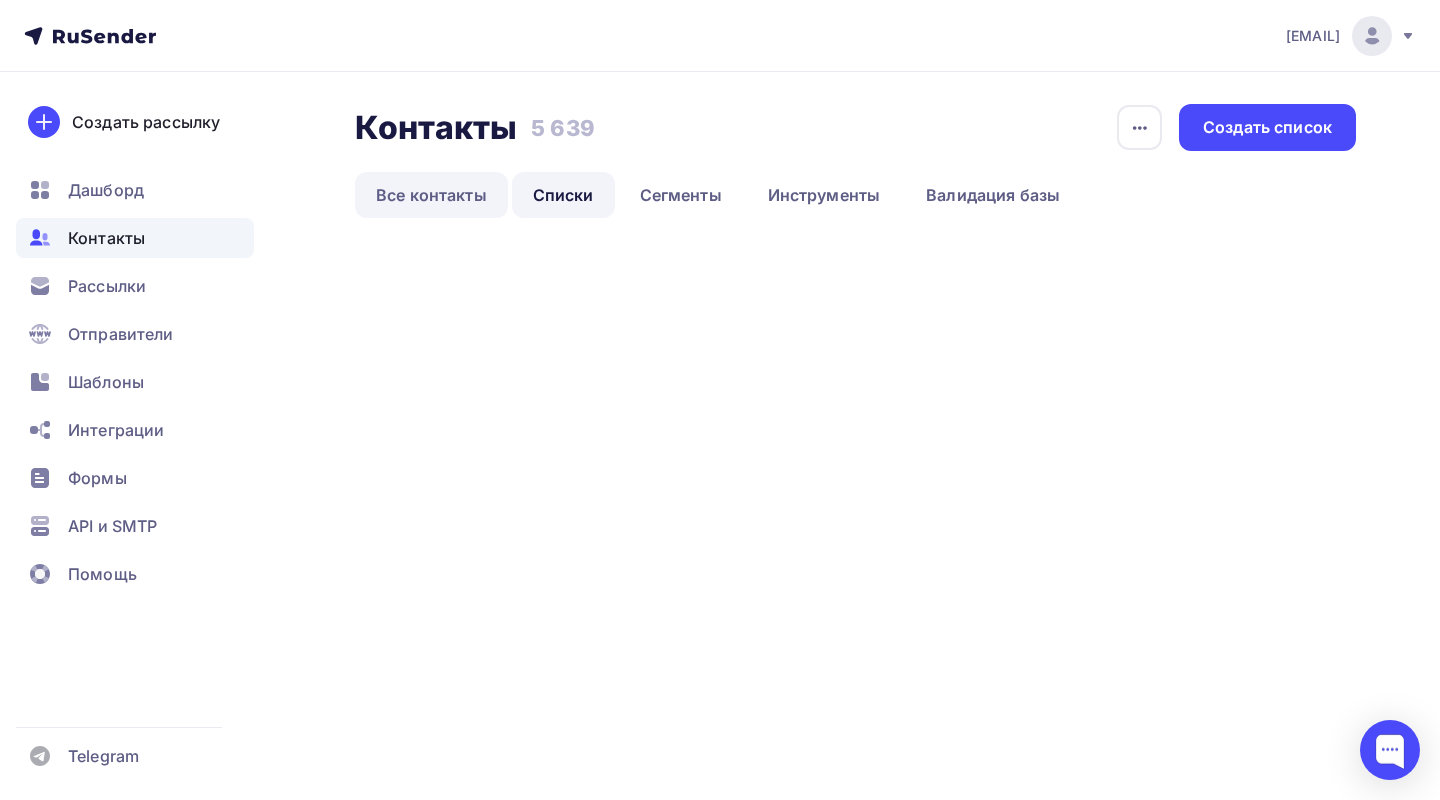 click on "Все контакты" at bounding box center [431, 195] 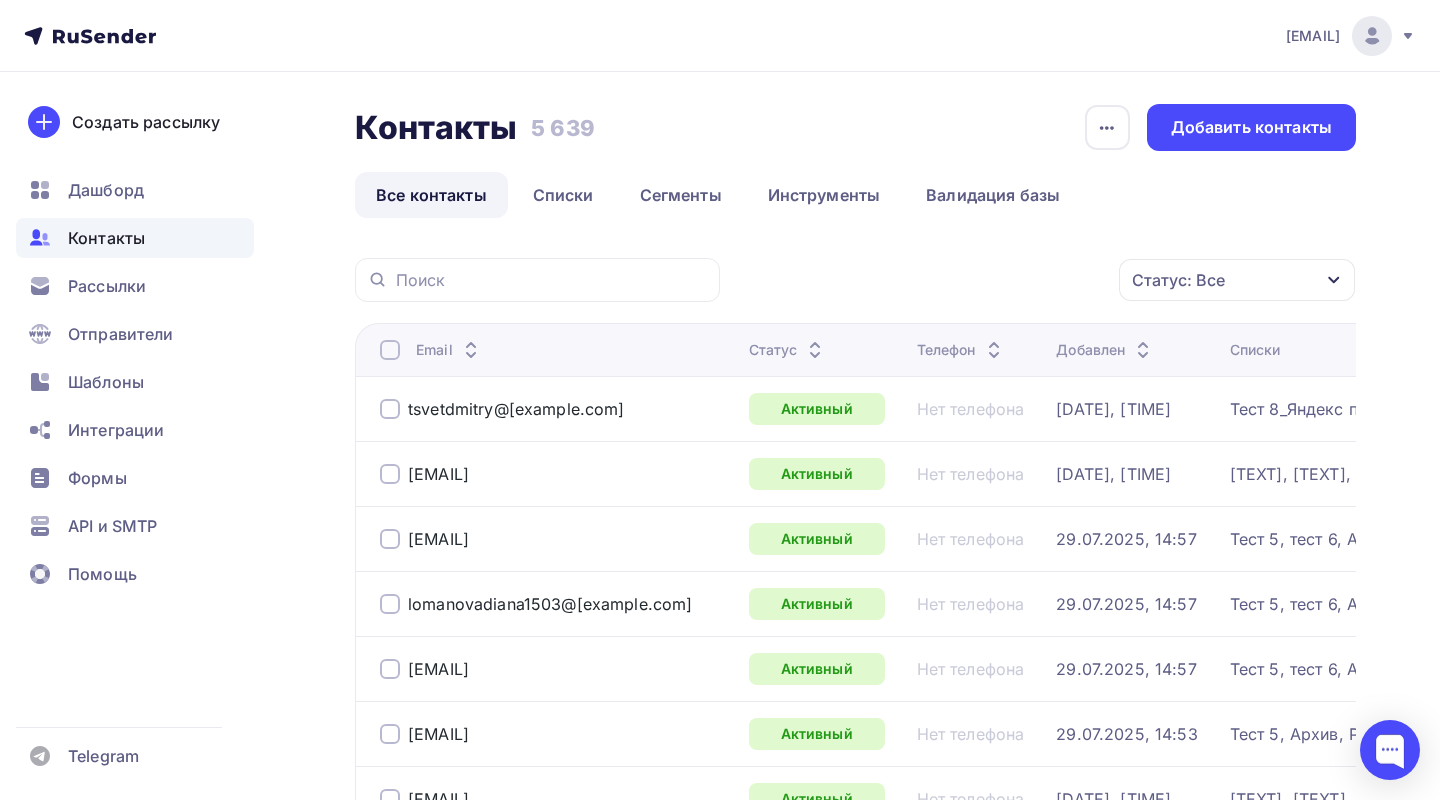 click at bounding box center (390, 350) 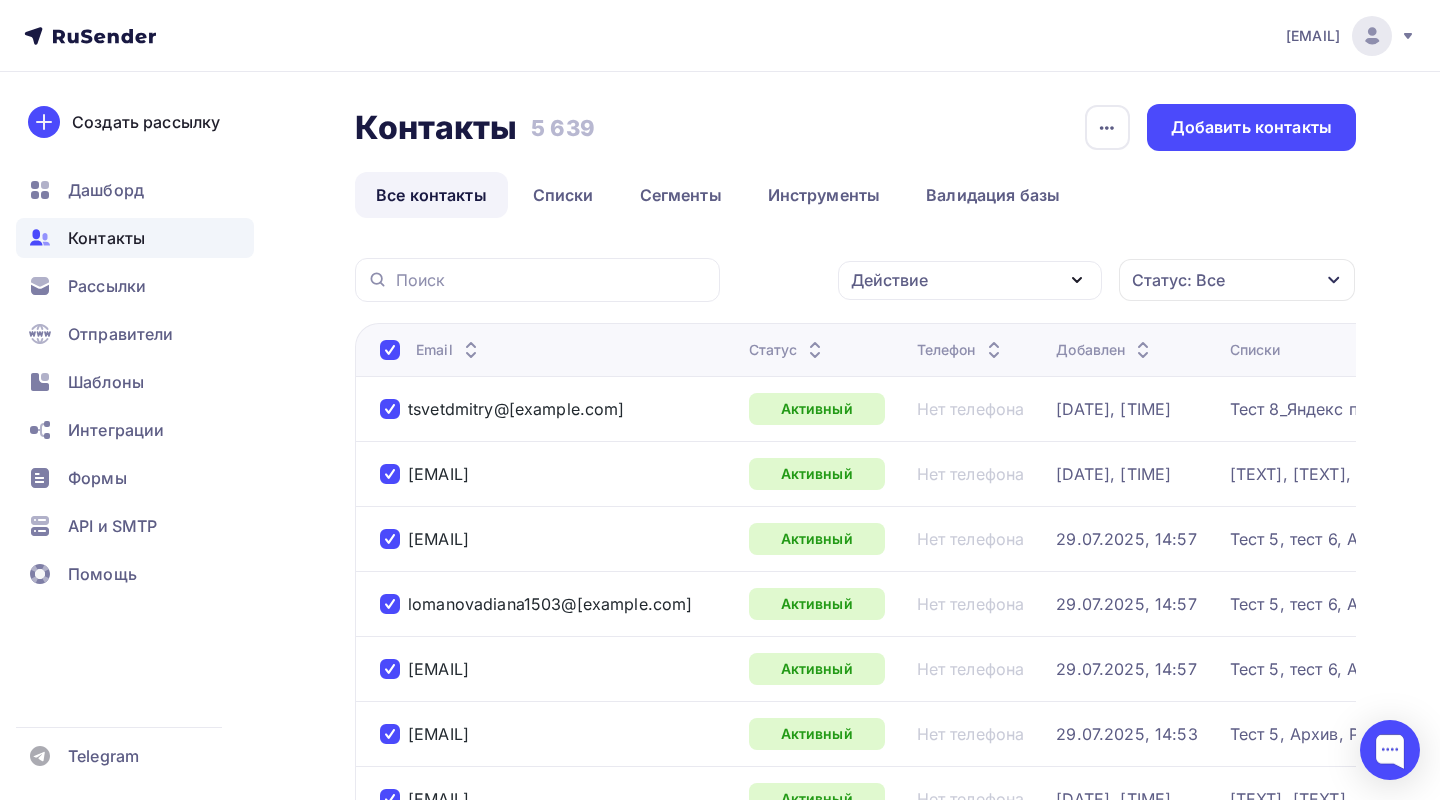 click on "Статус: Все" at bounding box center [1178, 280] 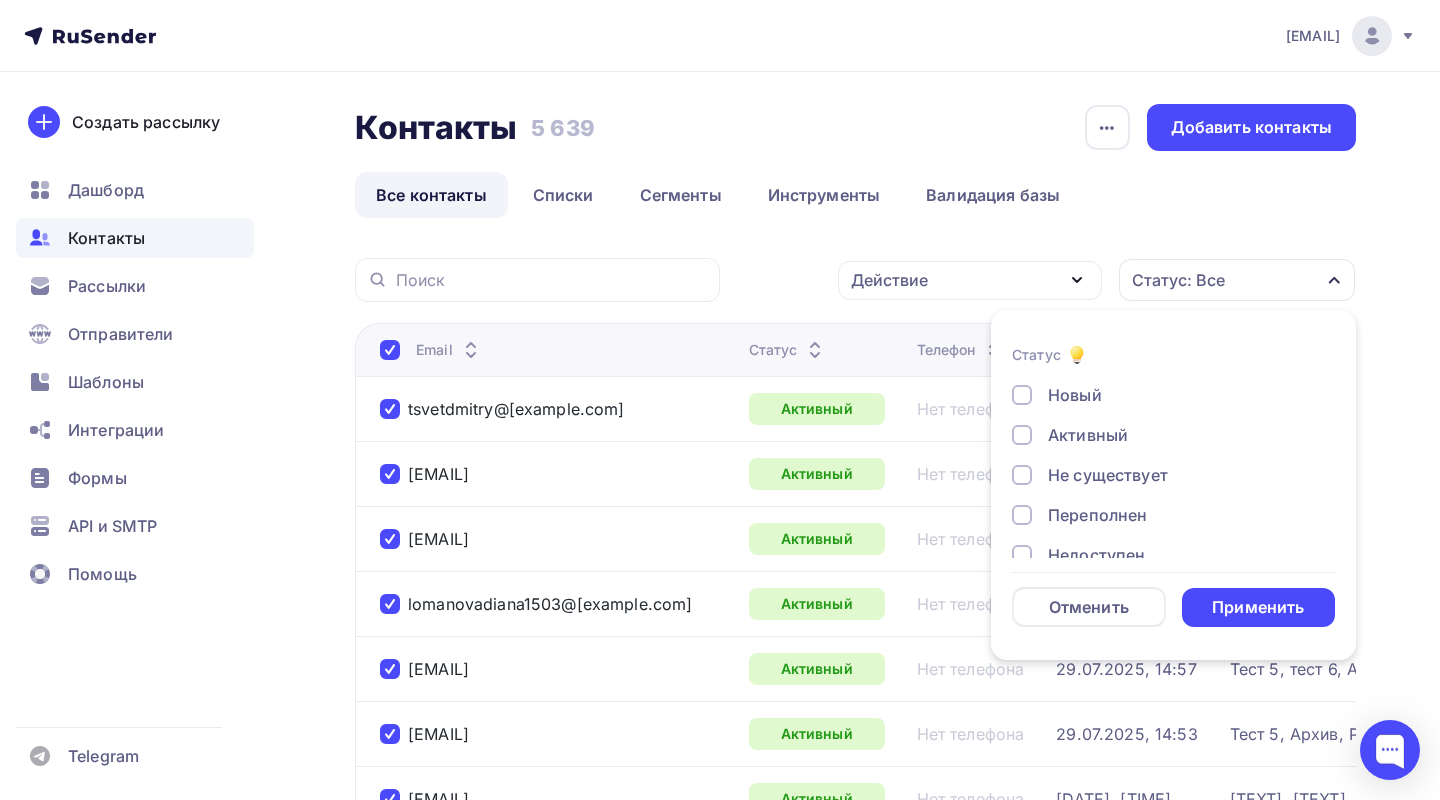 click on "Действие" at bounding box center [970, 280] 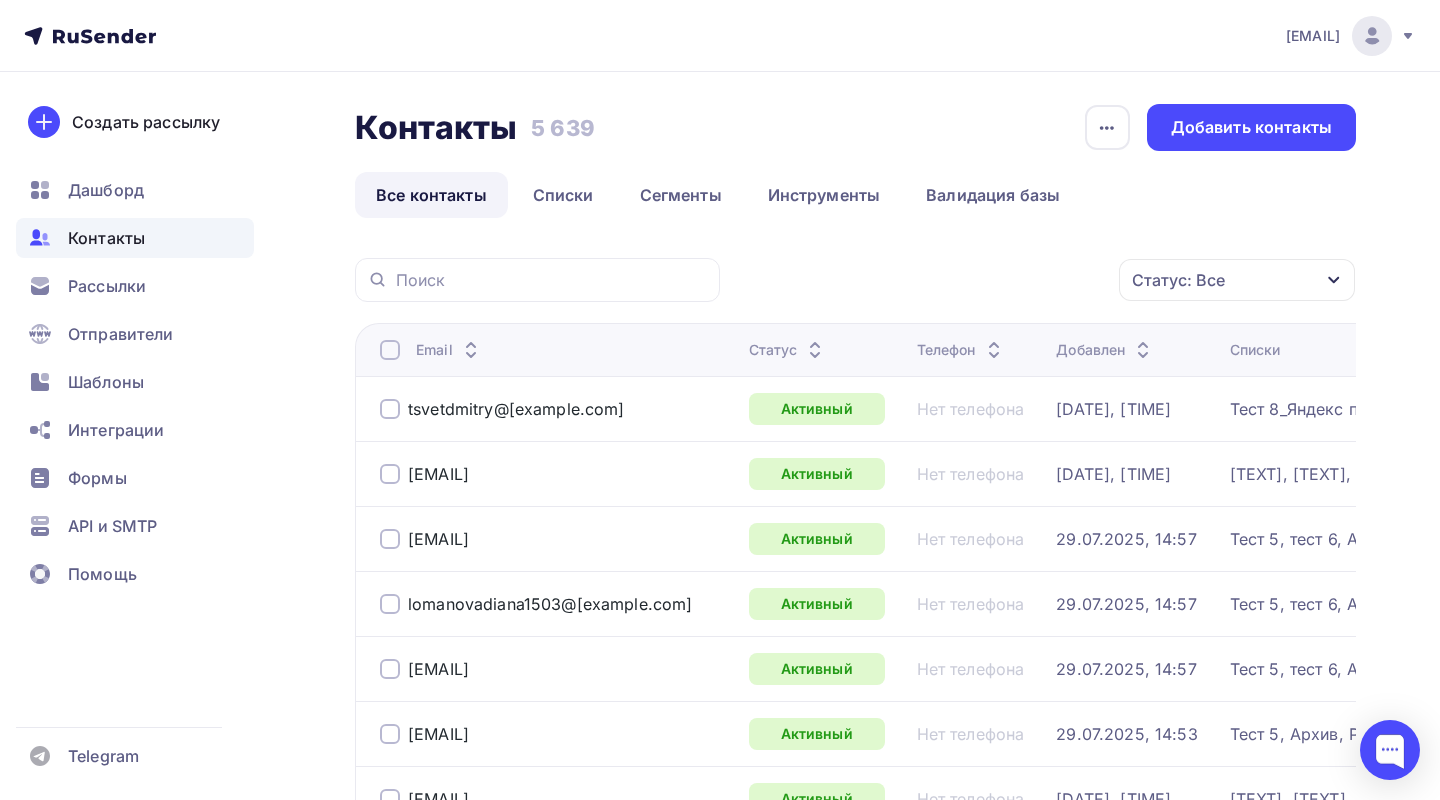 click at bounding box center [537, 280] 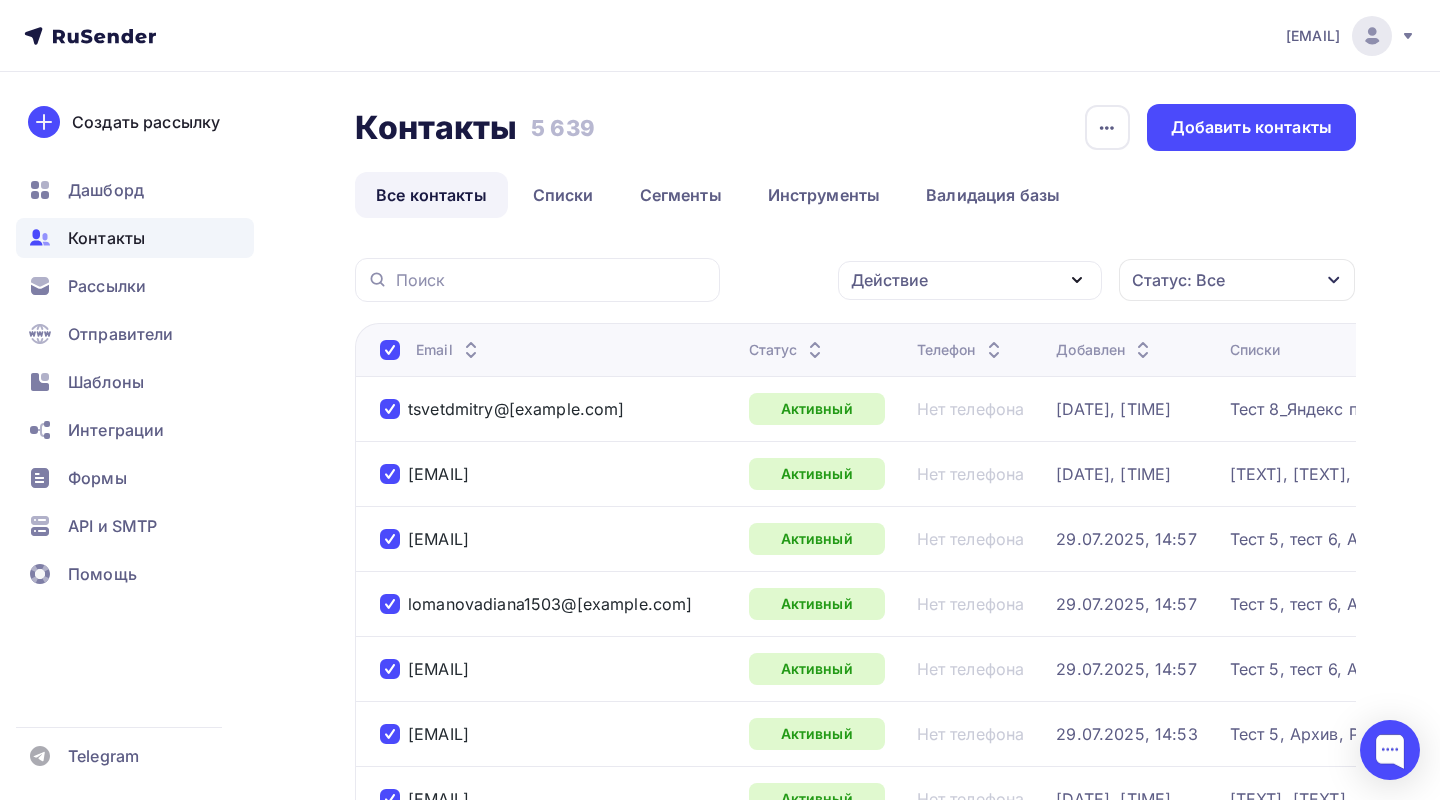 click on "Действие" at bounding box center [970, 280] 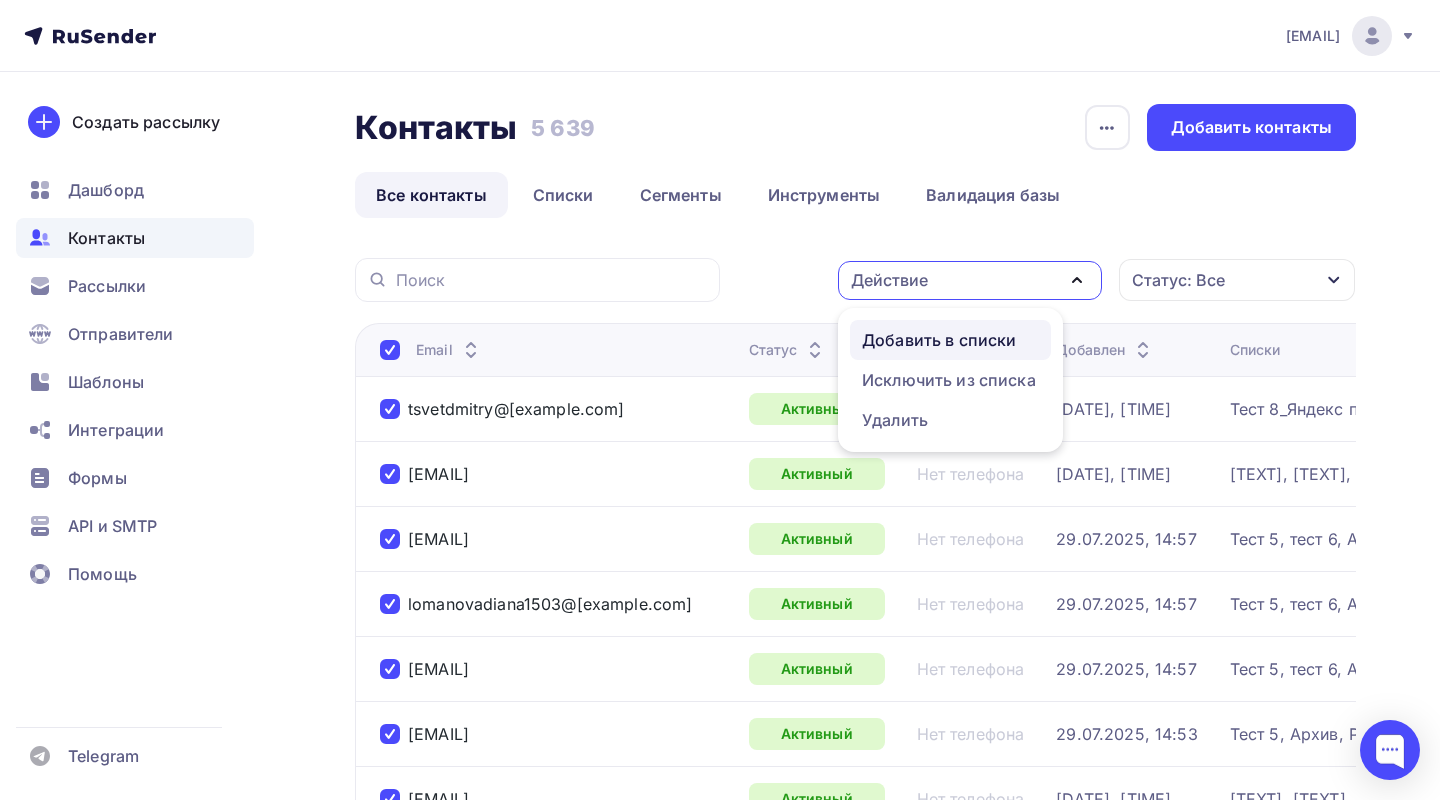 click on "Добавить в списки" at bounding box center (939, 340) 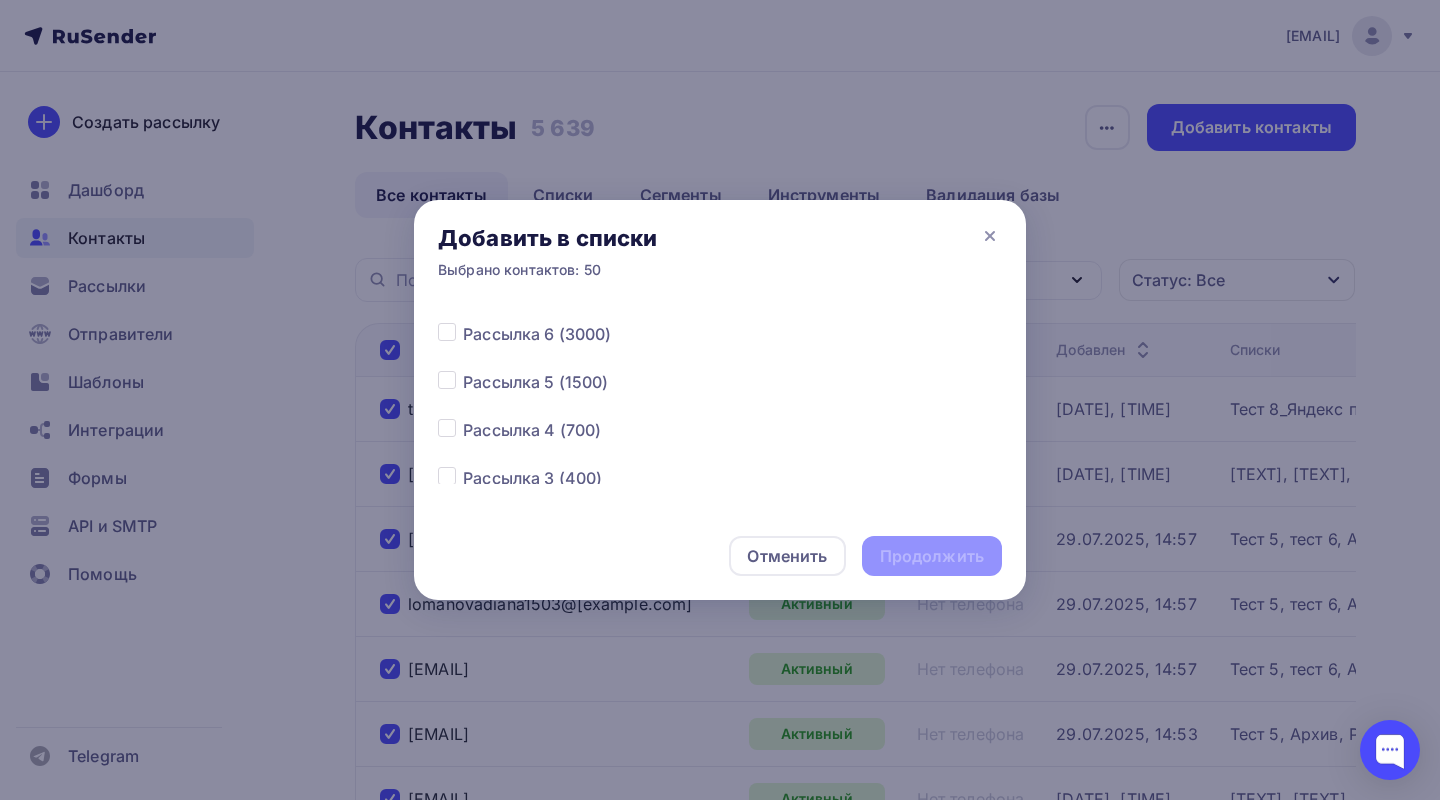 scroll, scrollTop: 0, scrollLeft: 0, axis: both 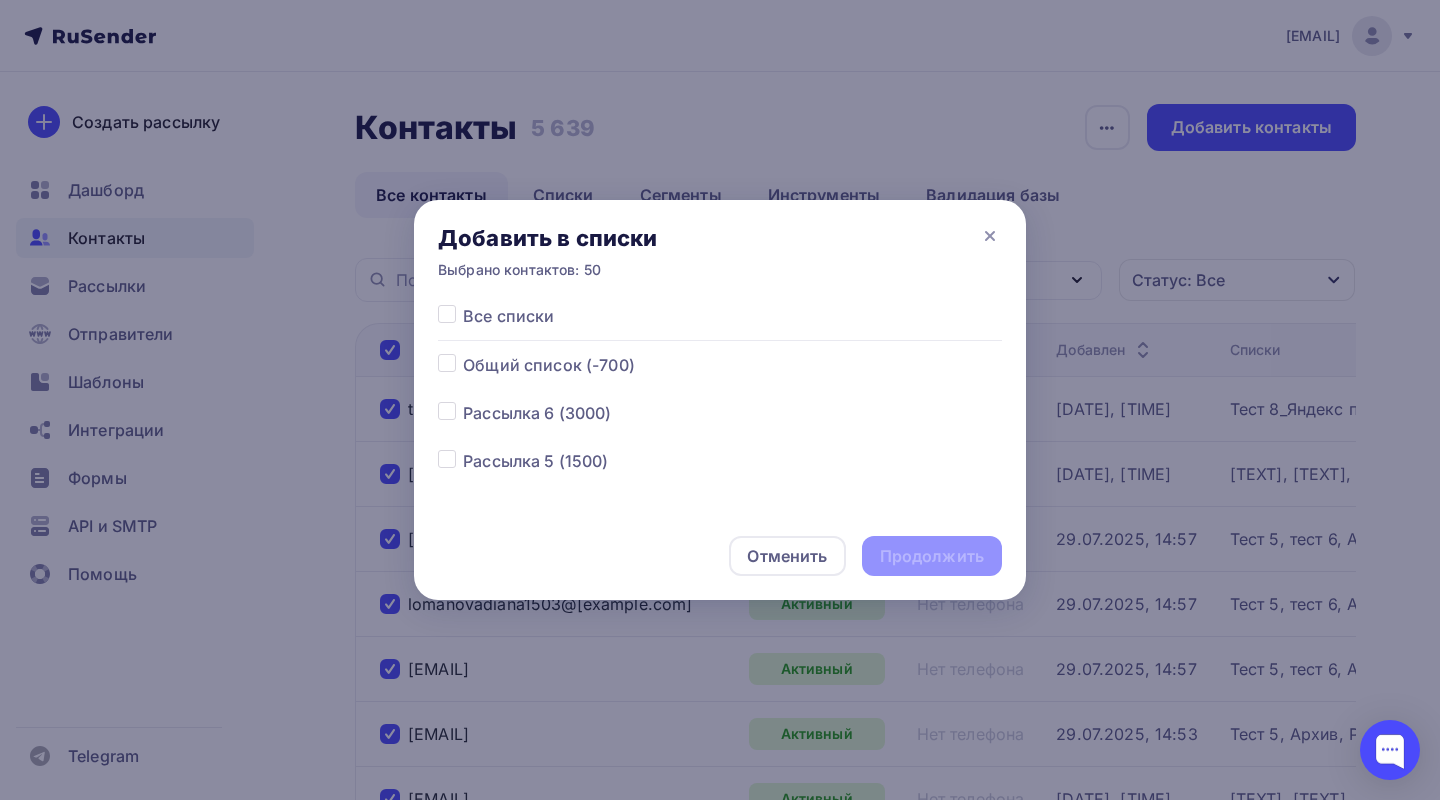 click at bounding box center (720, 400) 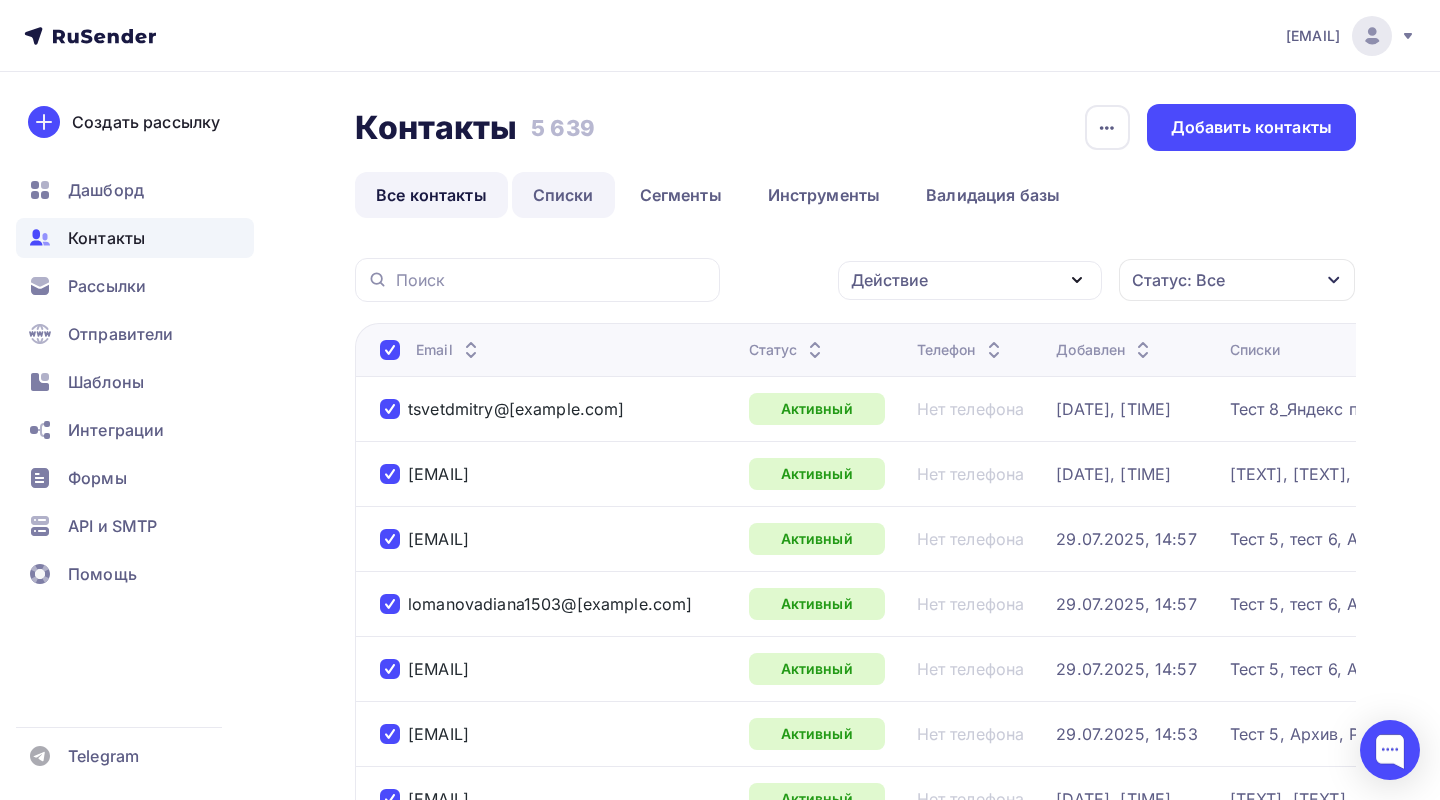click on "Списки" at bounding box center (563, 195) 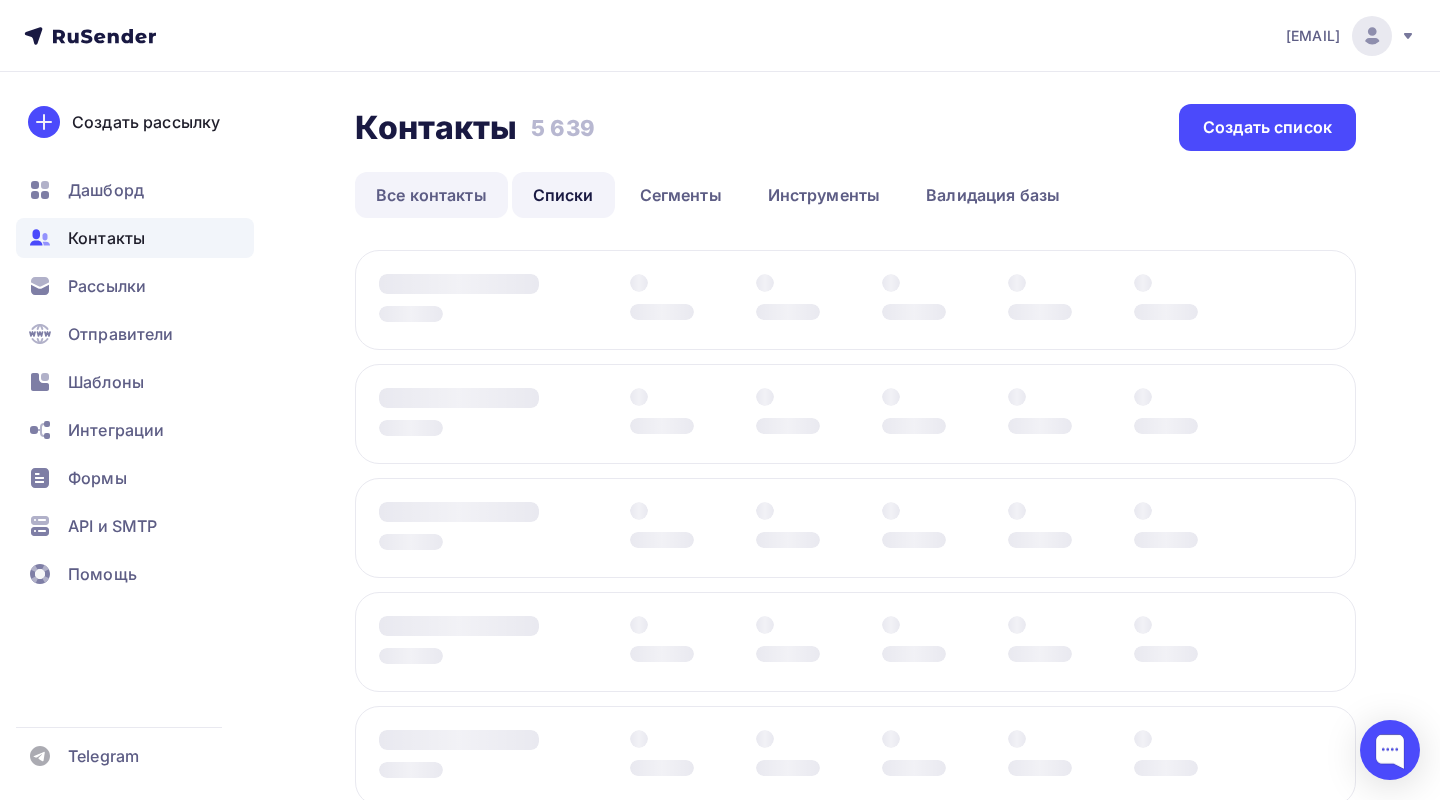 click on "Все контакты" at bounding box center [431, 195] 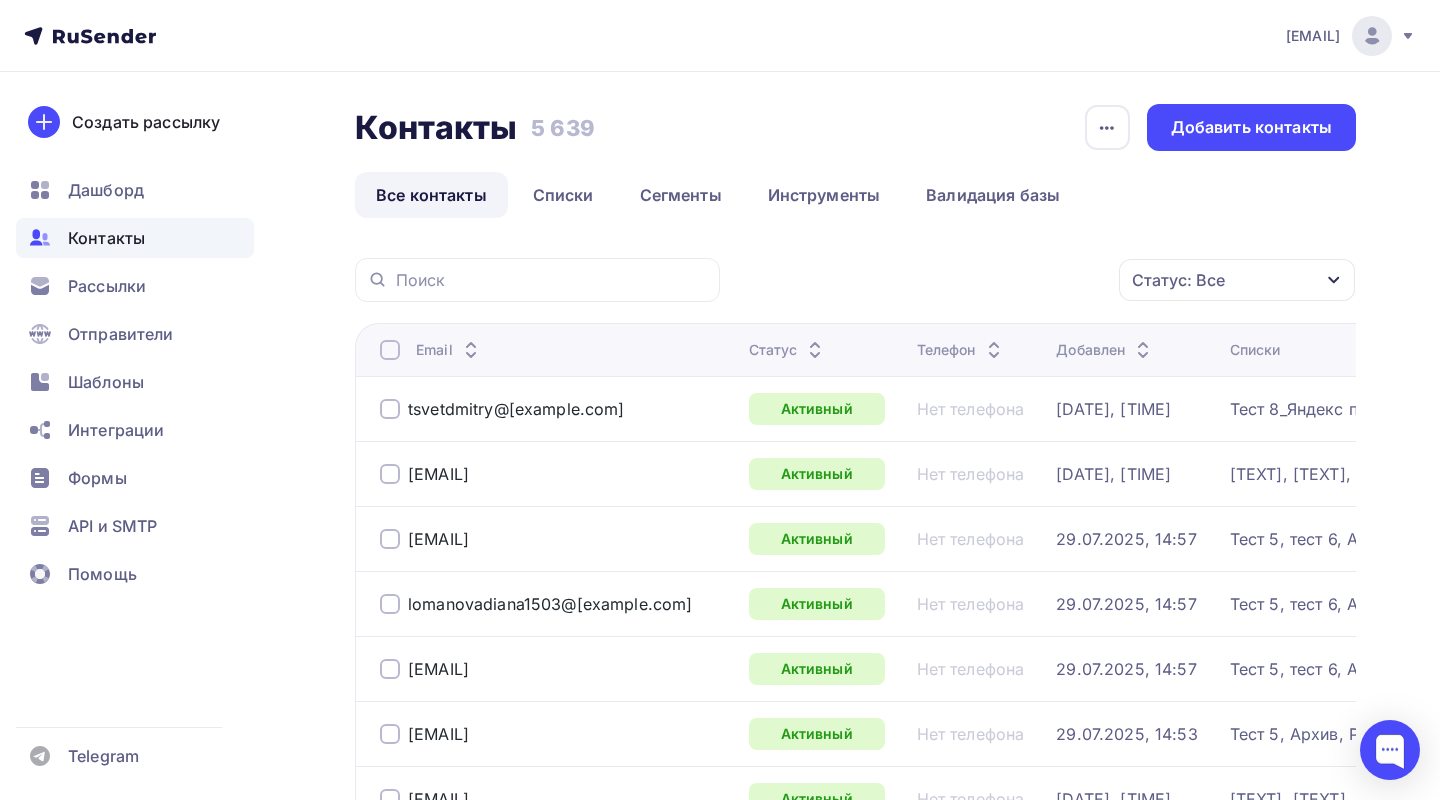 click on "Контакты   Контакты
5 639
5 639
История импорта
Добавить контакты
Все контакты
Списки
Сегменты
Инструменты
Валидация базы
Все контакты
Списки
Сегменты
Инструменты
Валидация базы" at bounding box center [855, 161] 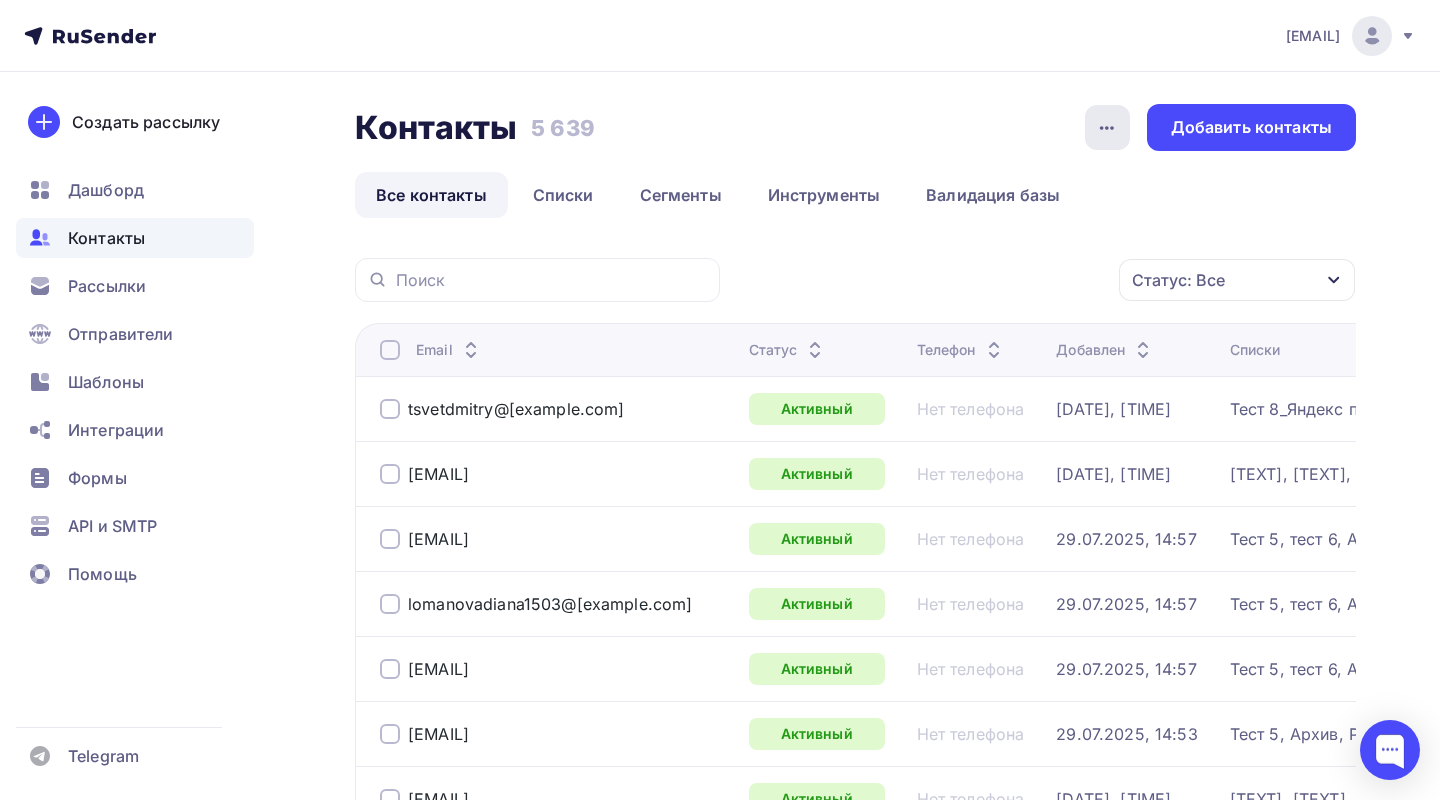 click 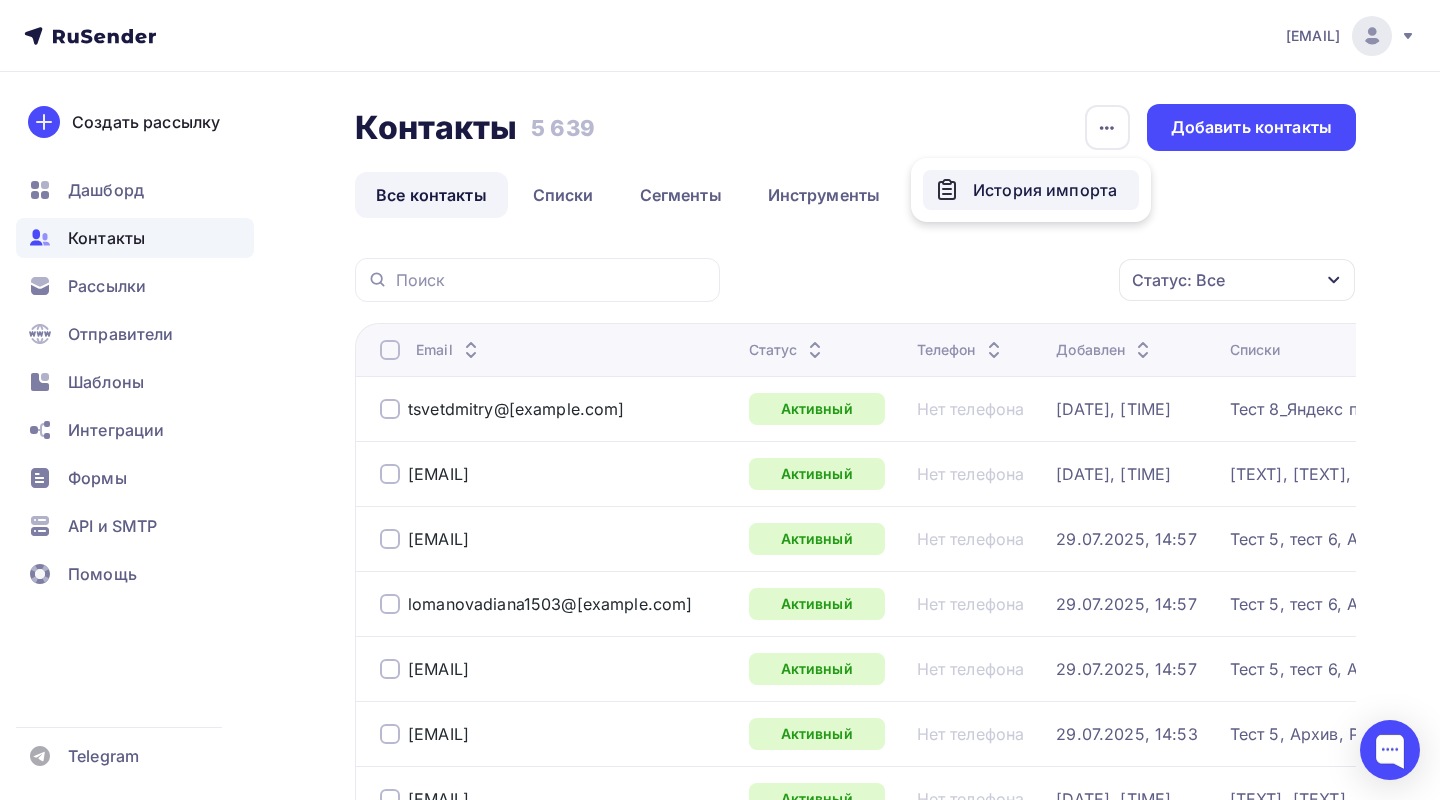 click on "История импорта" at bounding box center [1031, 190] 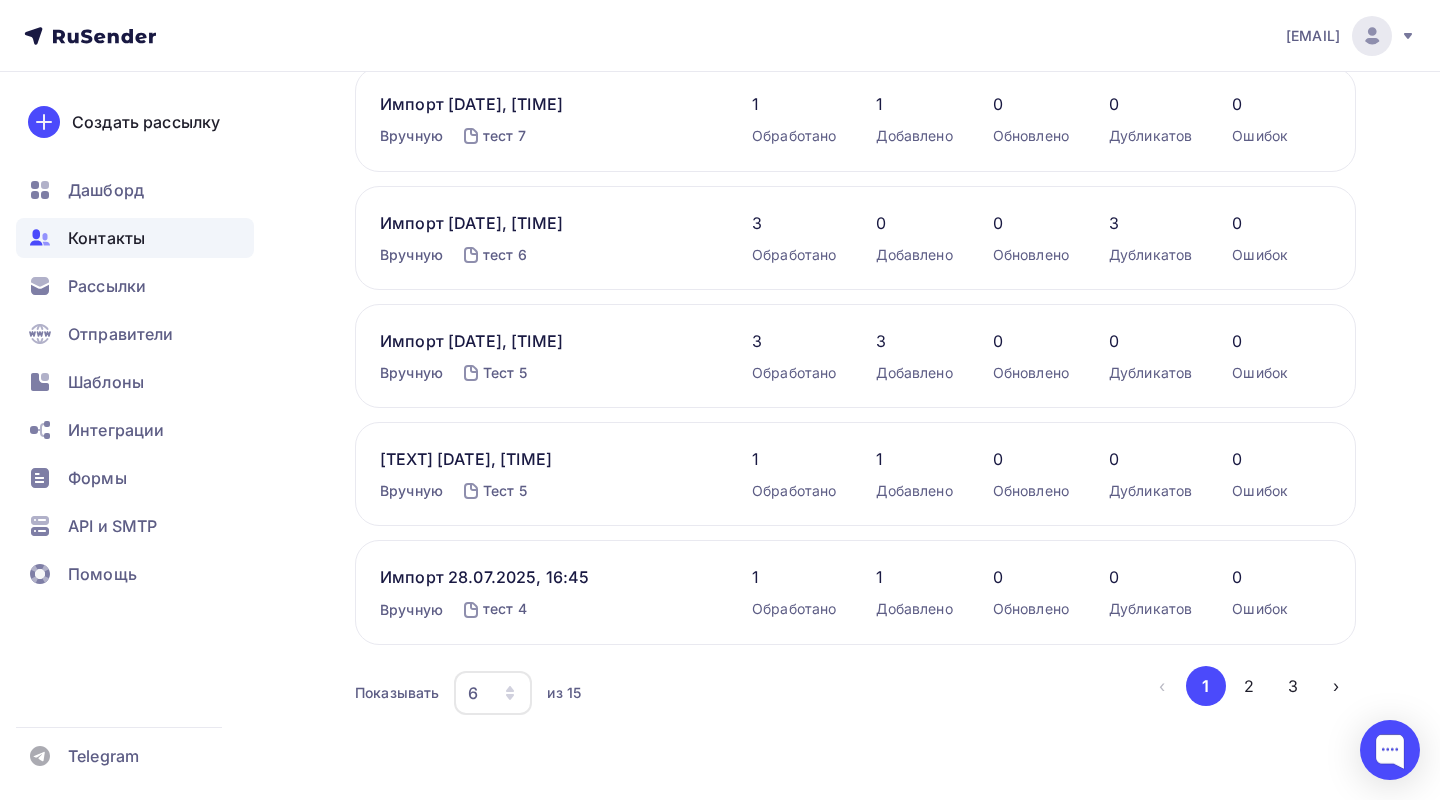 scroll, scrollTop: 0, scrollLeft: 0, axis: both 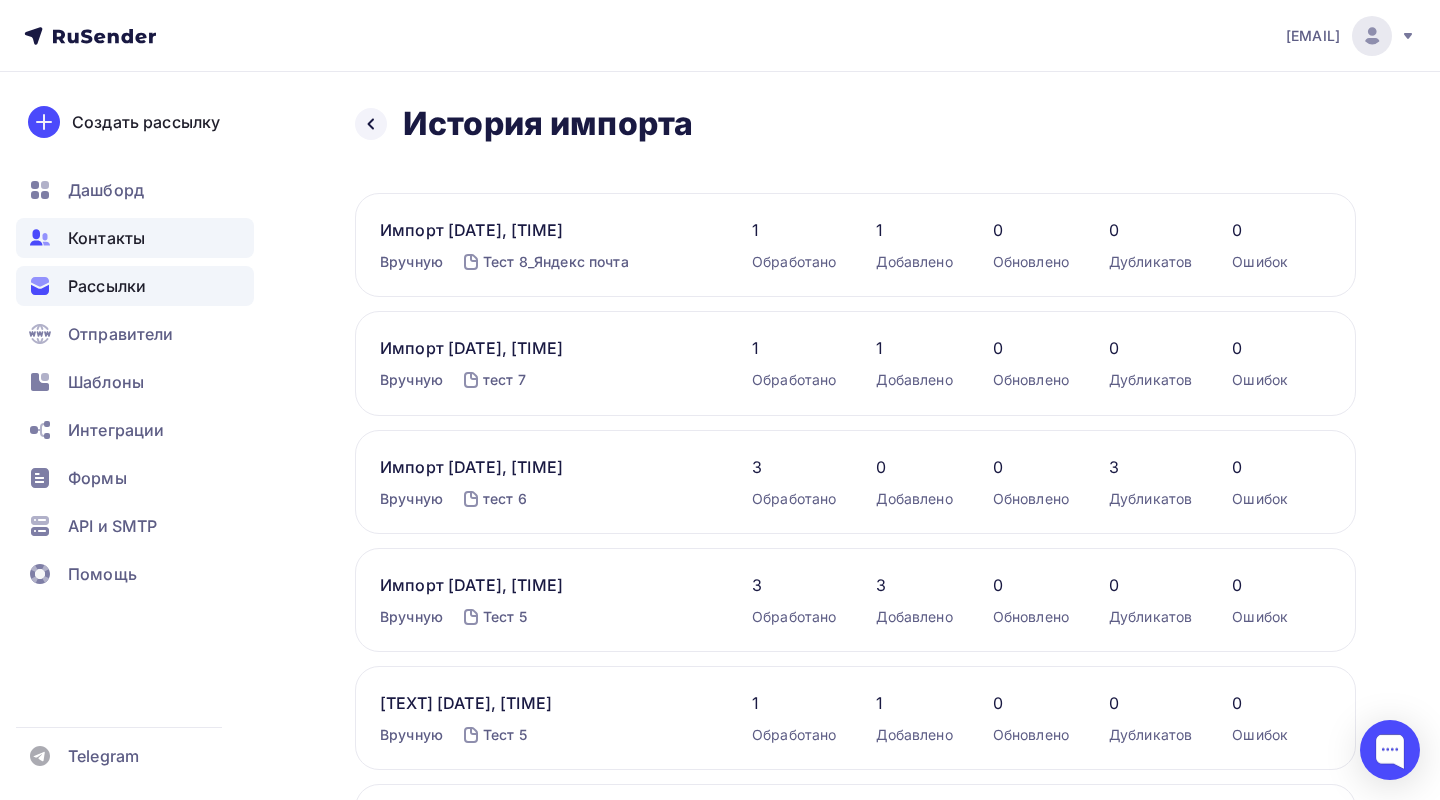 click on "Рассылки" at bounding box center [107, 286] 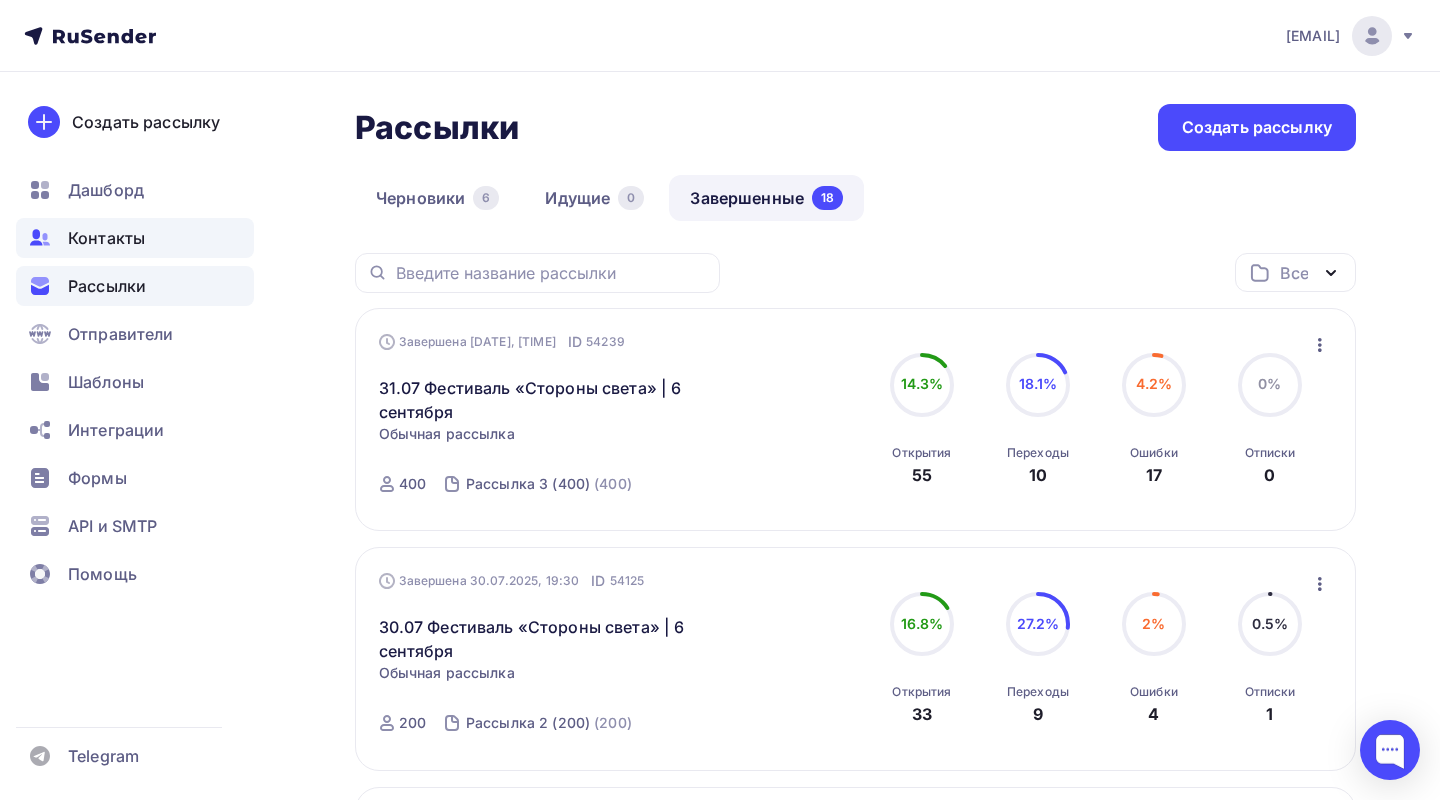 click on "Контакты" at bounding box center [106, 238] 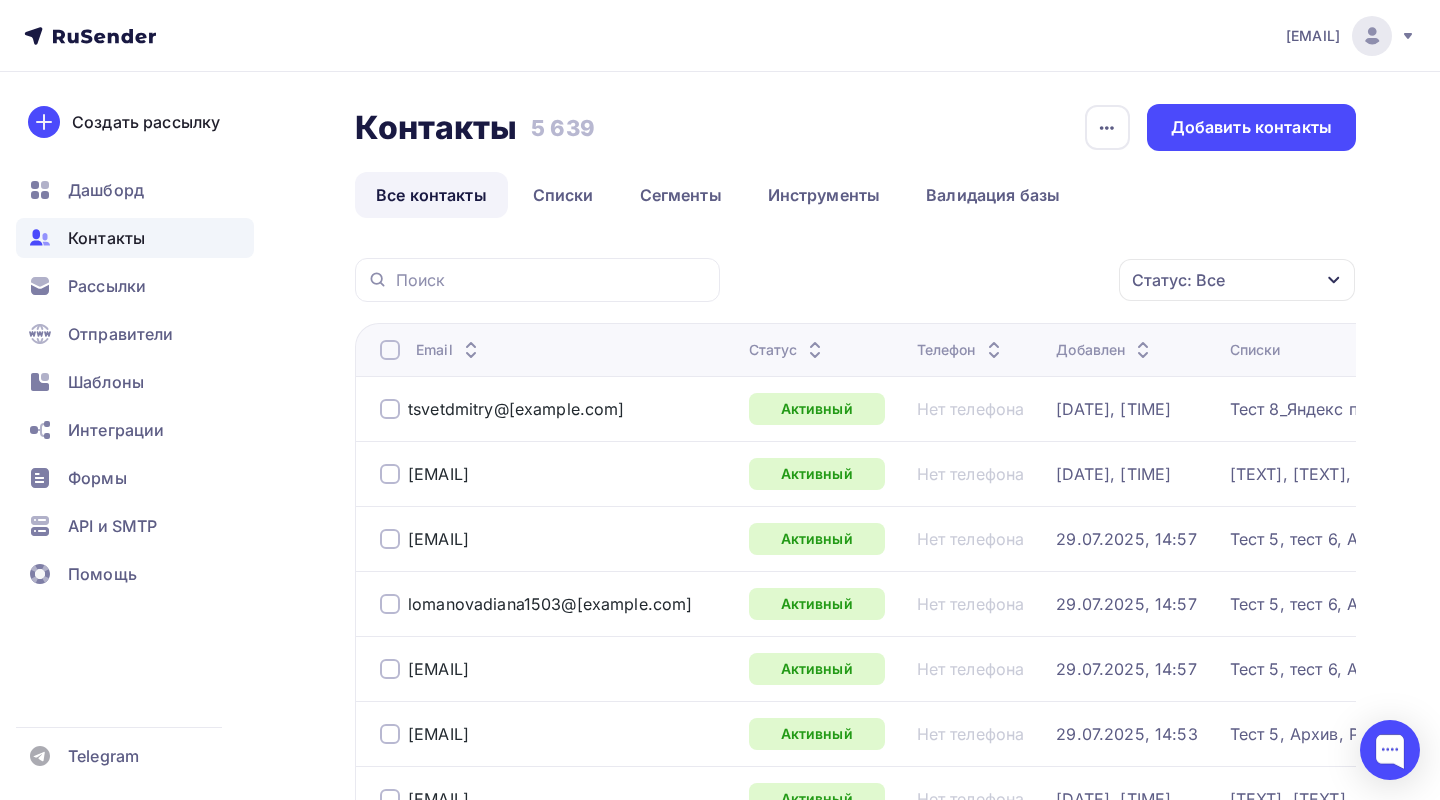 click on "Статус: Все
Статус
Новый
Активный
Не существует
Переполнен
Недоступен
Отписан
Отписан вручную
Жалоба
Отменить       Применить
Email
Статус
Телефон
Добавлен
Списки
[EMAIL]
Активный
Нет телефона" at bounding box center (855, 2004) 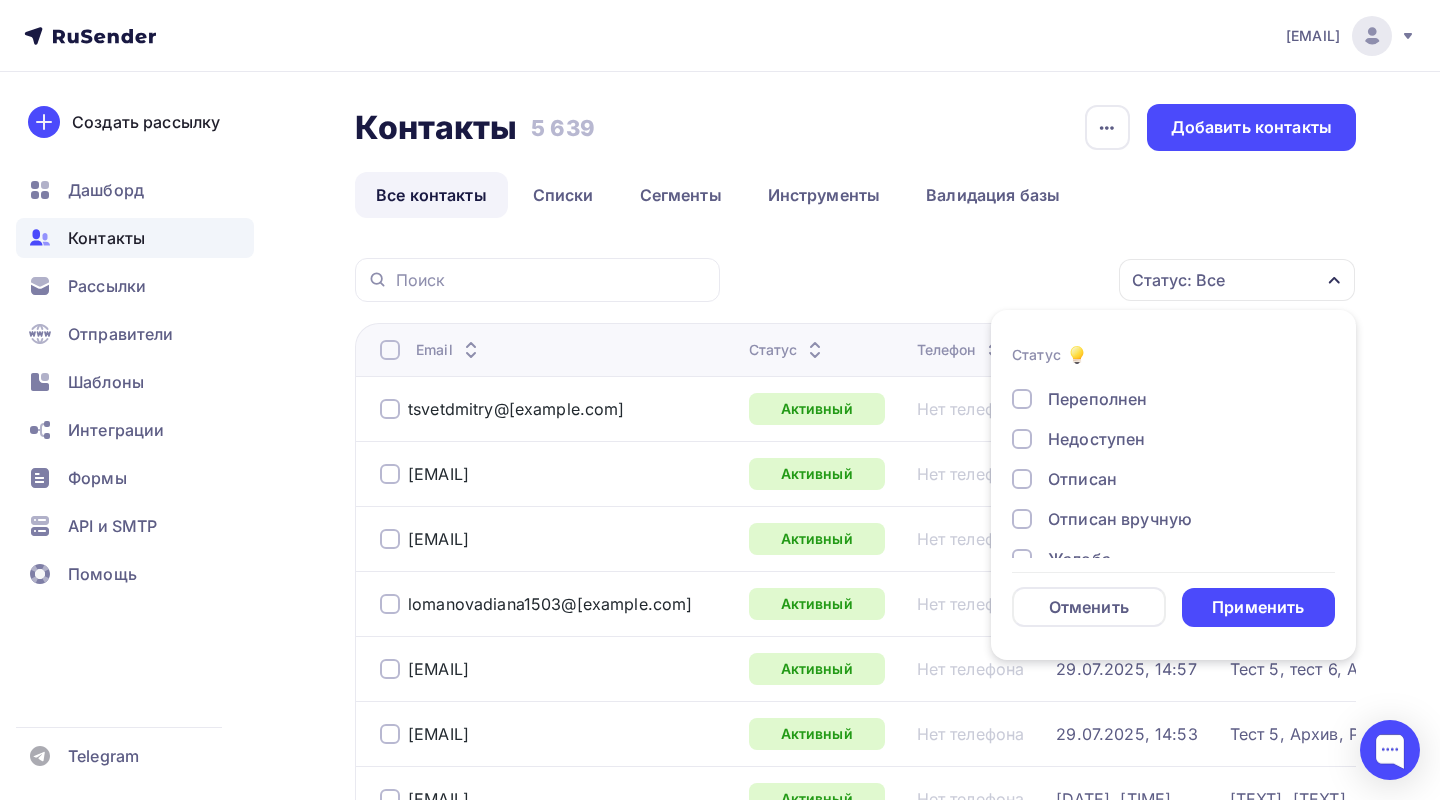 scroll, scrollTop: 145, scrollLeft: 0, axis: vertical 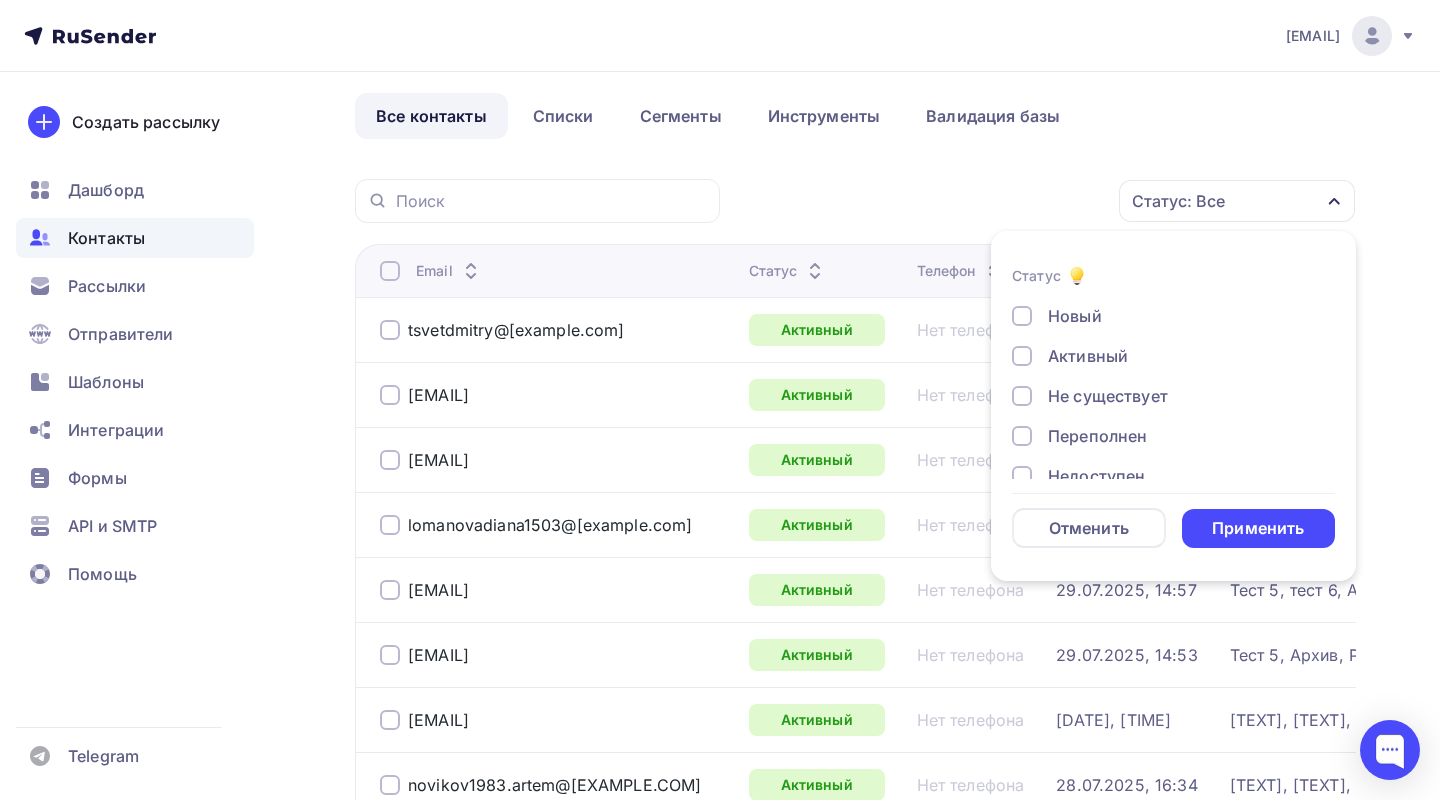 click on "Новый" at bounding box center [1075, 316] 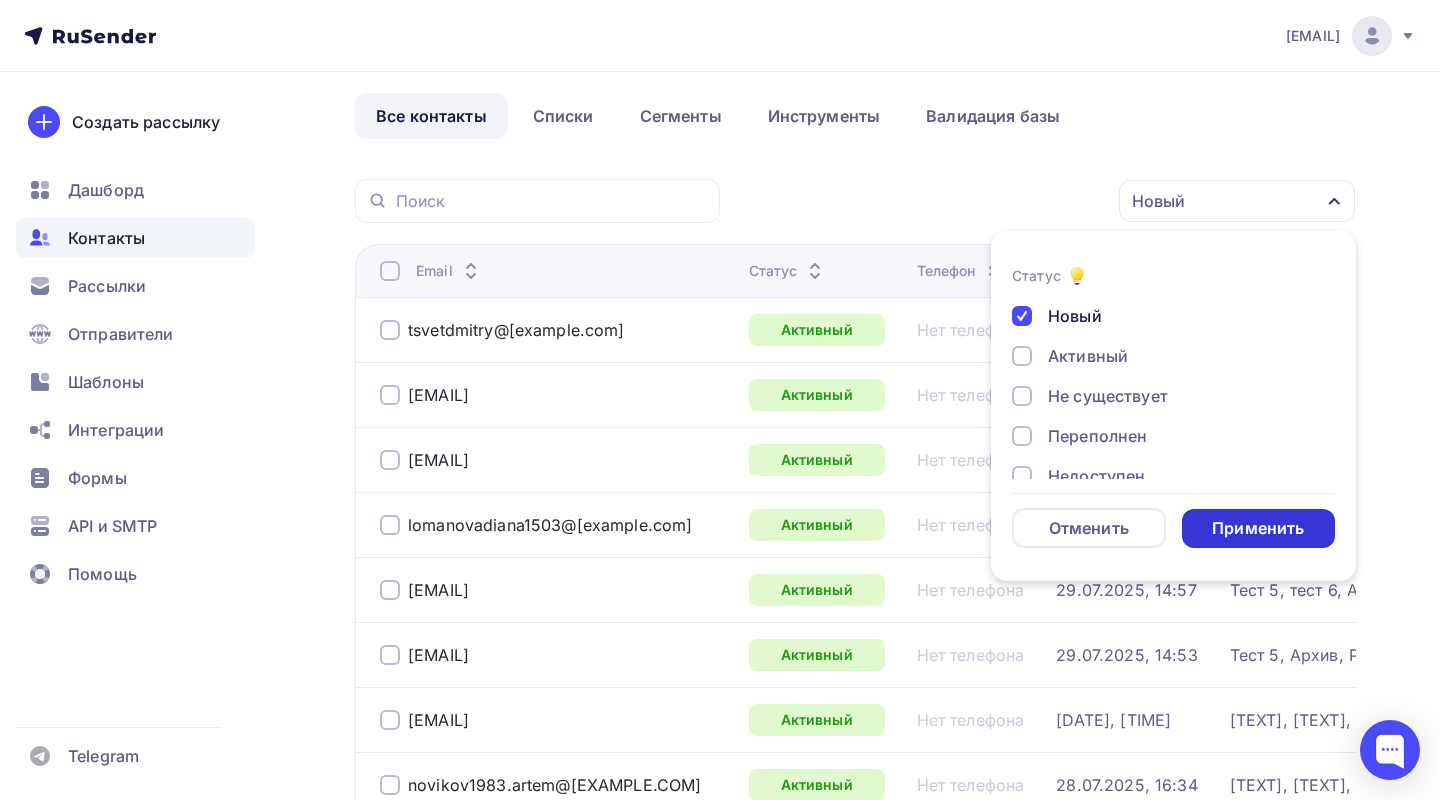 click on "Применить" at bounding box center [1258, 528] 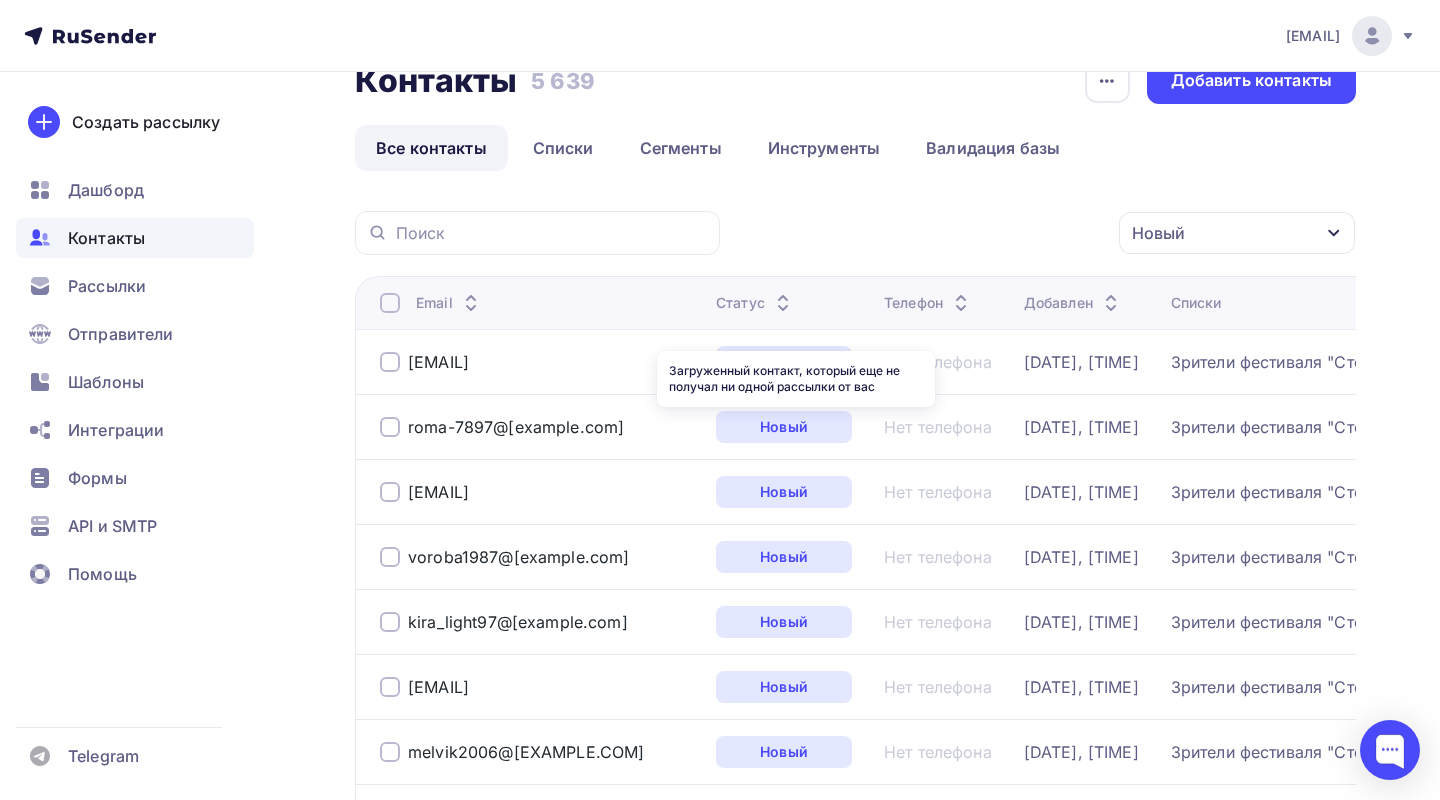 scroll, scrollTop: 40, scrollLeft: 0, axis: vertical 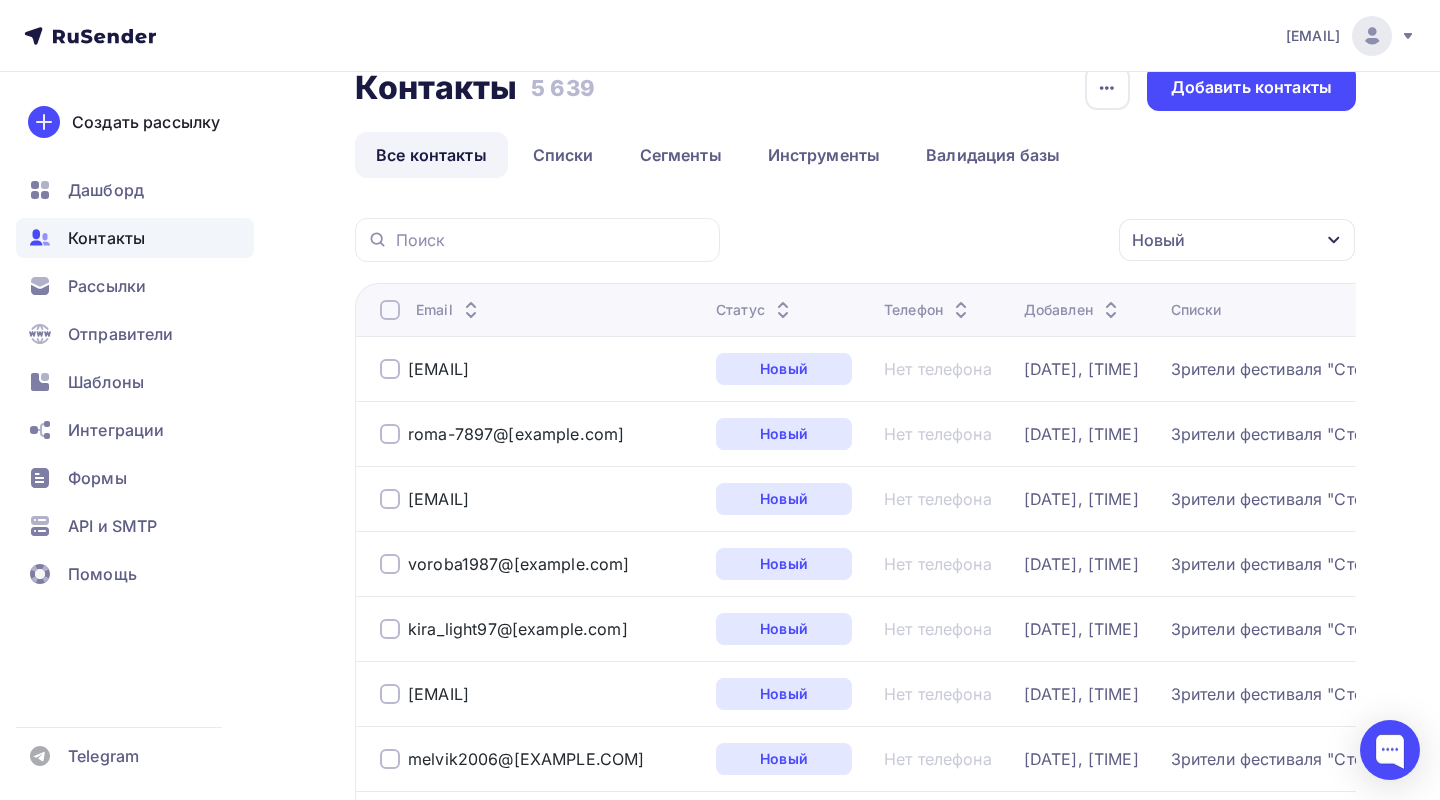 click at bounding box center [390, 310] 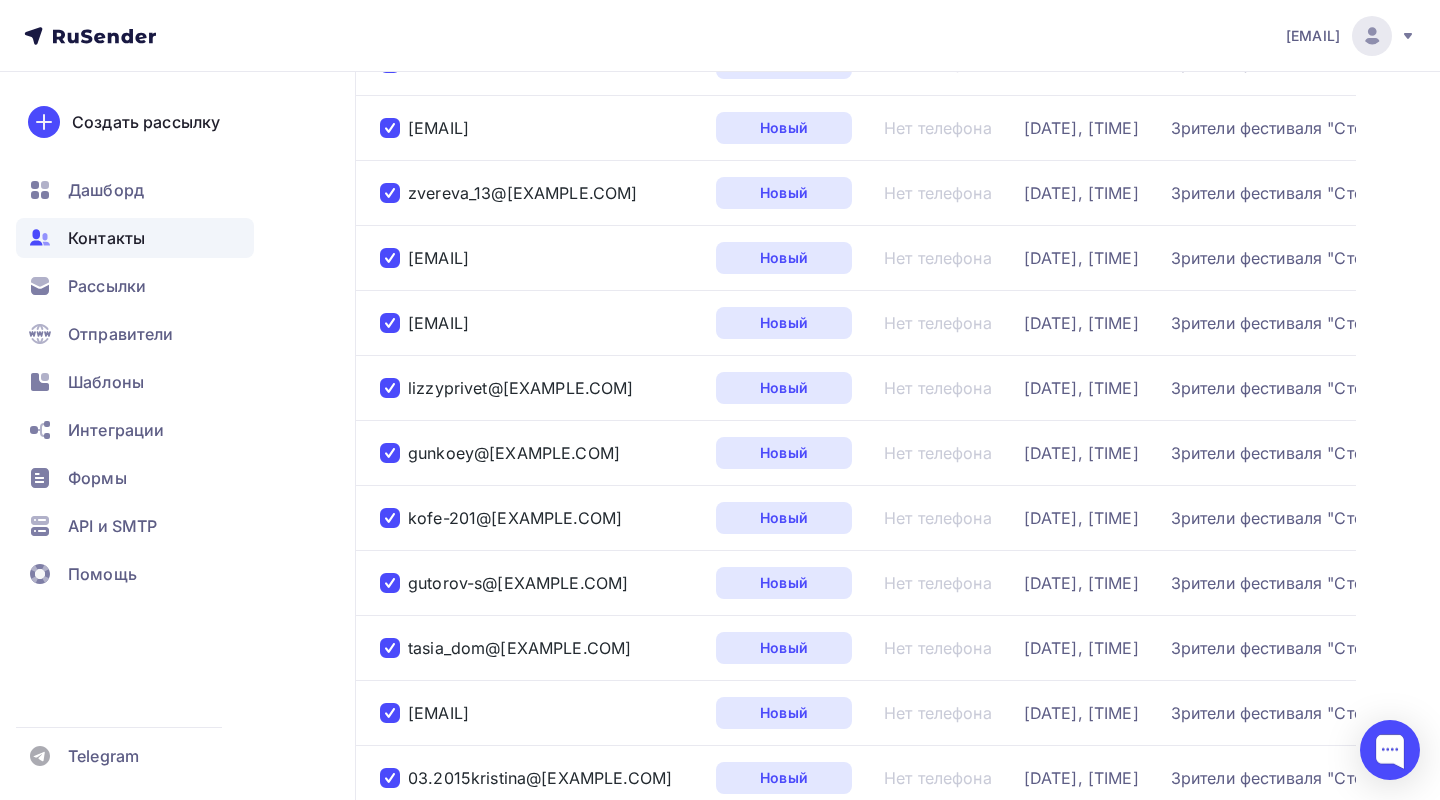 scroll, scrollTop: 3032, scrollLeft: 0, axis: vertical 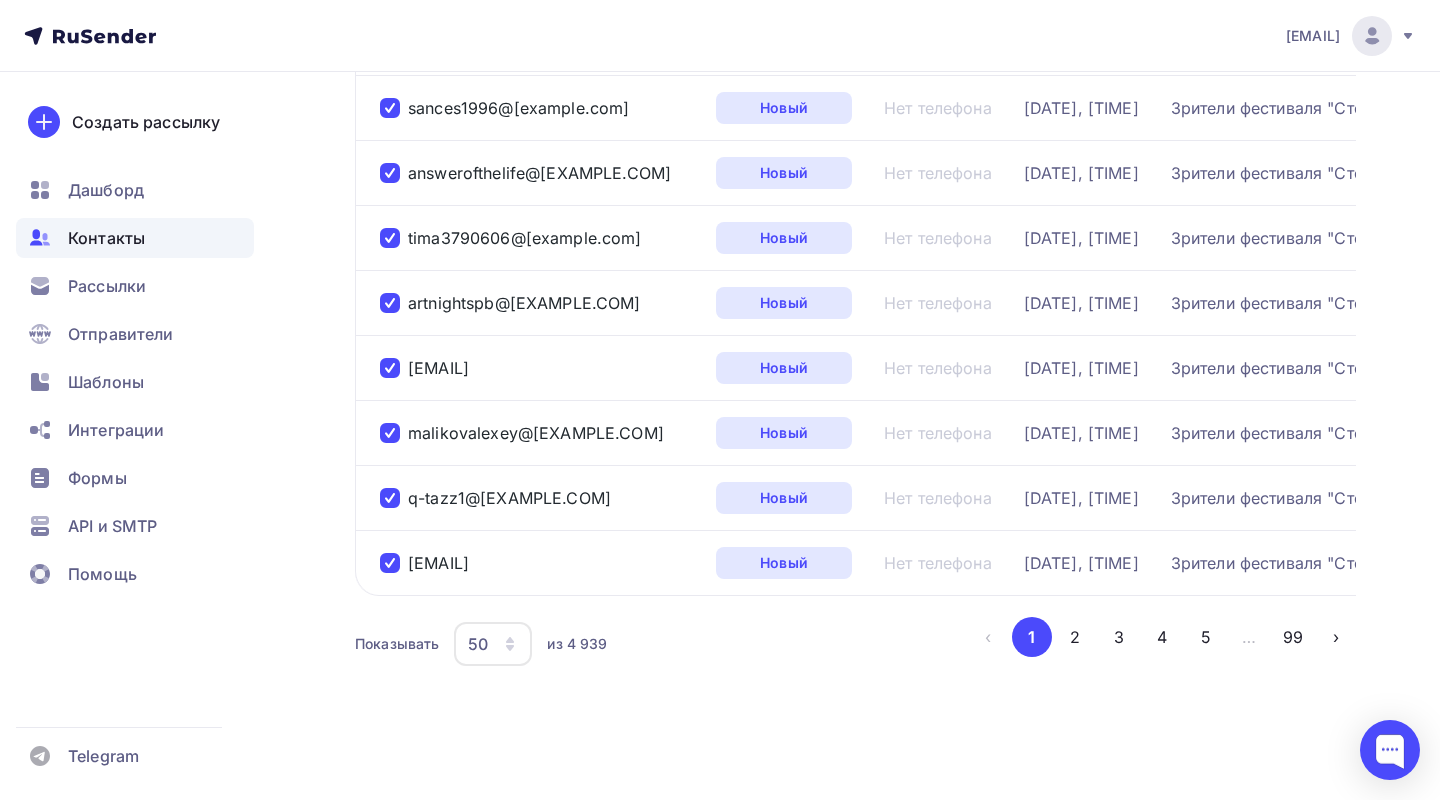 click on "Показывать
50
10
20
50
100
из 4 939" at bounding box center (661, 644) 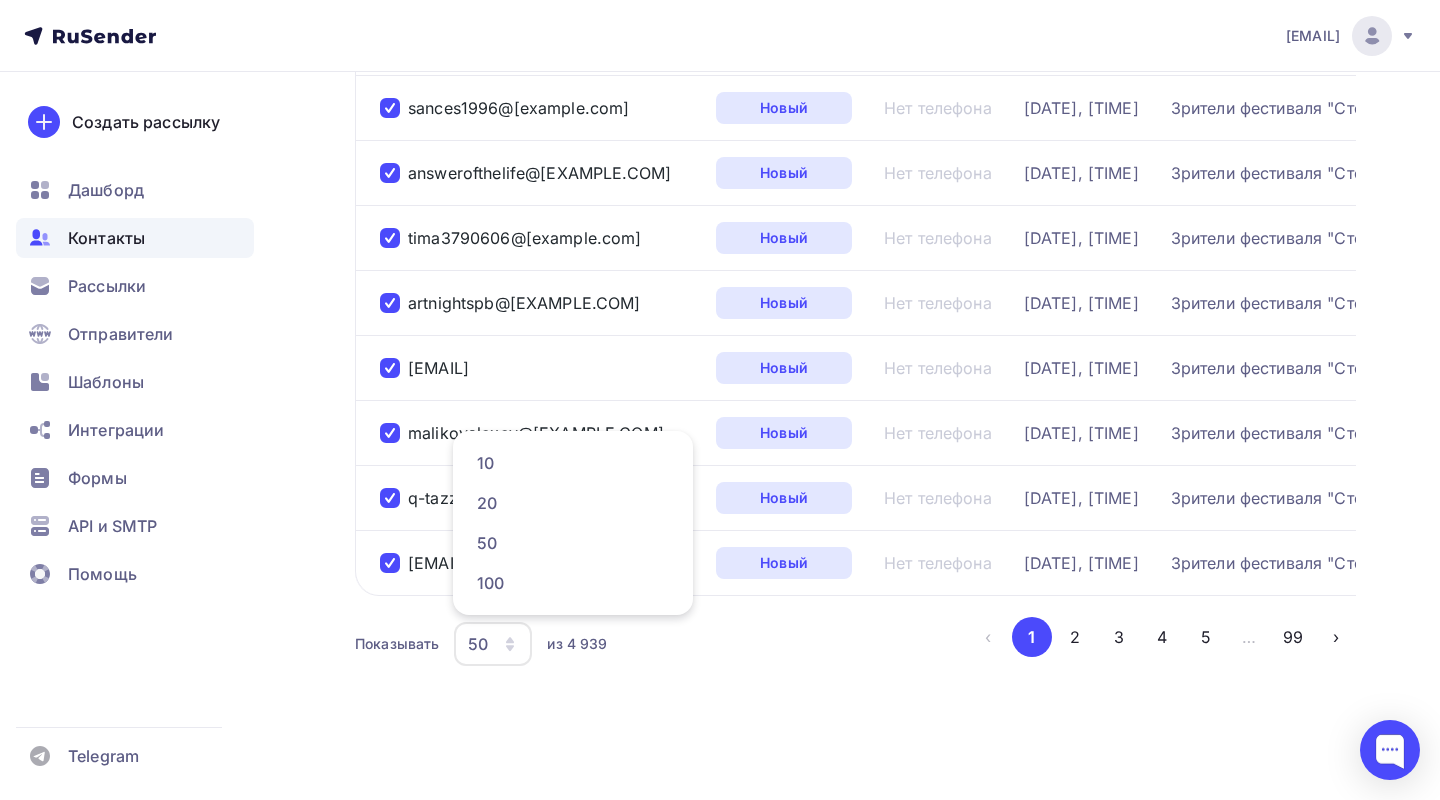 click on "Показывать
50
10
20
50
100
из 4 939" at bounding box center [661, 644] 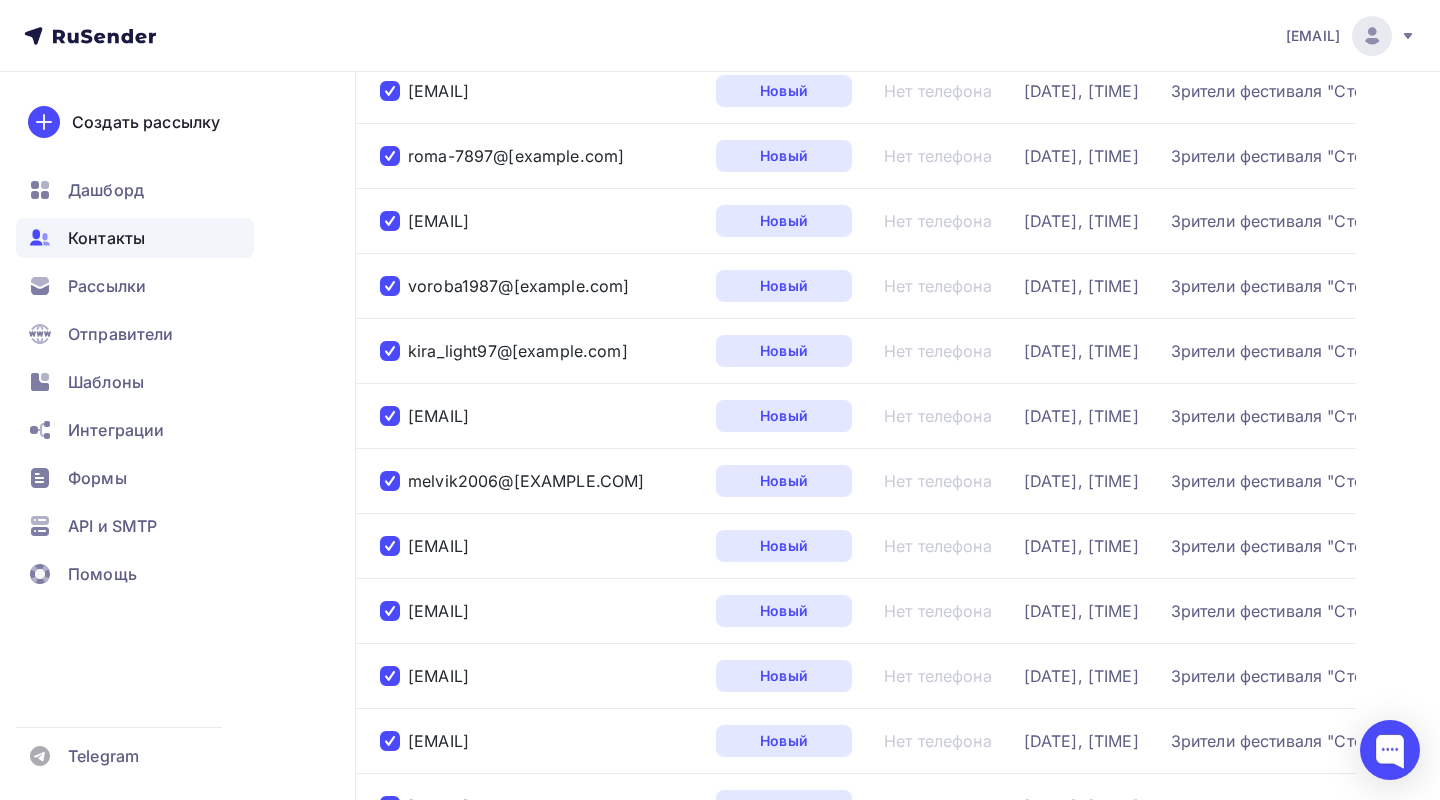 scroll, scrollTop: 0, scrollLeft: 0, axis: both 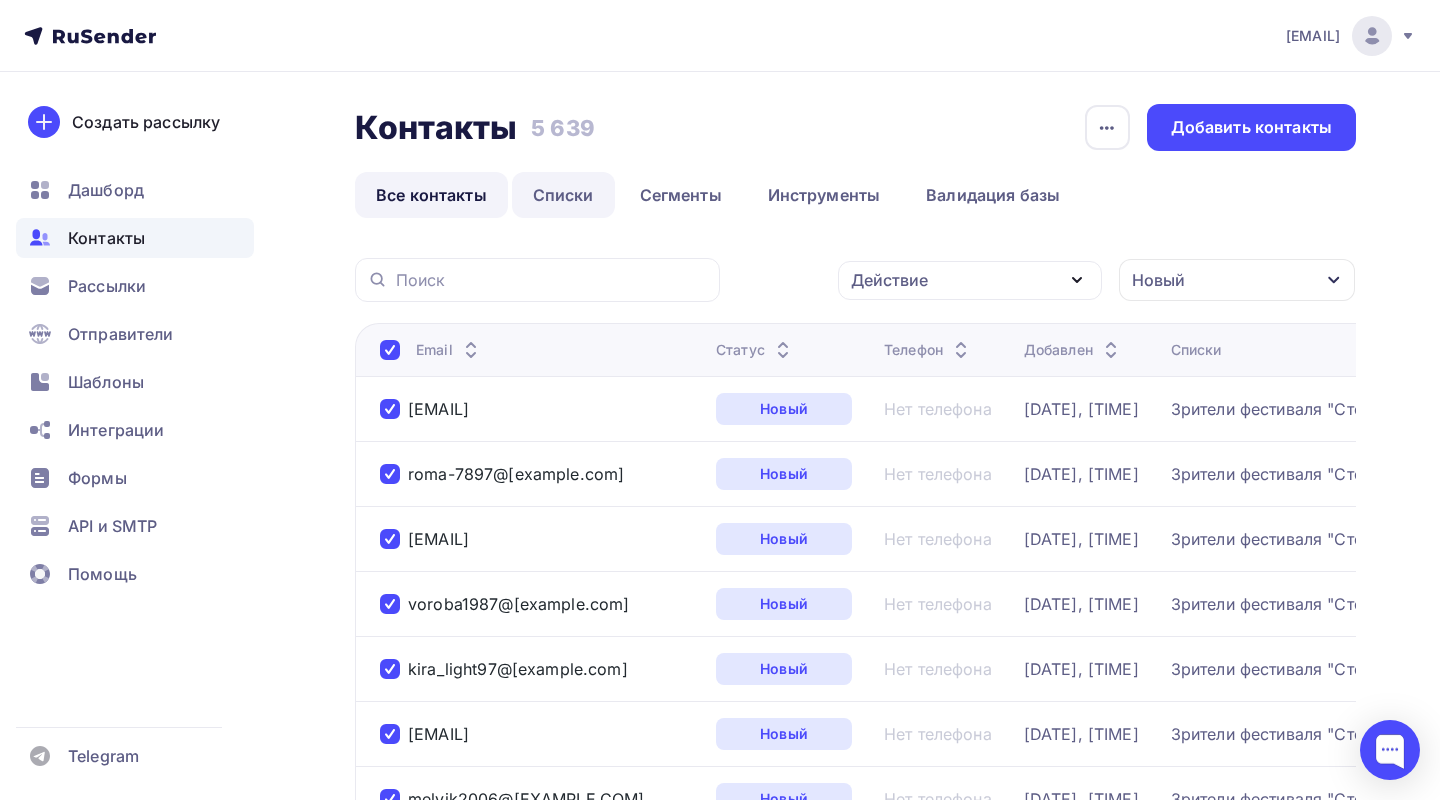 click on "Списки" at bounding box center [563, 195] 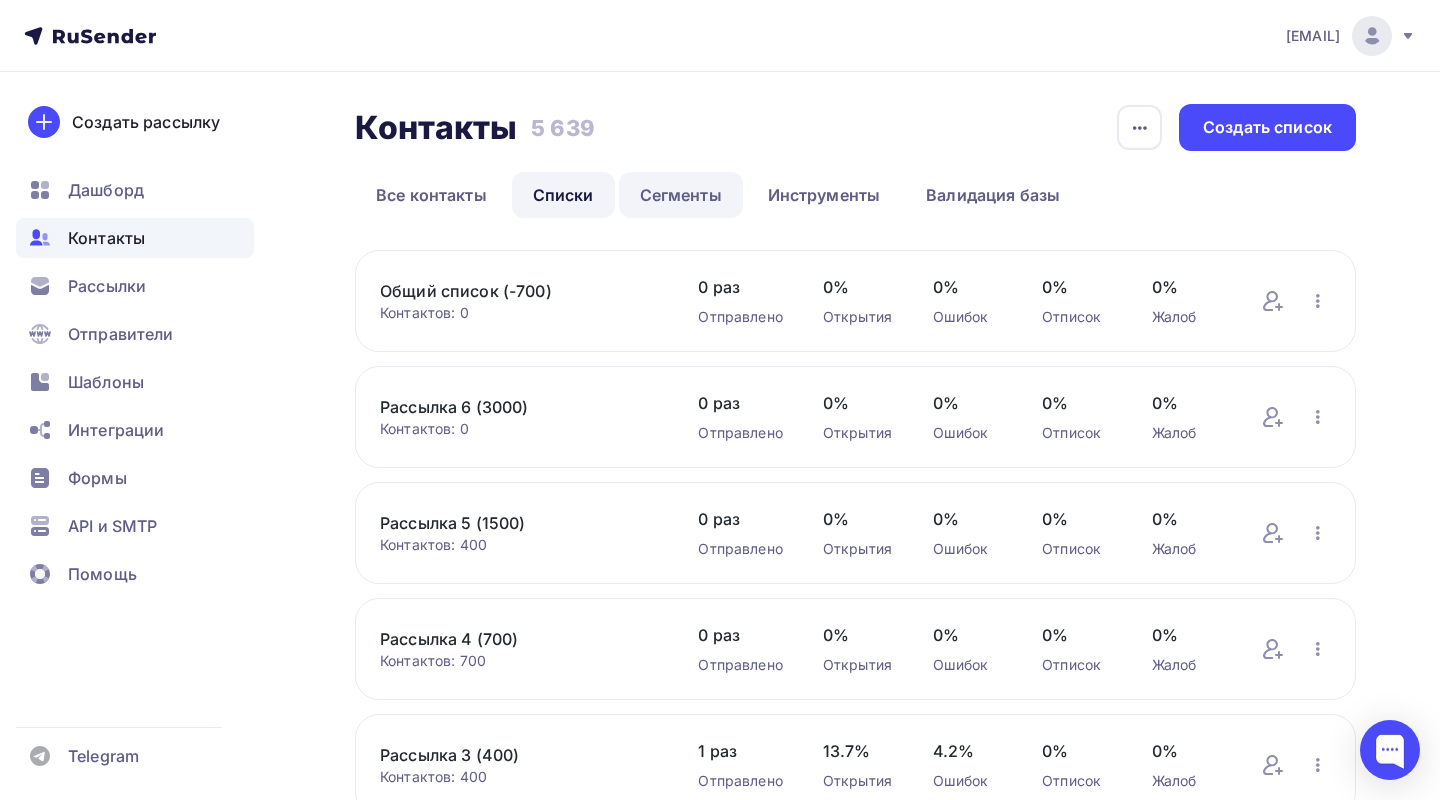 click on "Сегменты" at bounding box center [681, 195] 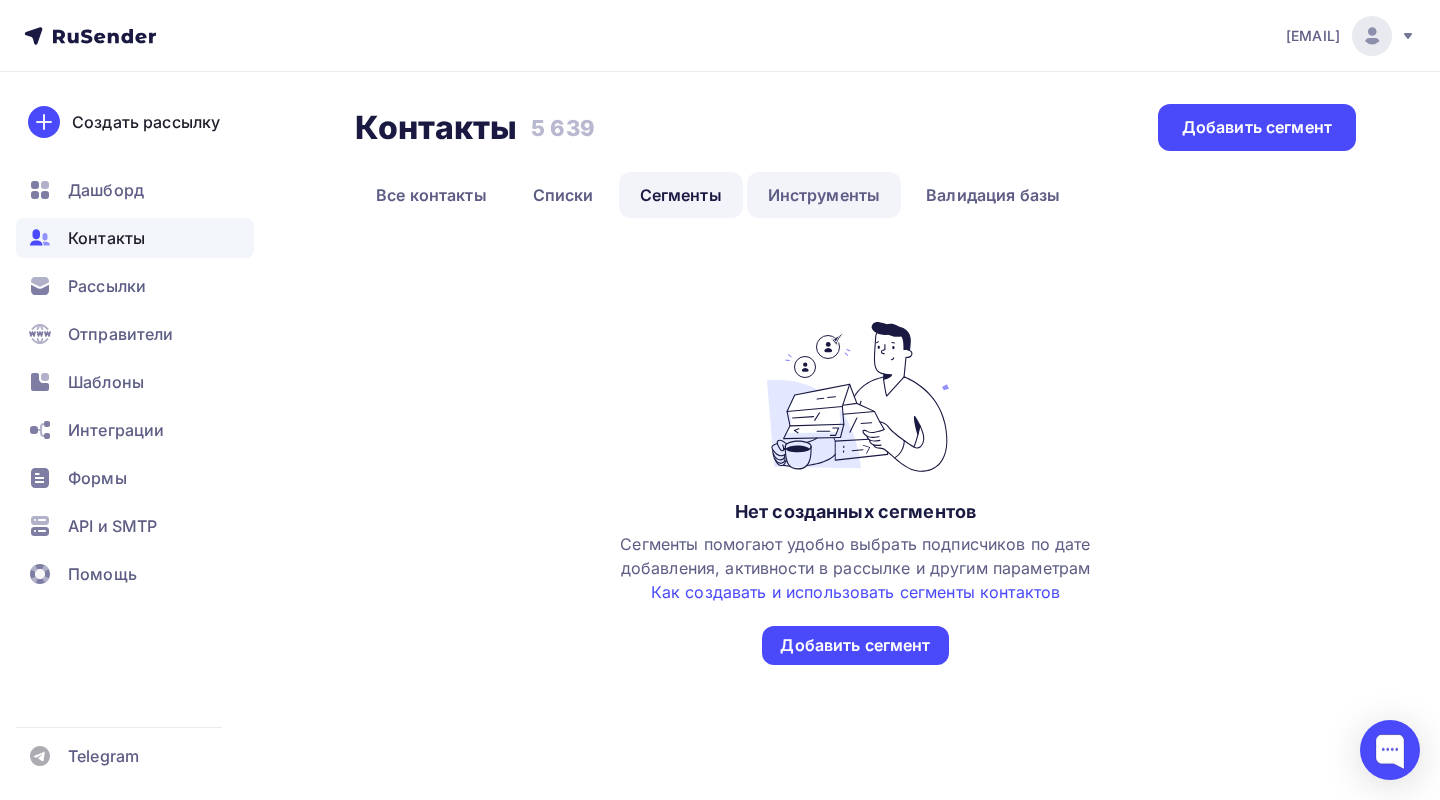 click on "Инструменты" at bounding box center [824, 195] 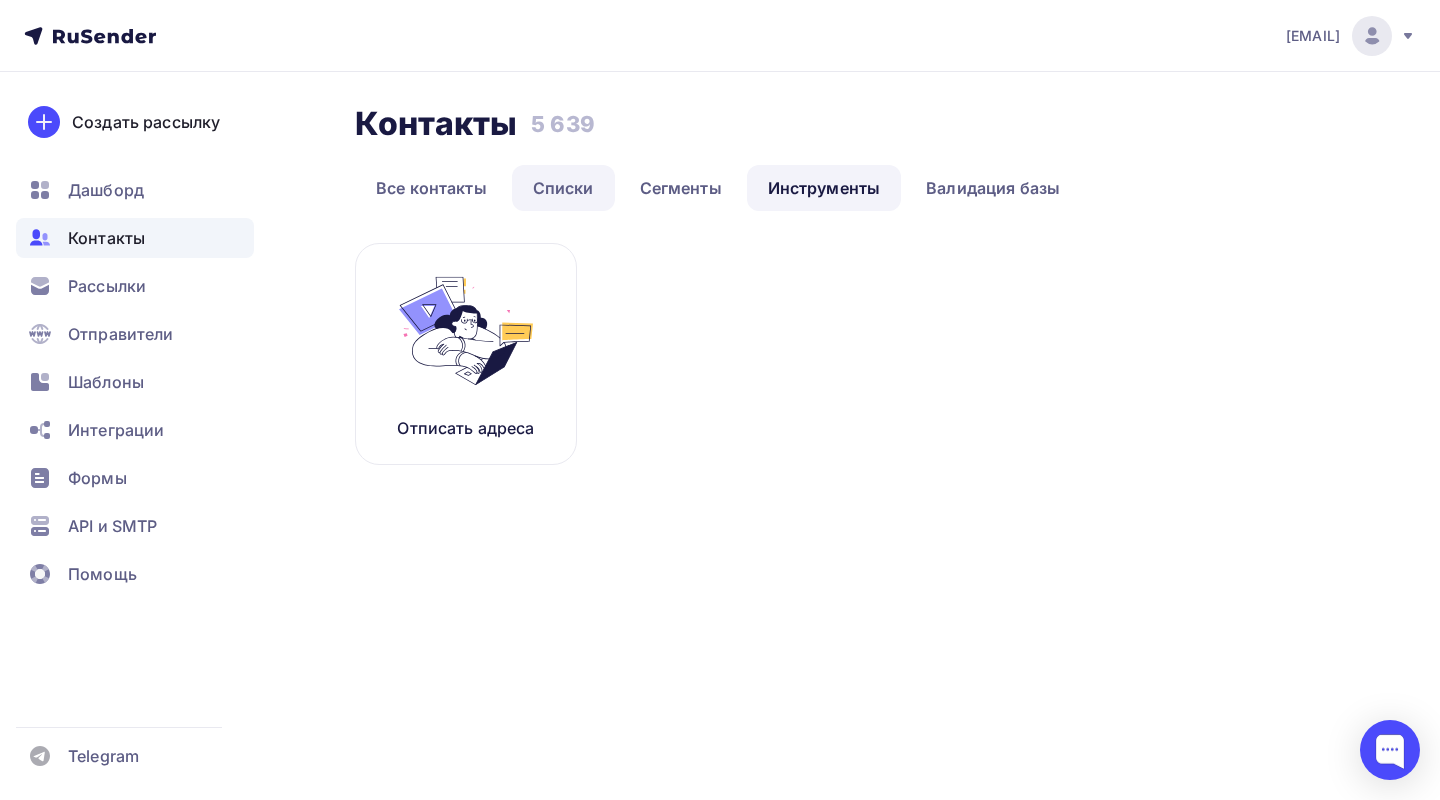 click on "Списки" at bounding box center (563, 188) 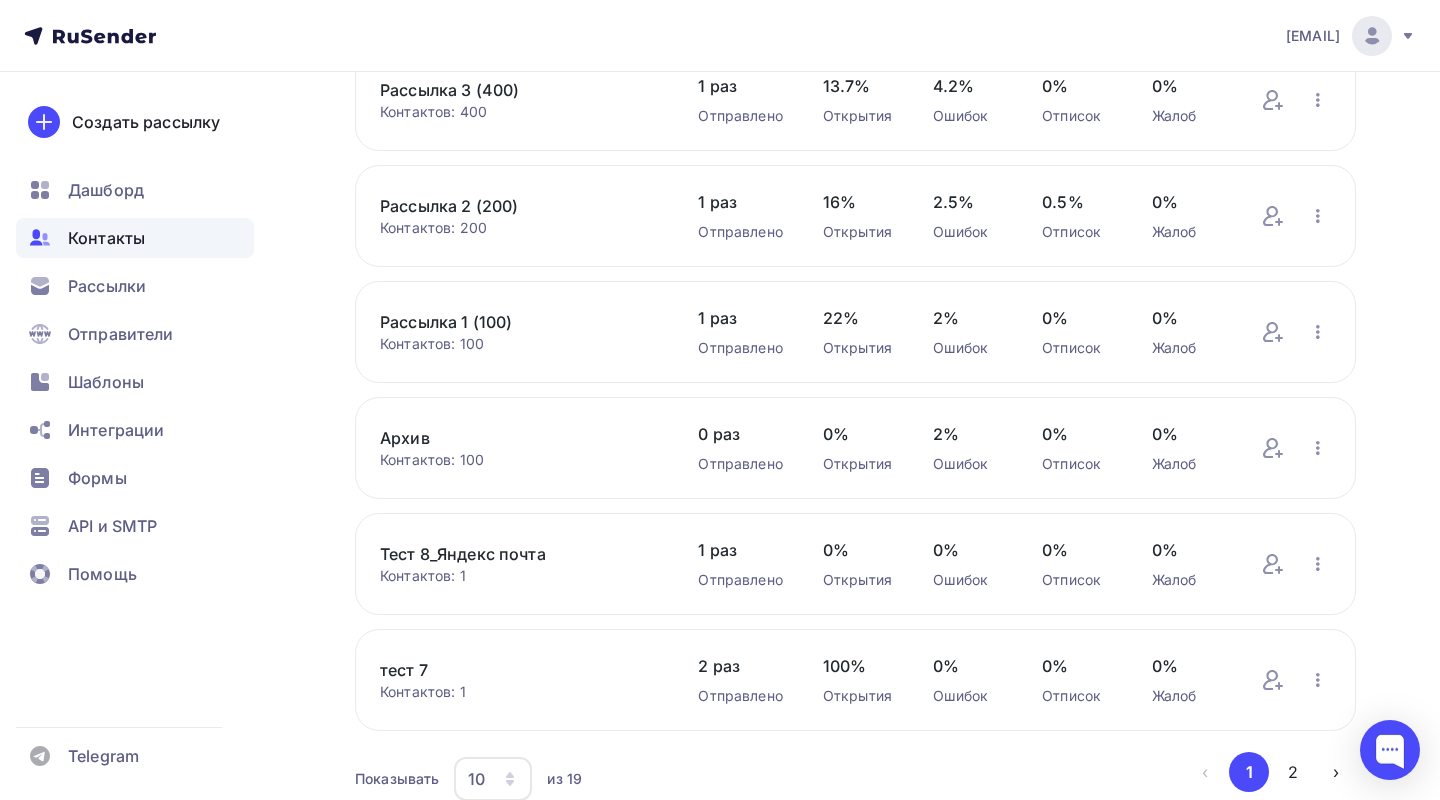scroll, scrollTop: 761, scrollLeft: 0, axis: vertical 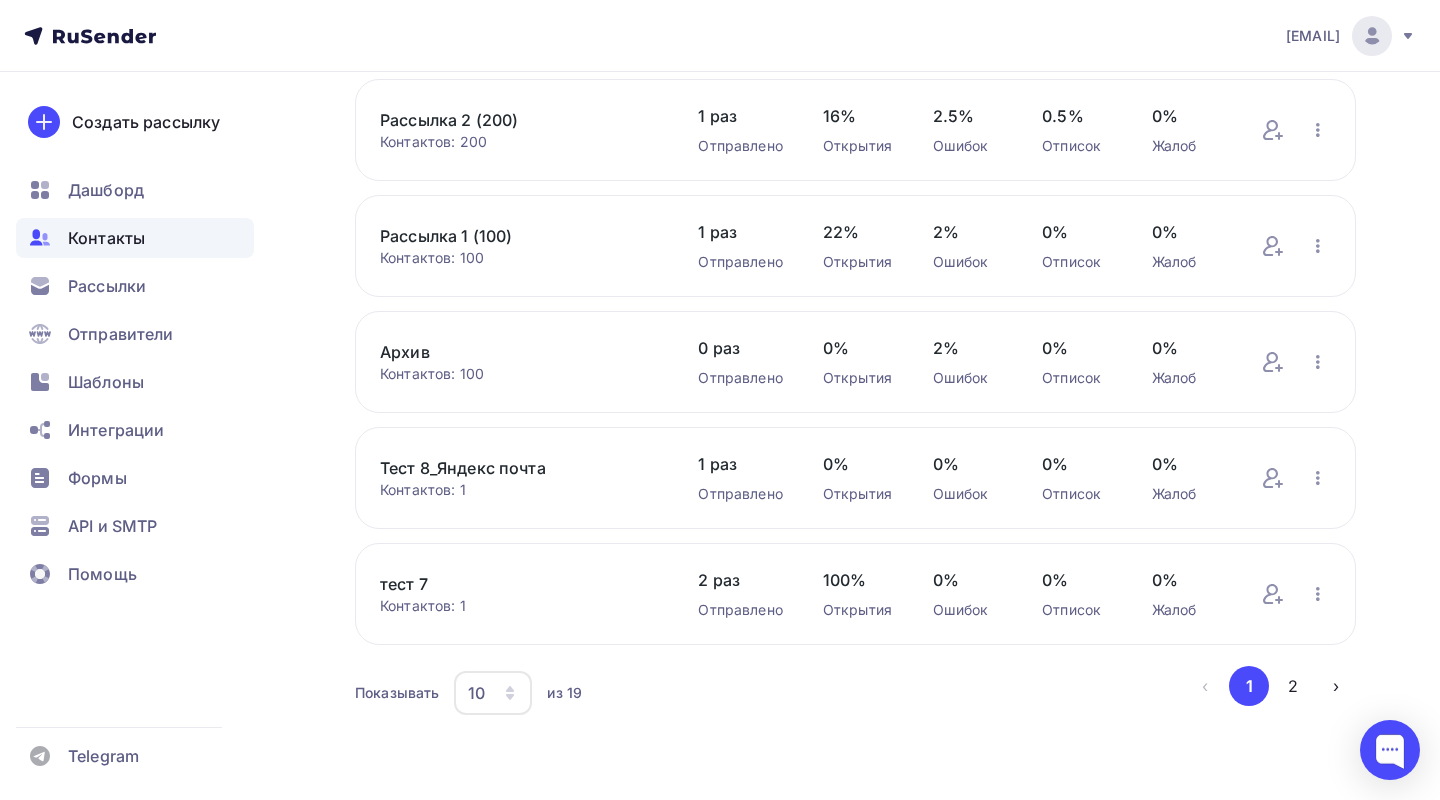 click on "10" at bounding box center [493, 693] 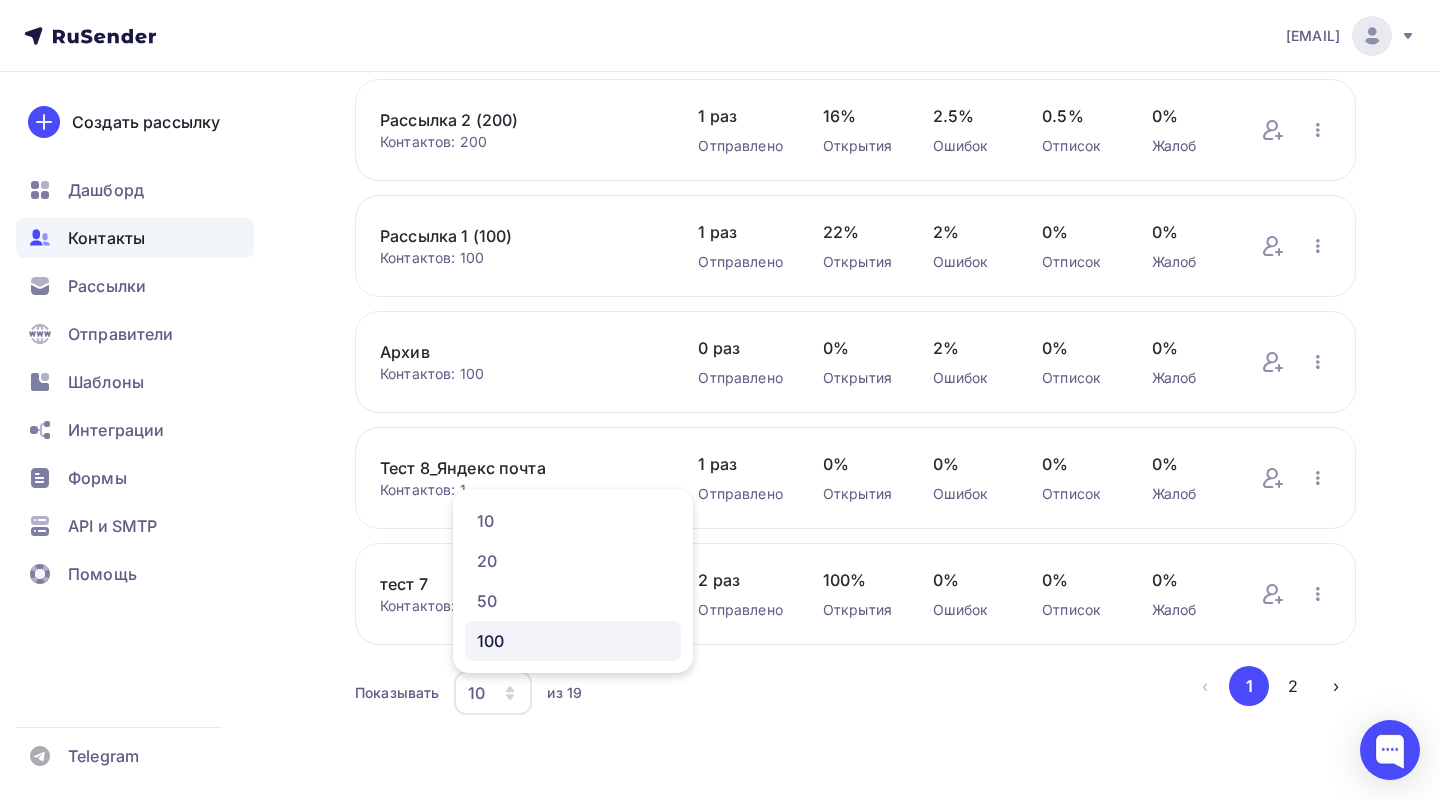 click on "100" at bounding box center [573, 641] 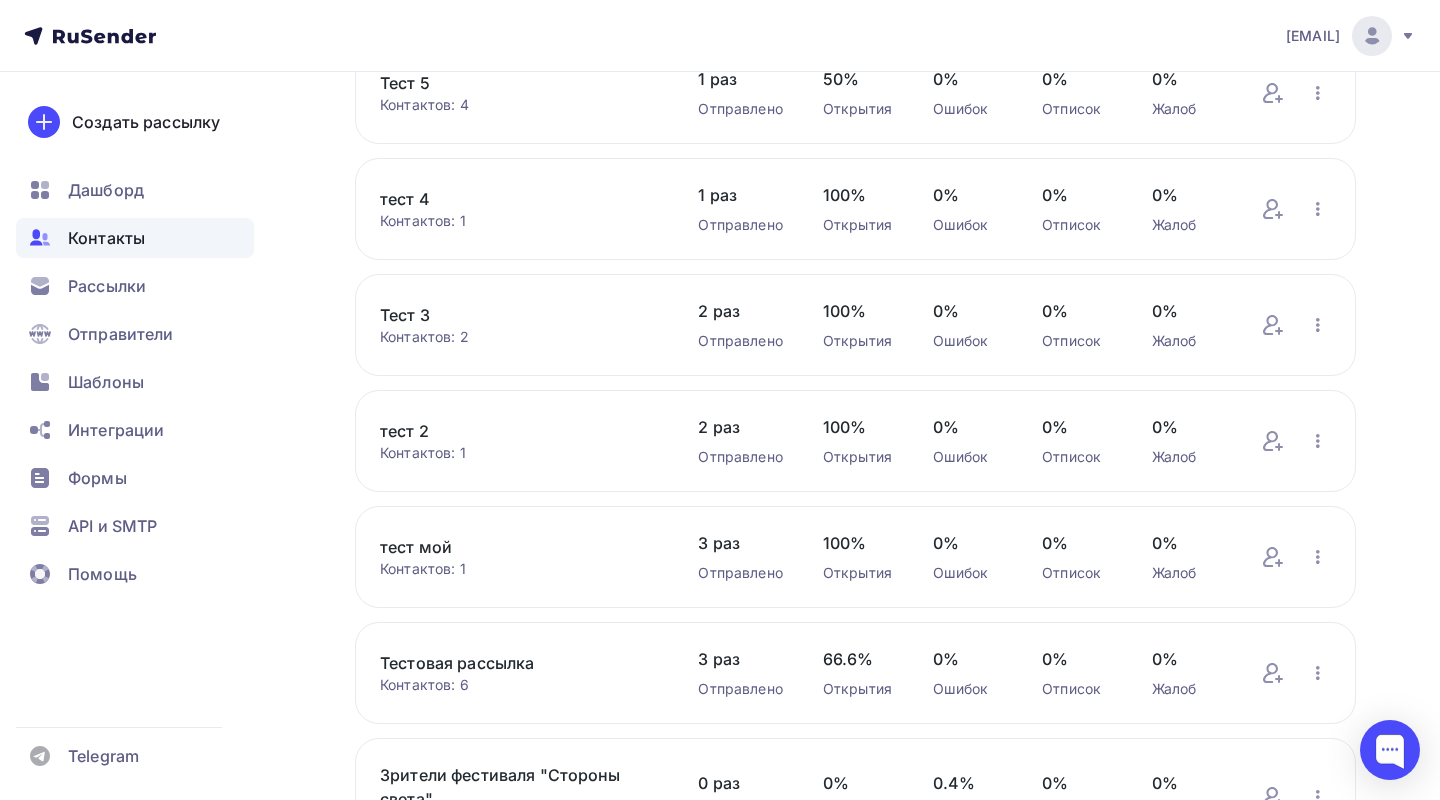 scroll, scrollTop: 1830, scrollLeft: 0, axis: vertical 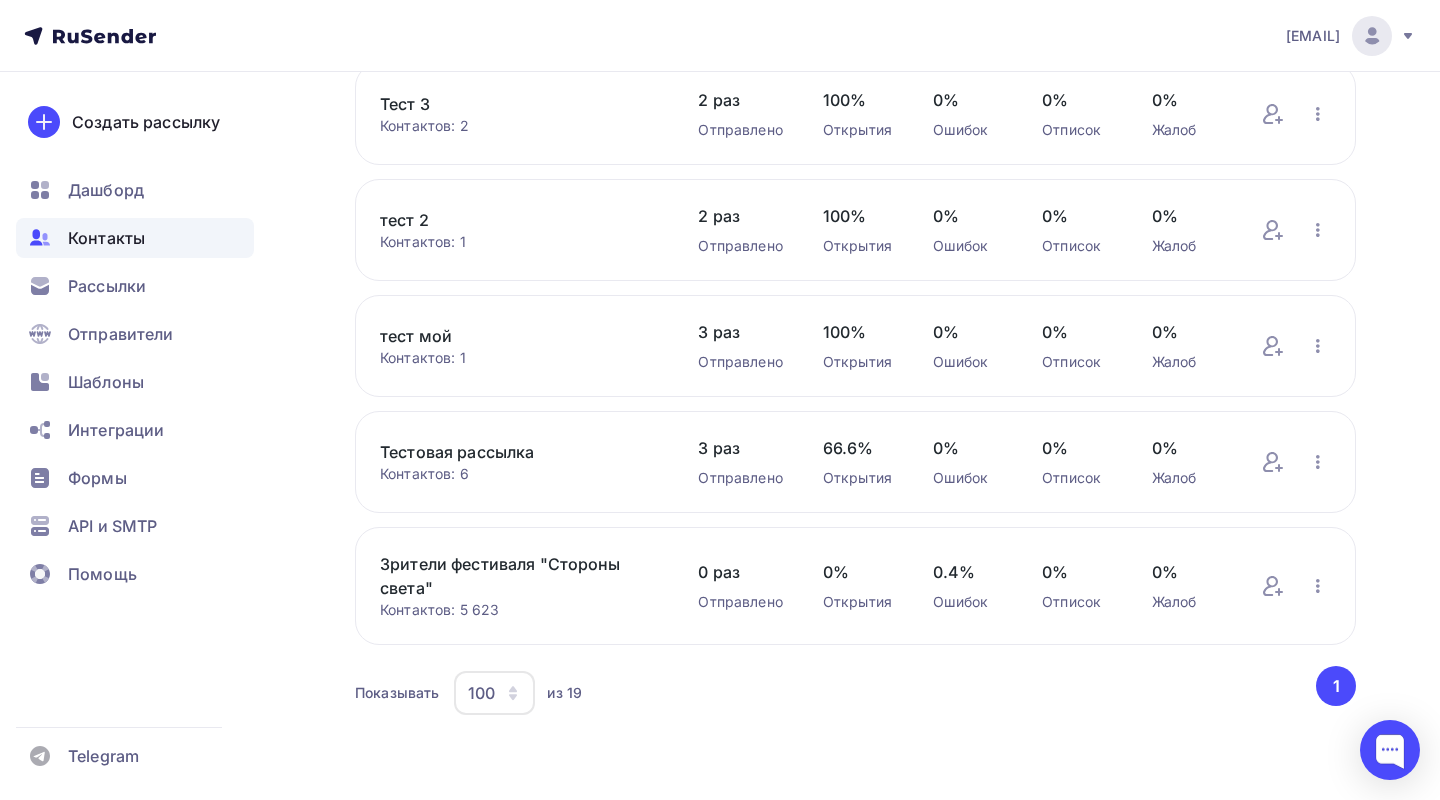 click on "Зрители фестиваля "Стороны света"" at bounding box center (519, 576) 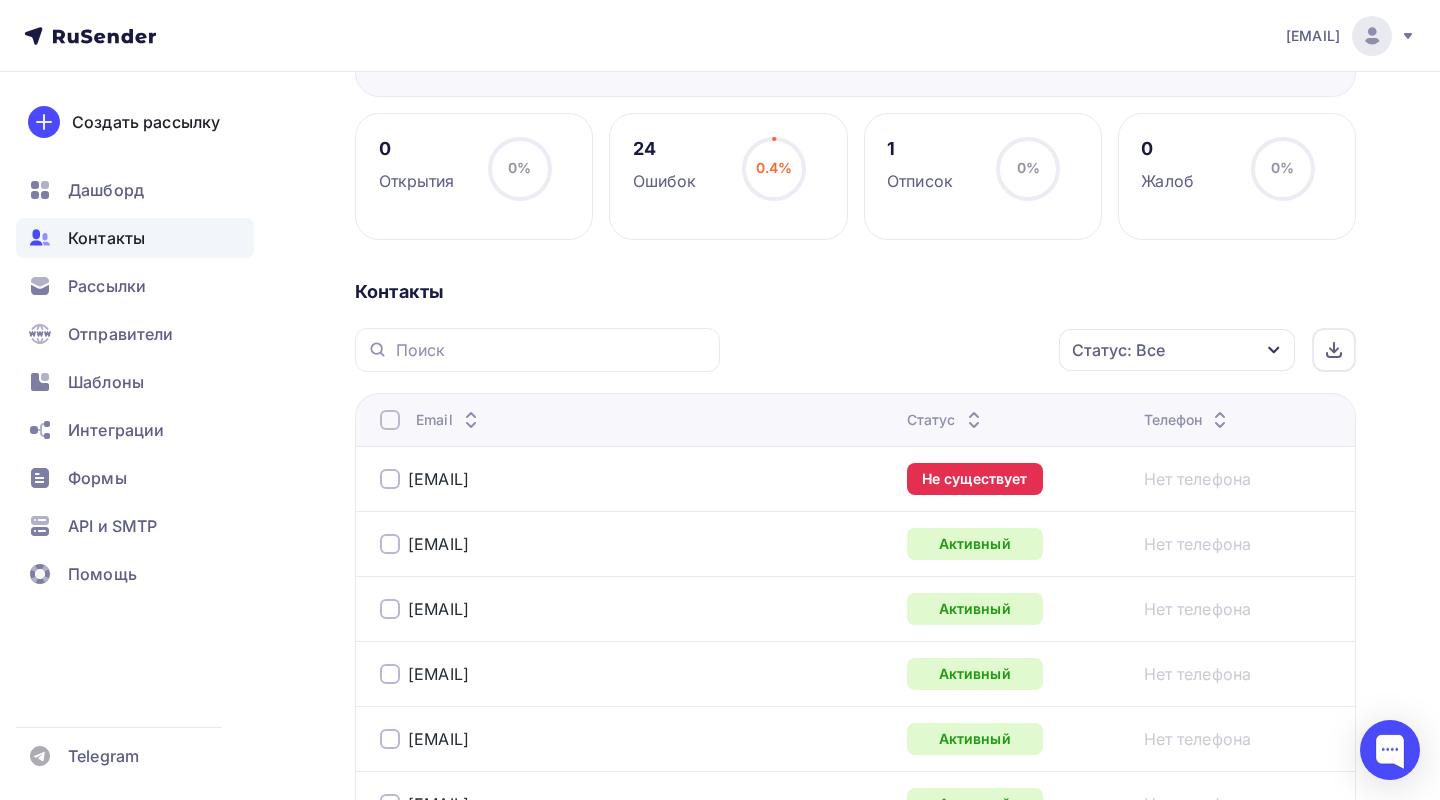 scroll, scrollTop: 254, scrollLeft: 0, axis: vertical 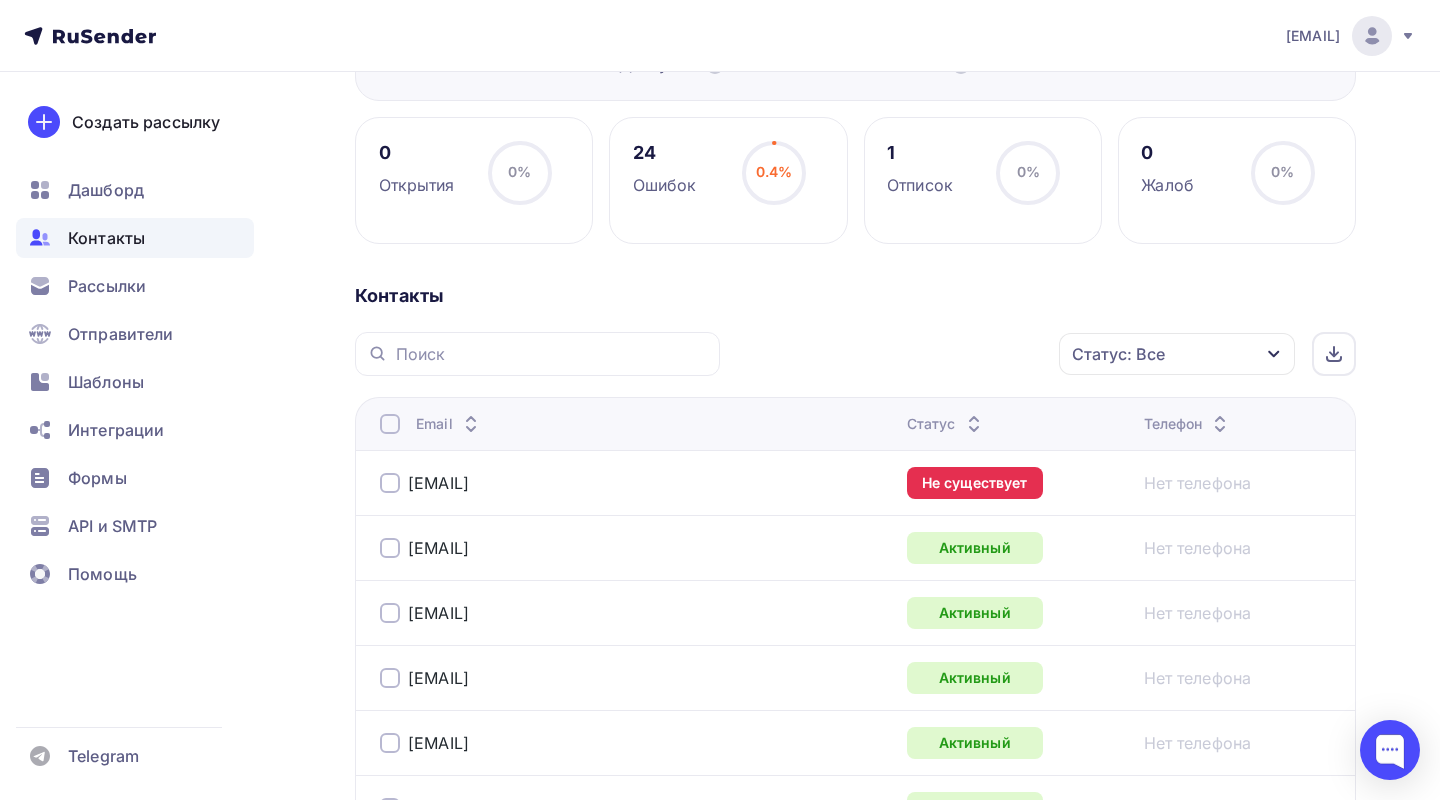 click on "Статус: Все" at bounding box center [1118, 354] 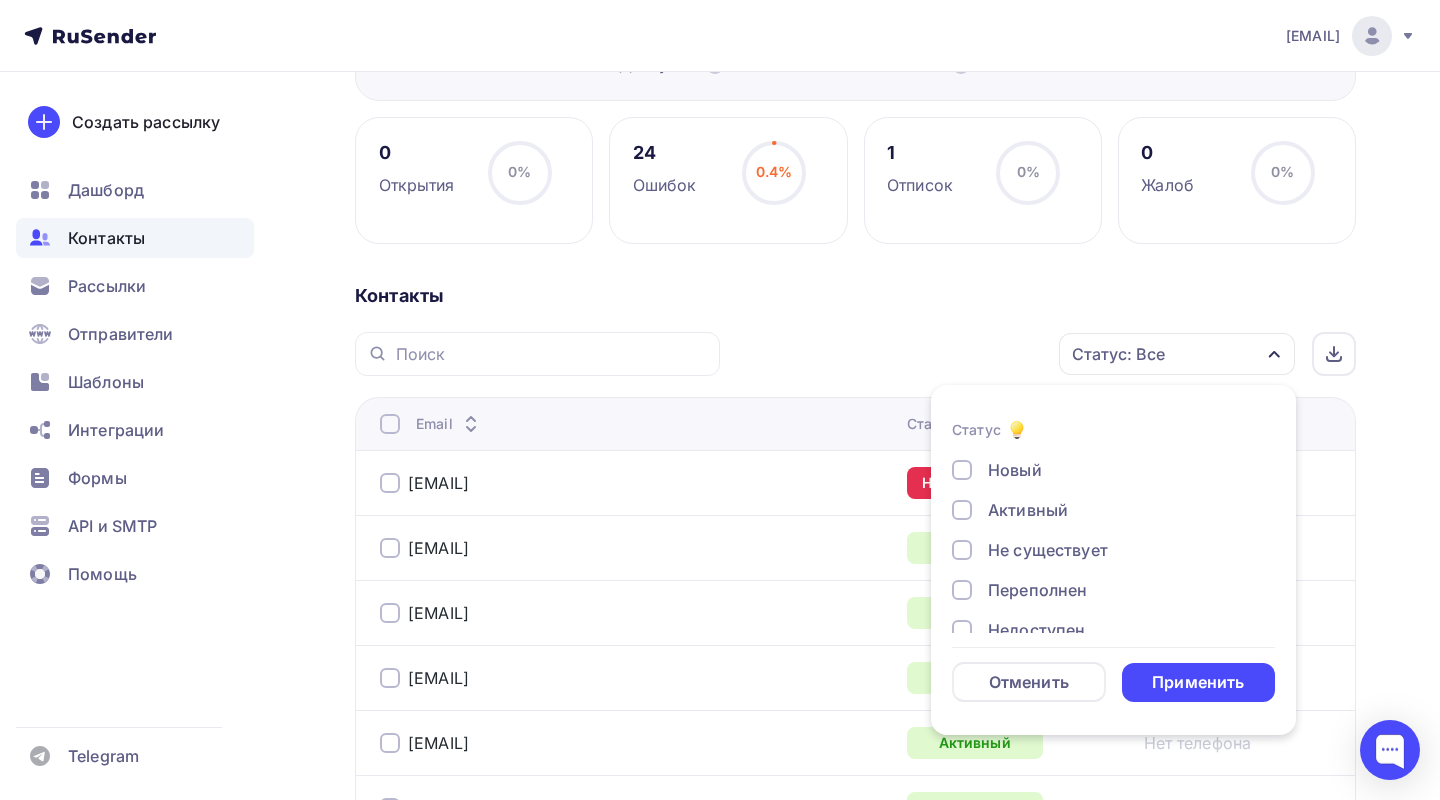 click on "Новый" at bounding box center [1015, 470] 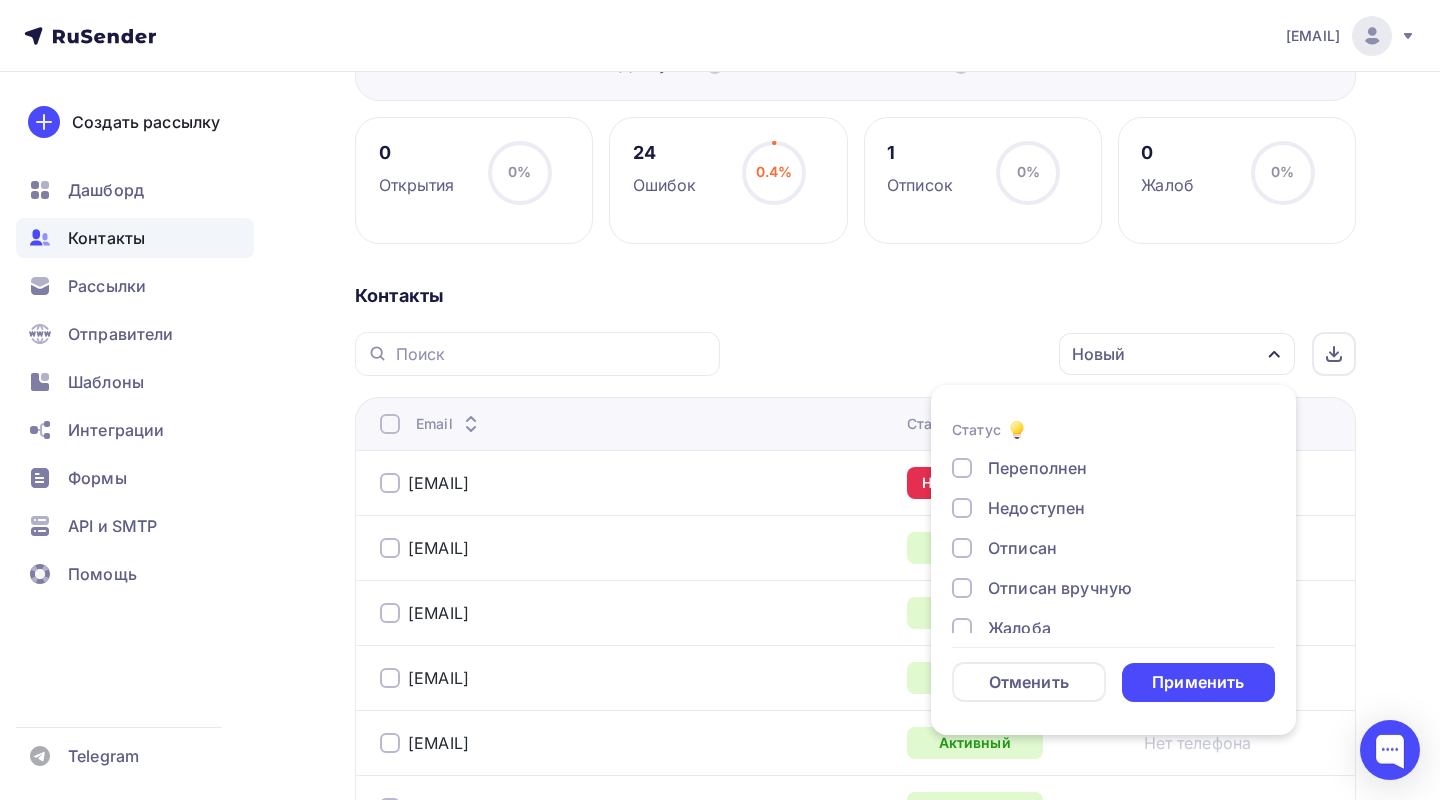 scroll, scrollTop: 145, scrollLeft: 0, axis: vertical 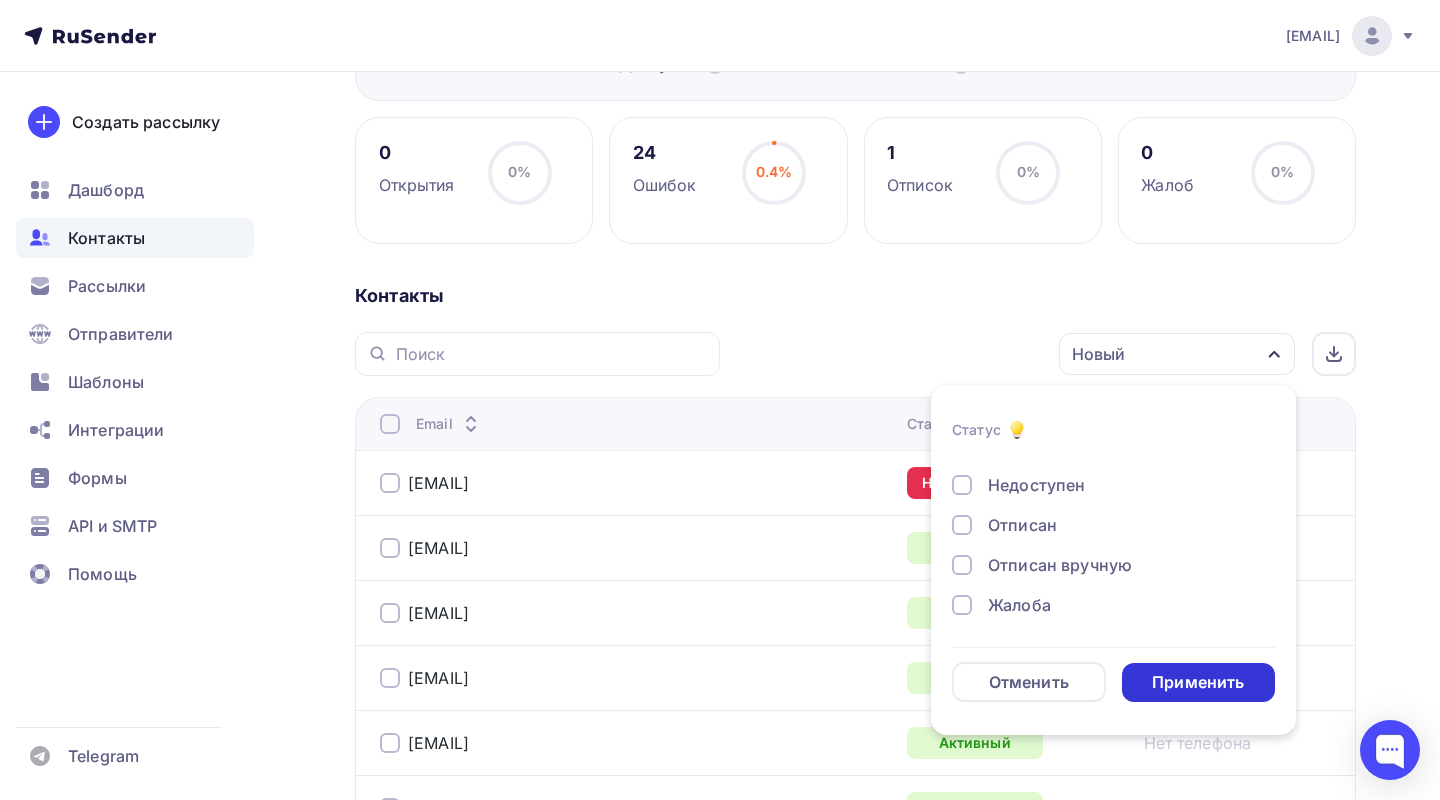 click on "Применить" at bounding box center (1199, 682) 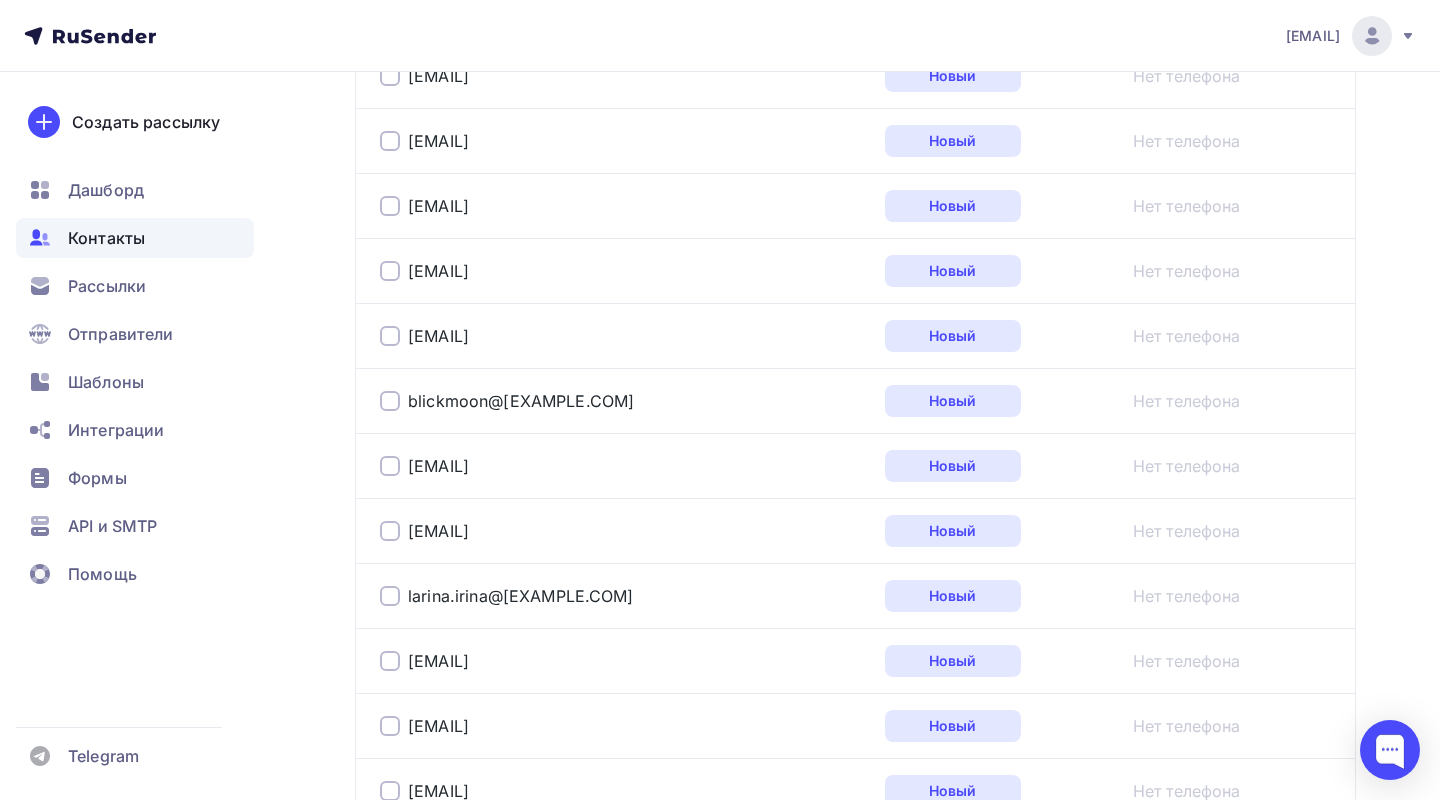 scroll, scrollTop: 0, scrollLeft: 0, axis: both 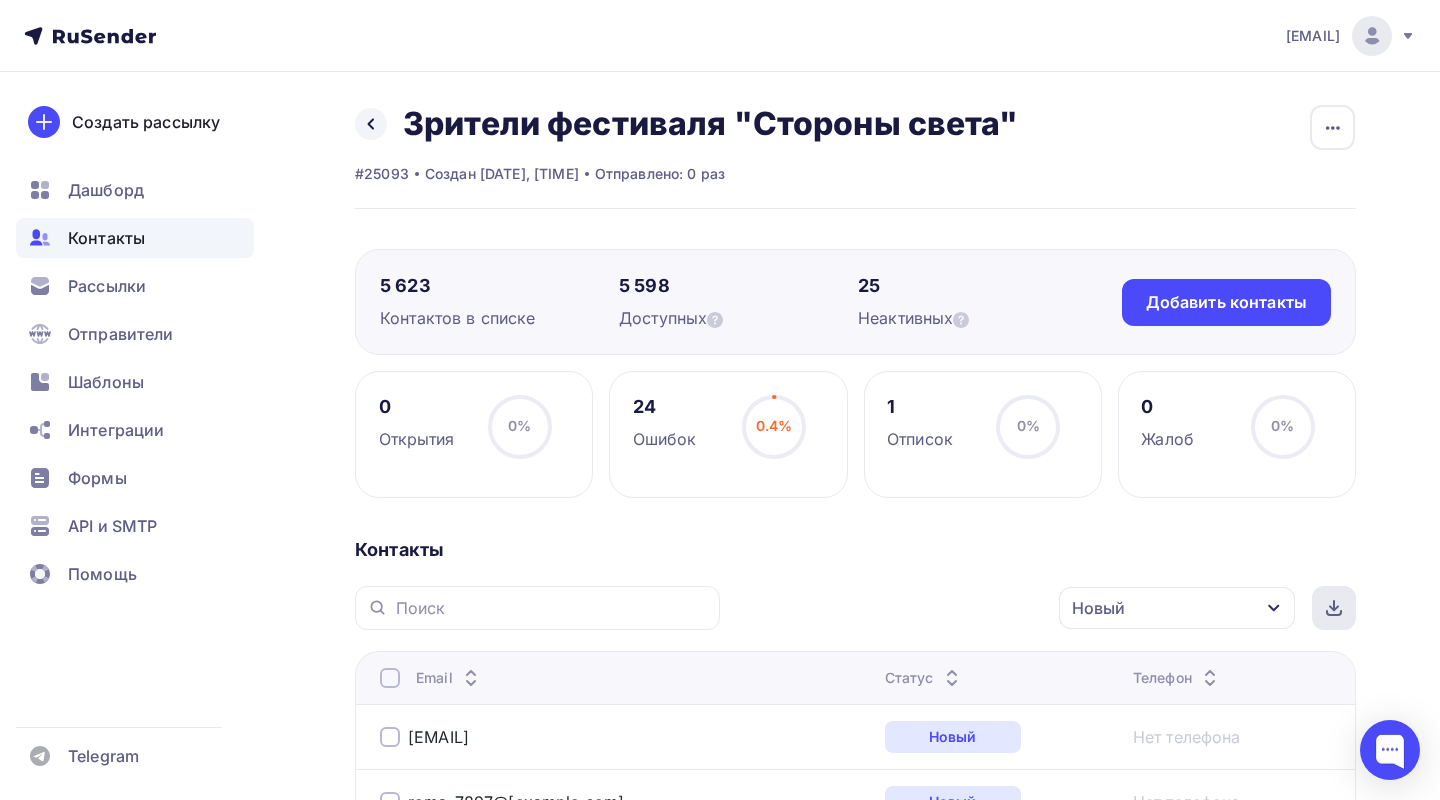 click 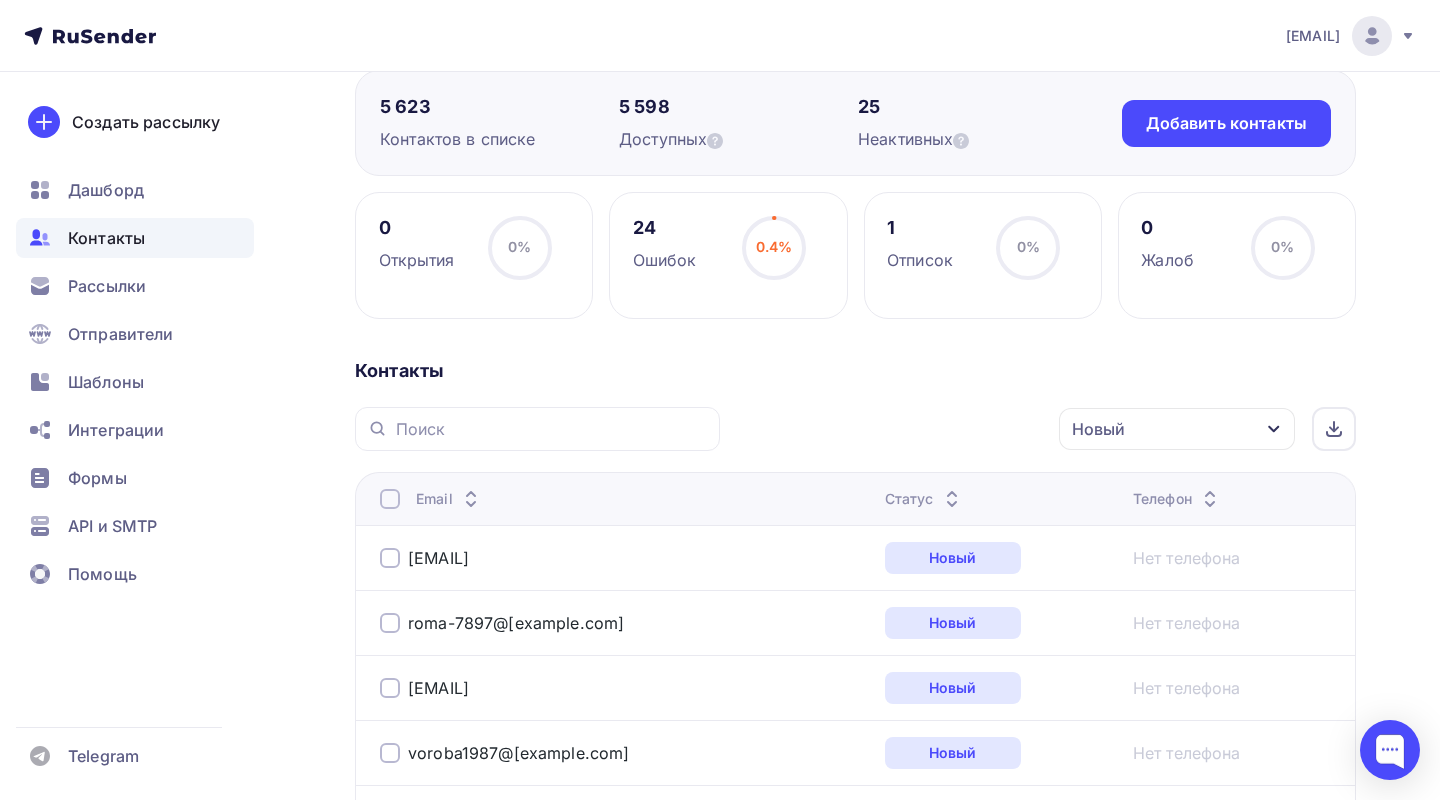 scroll, scrollTop: 0, scrollLeft: 0, axis: both 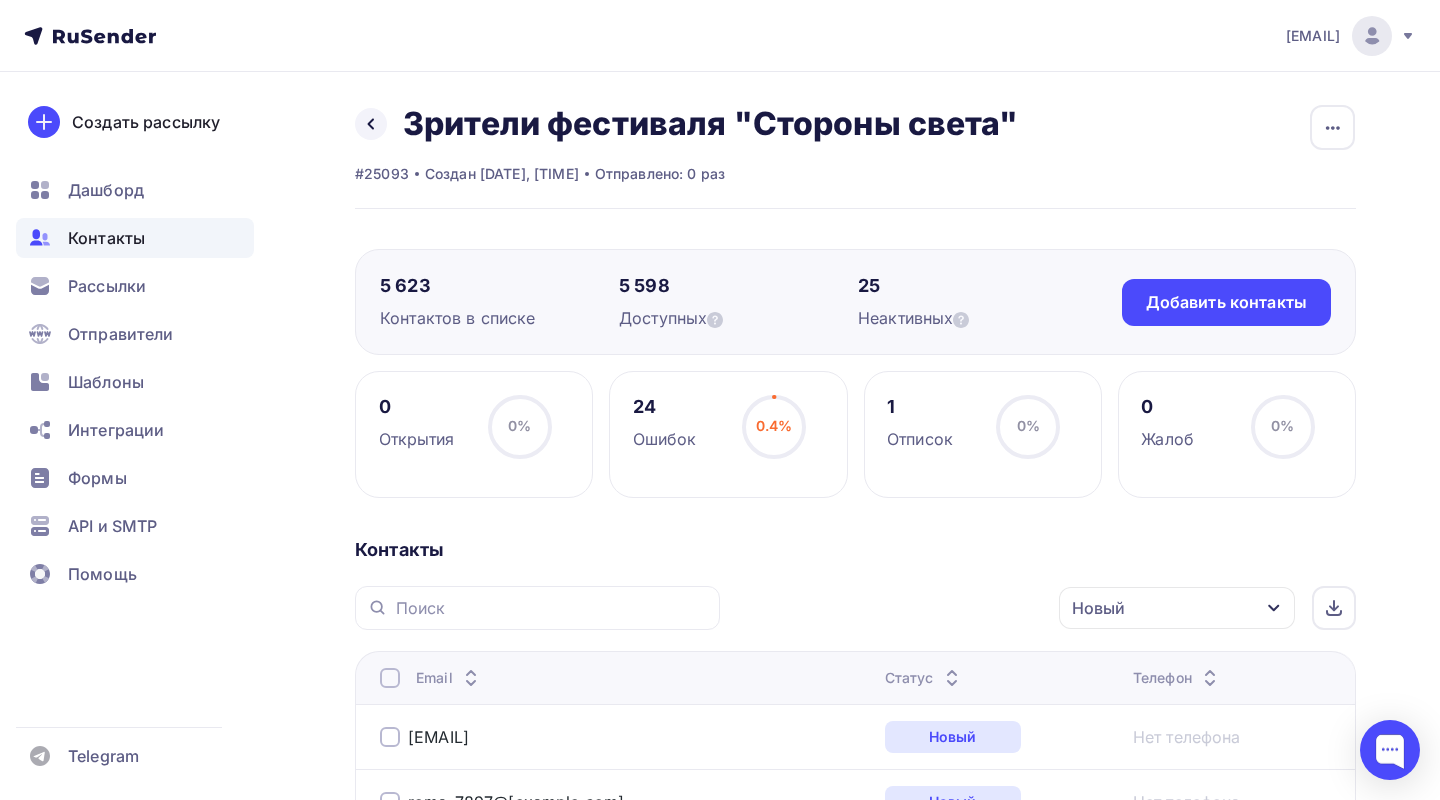 click 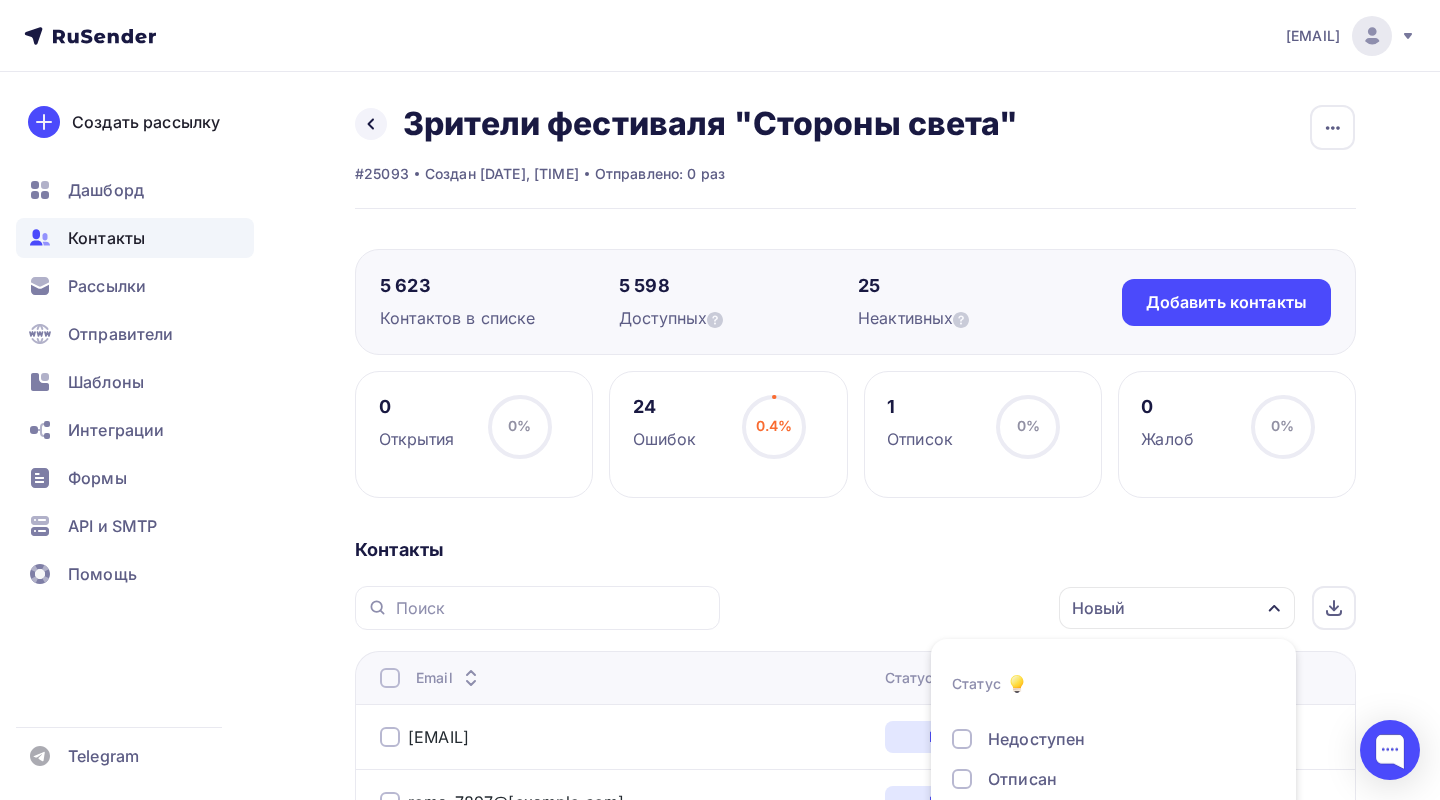 scroll, scrollTop: 189, scrollLeft: 0, axis: vertical 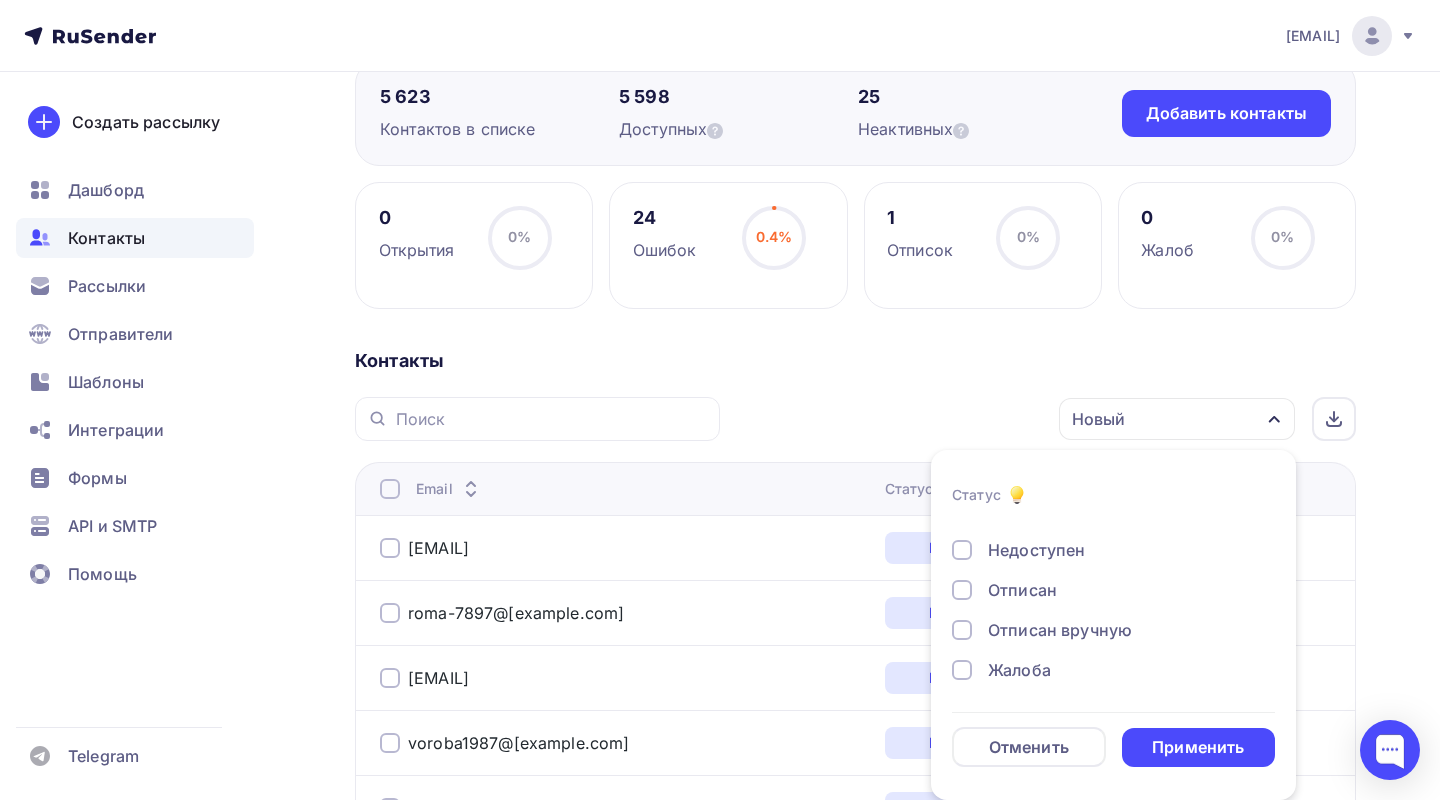 click on "Новый
Статус
Новый
Активный
Не существует
Переполнен
Недоступен
Отписан
Отписан вручную
Жалоба
Отменить       Применить" at bounding box center [1045, 419] 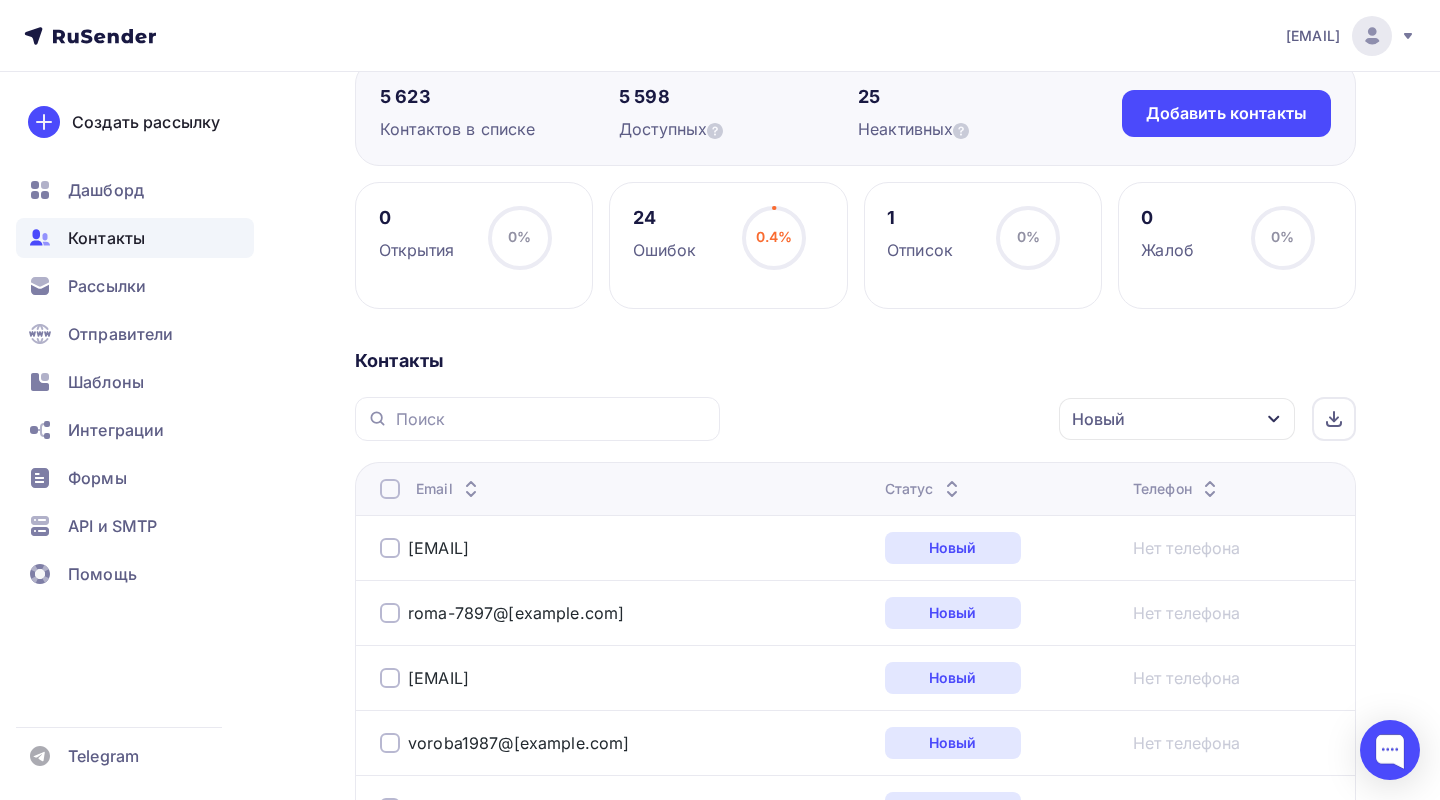 click at bounding box center (390, 489) 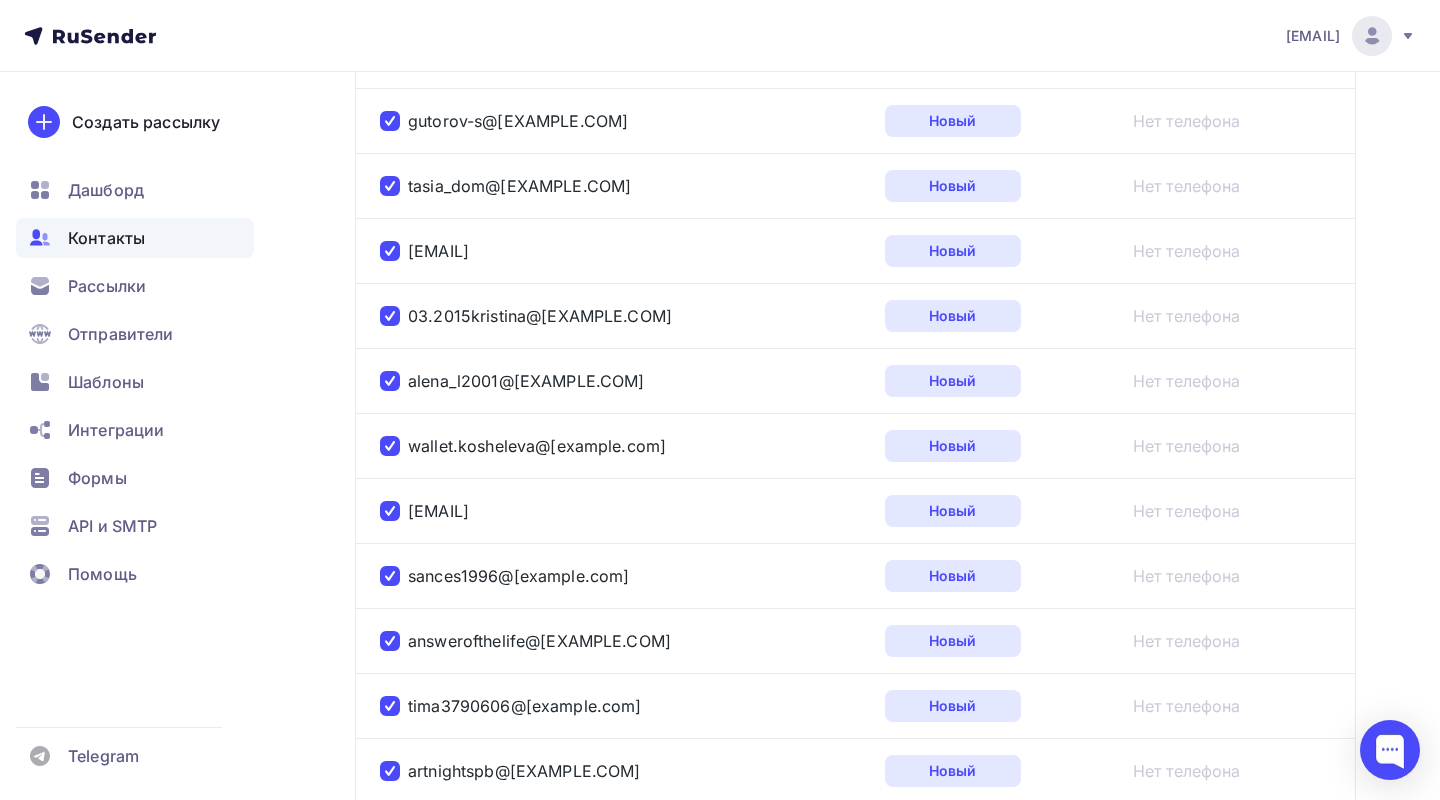scroll, scrollTop: 3361, scrollLeft: 0, axis: vertical 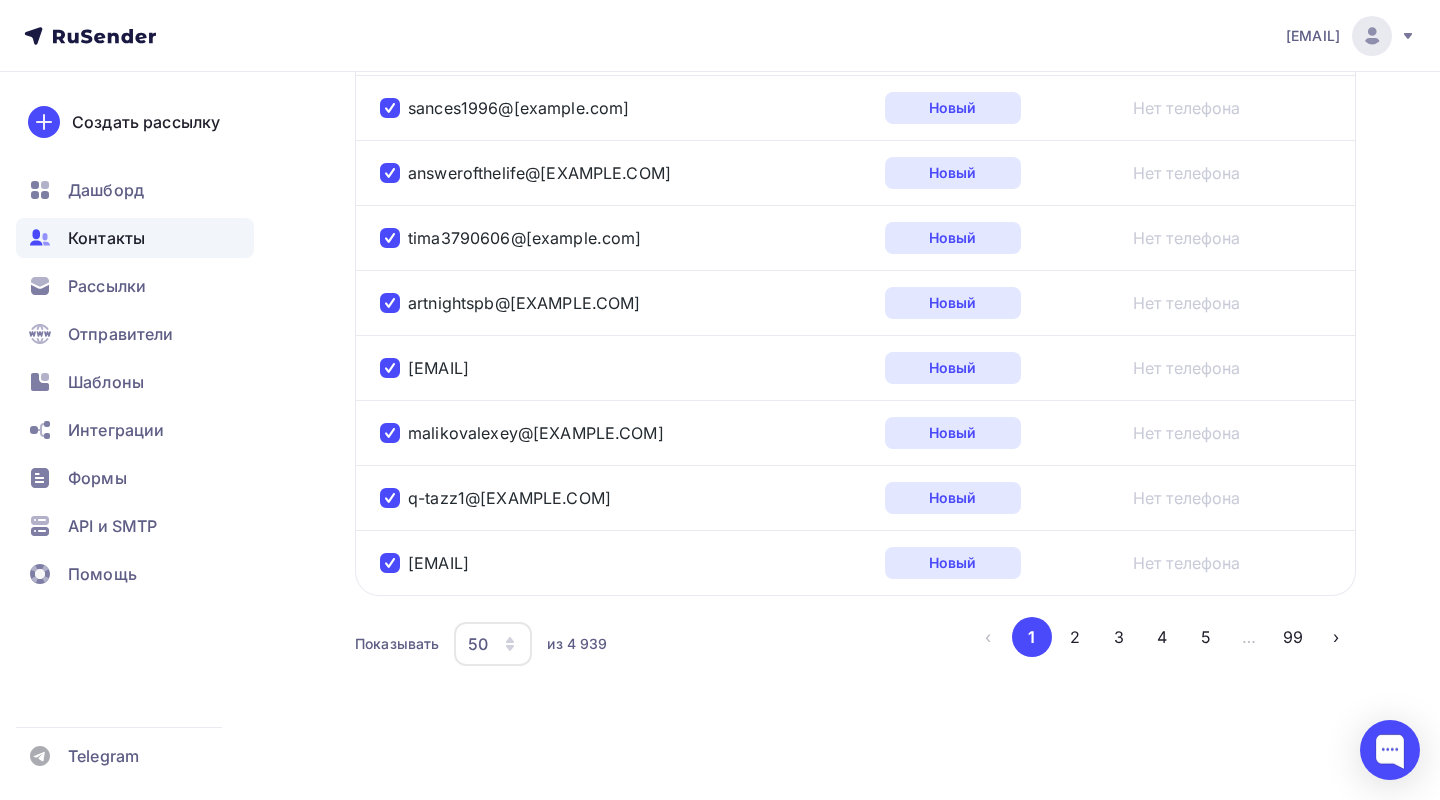 click on "50" at bounding box center [493, 644] 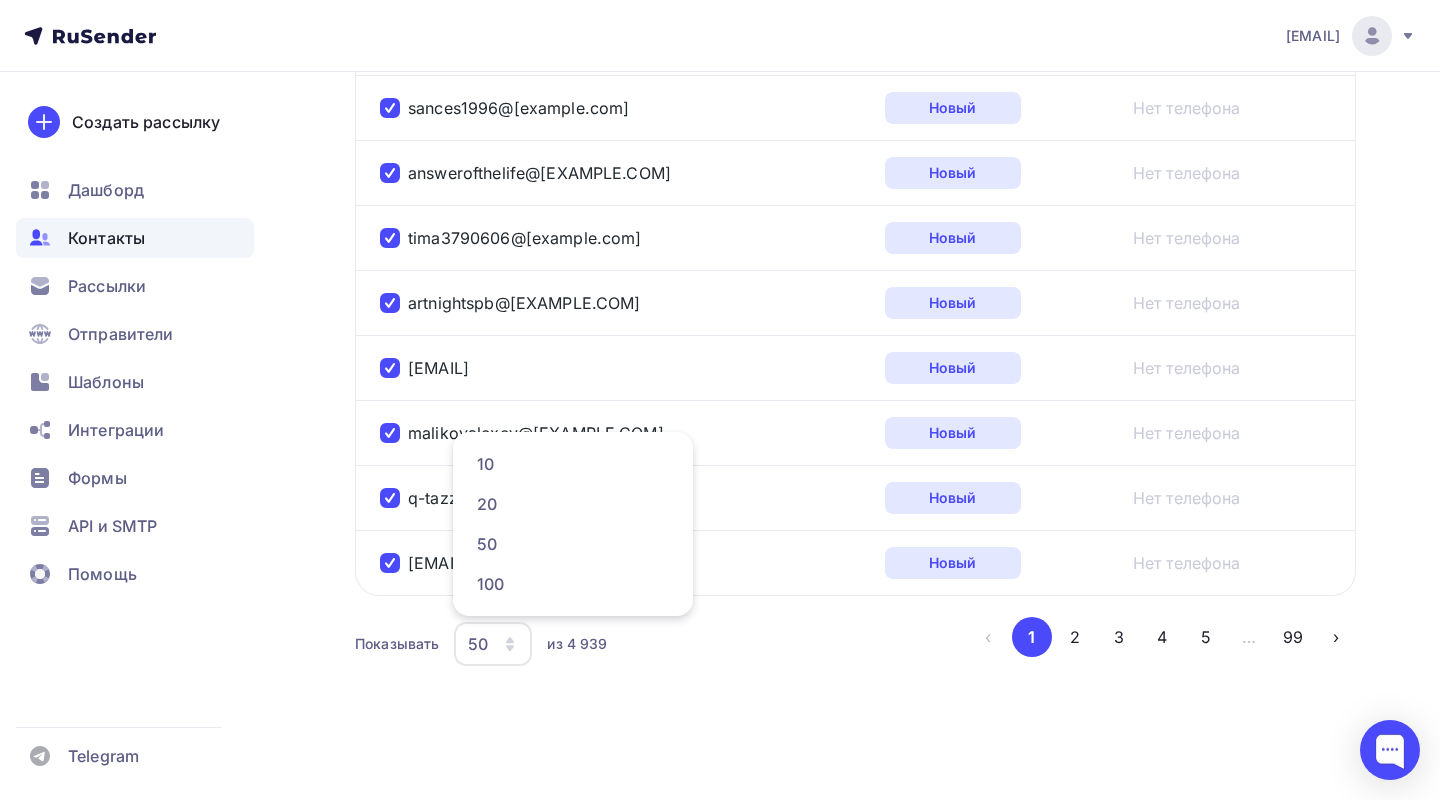 click on "Назад         Зрители фестиваля "Стороны света"
Переименовать список
Скачать список
Отписать адреса
Настроить поля и переменные
Удалить
#25093
Создан
24.07.2025, 13:17
Отправлено:
0
раз
Переименовать список
Скачать список
Отписать адреса
Настроить поля и переменные
Удалить
5 623
Контактов в списке
5 598" at bounding box center (720, -1244) 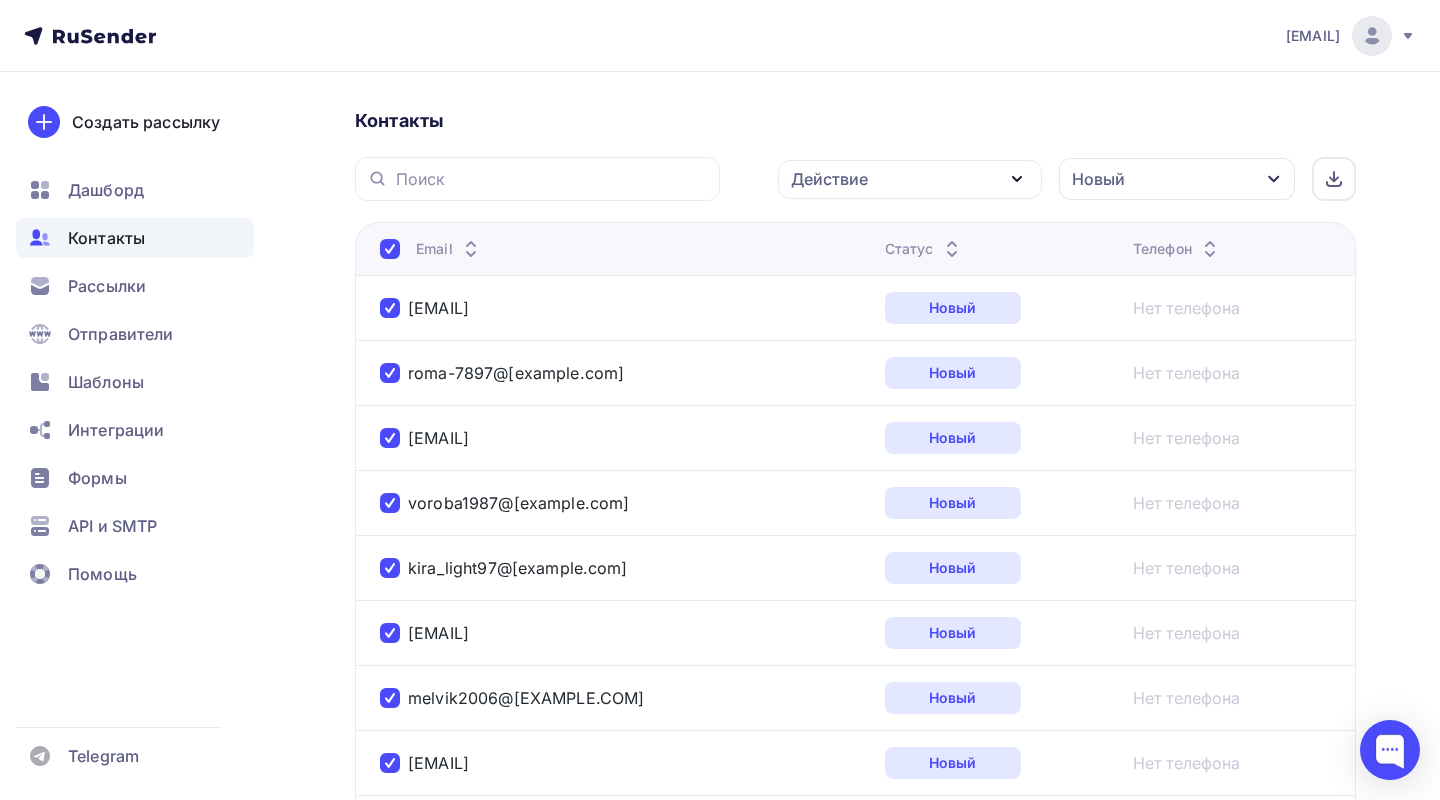 scroll, scrollTop: 0, scrollLeft: 0, axis: both 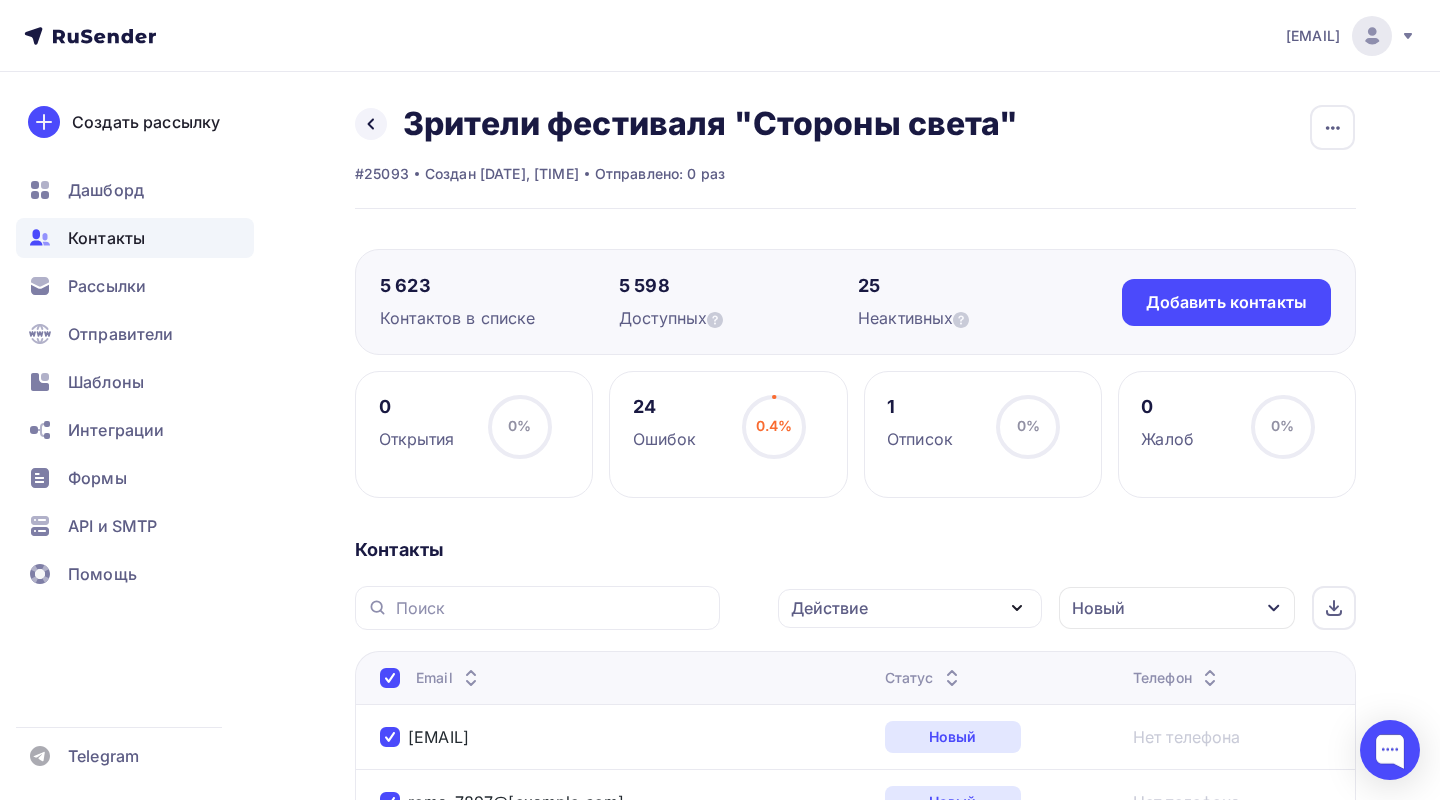 click on "Новый" at bounding box center [1177, 608] 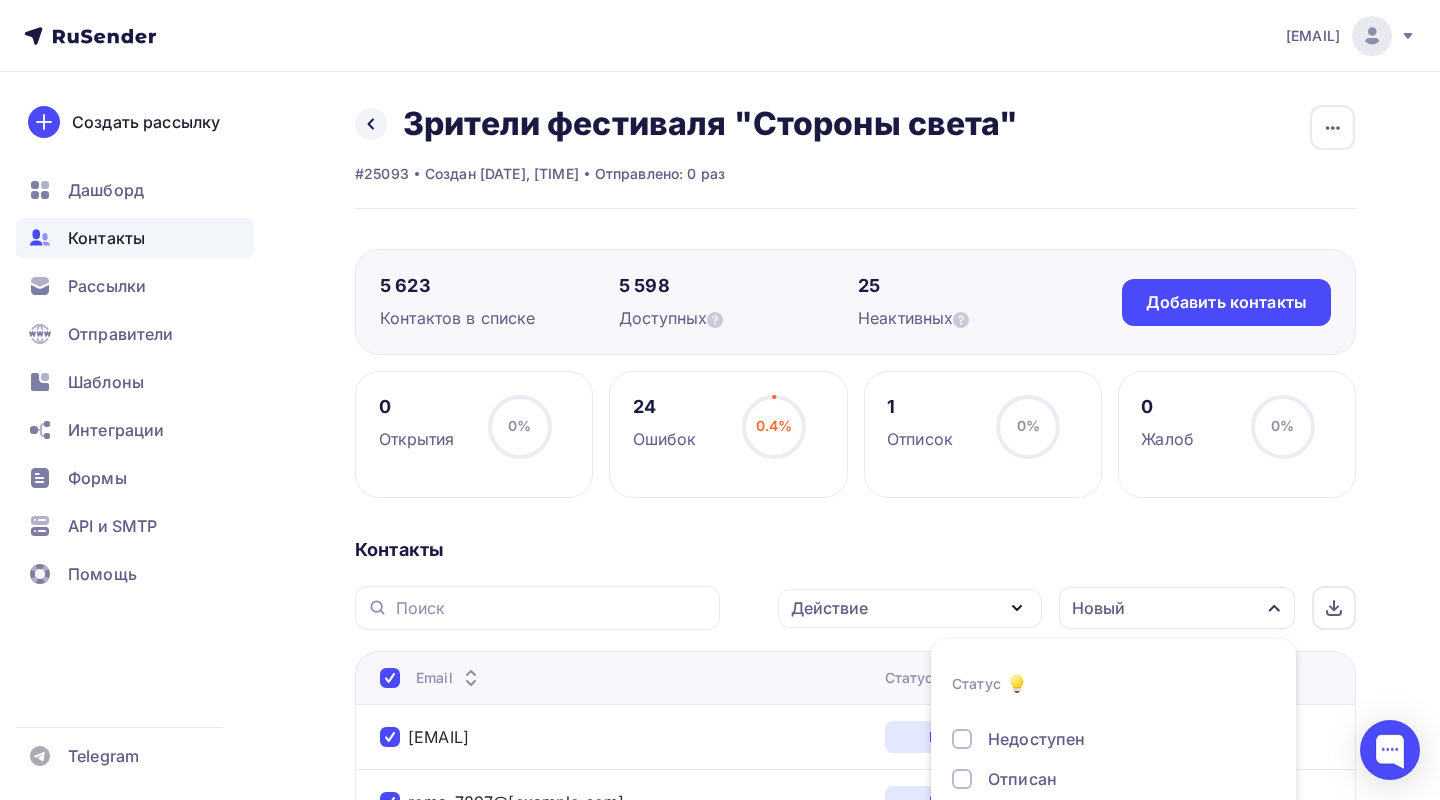 scroll, scrollTop: 189, scrollLeft: 0, axis: vertical 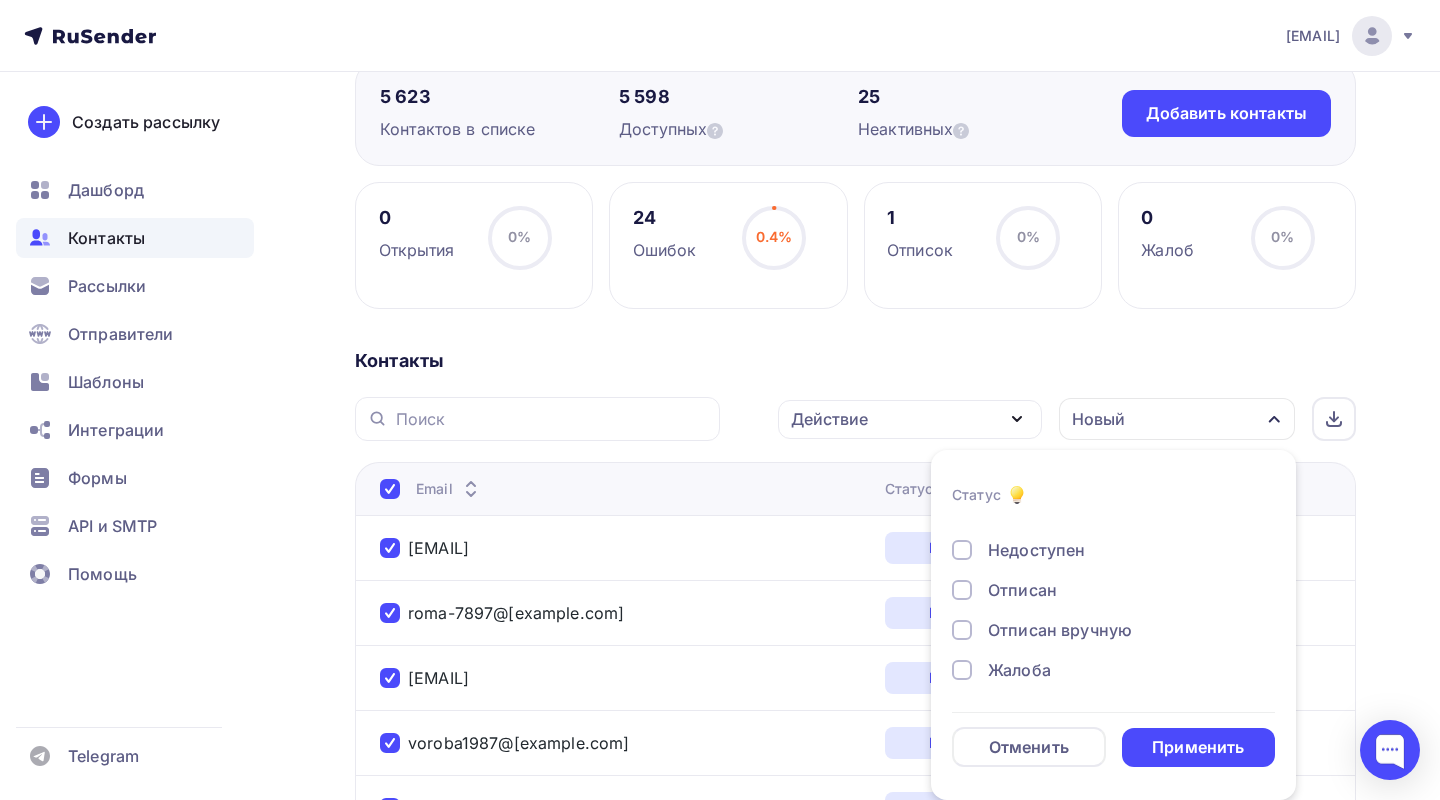 click on "0
Открытия
0%   0%           24
Ошибок
0.4%   0.4%           1
Отписок
0%   0%           0
Жалоб
0%   0%           Контакты
Действие
Добавить в списки           Исключить из списка           Удалить
Новый
Статус
Новый
Активный
Не существует
Переполнен
Недоступен
Отписан
Отписан вручную
Жалоба
Отменить       Применить
Email" at bounding box center [855, 2036] 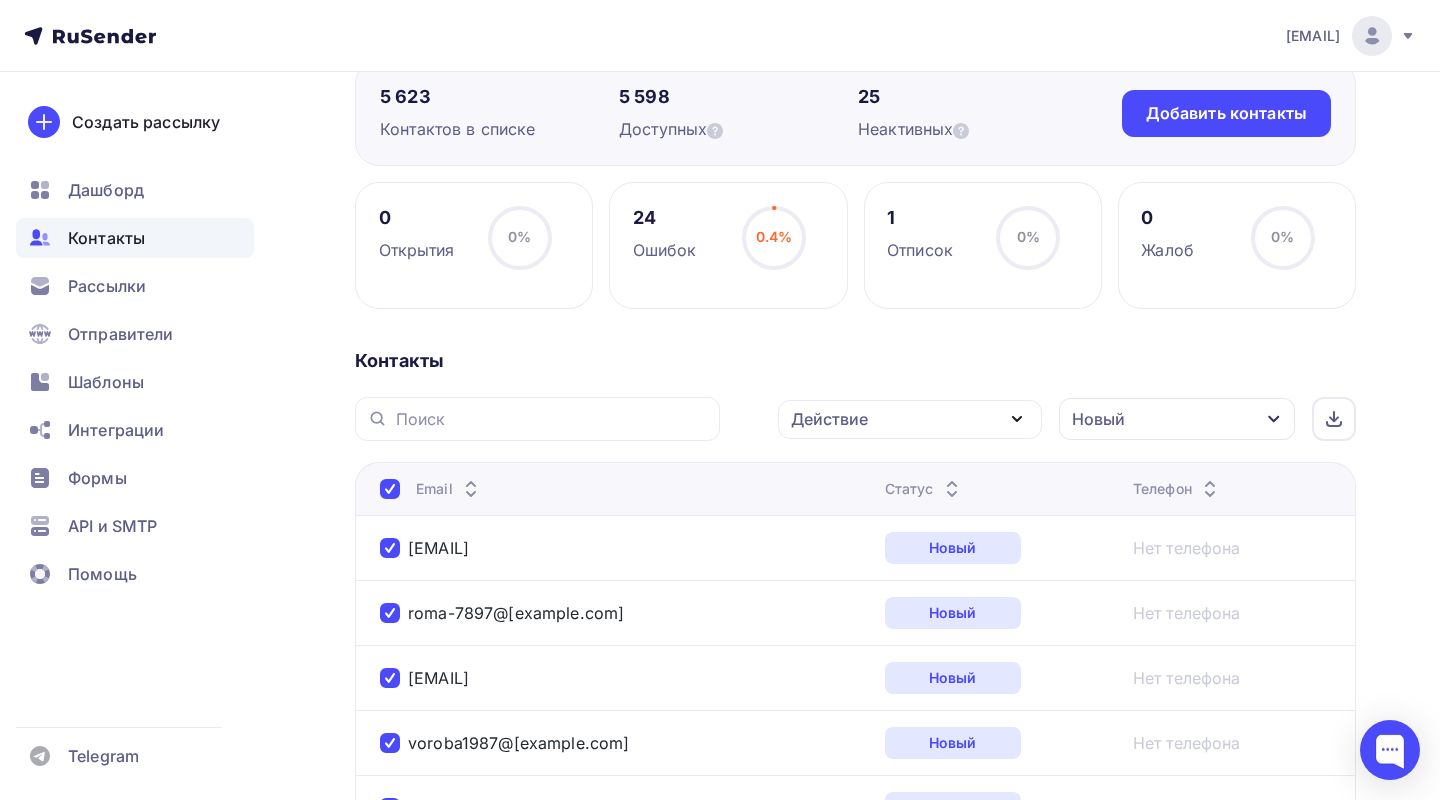 click on "Действие" at bounding box center (910, 419) 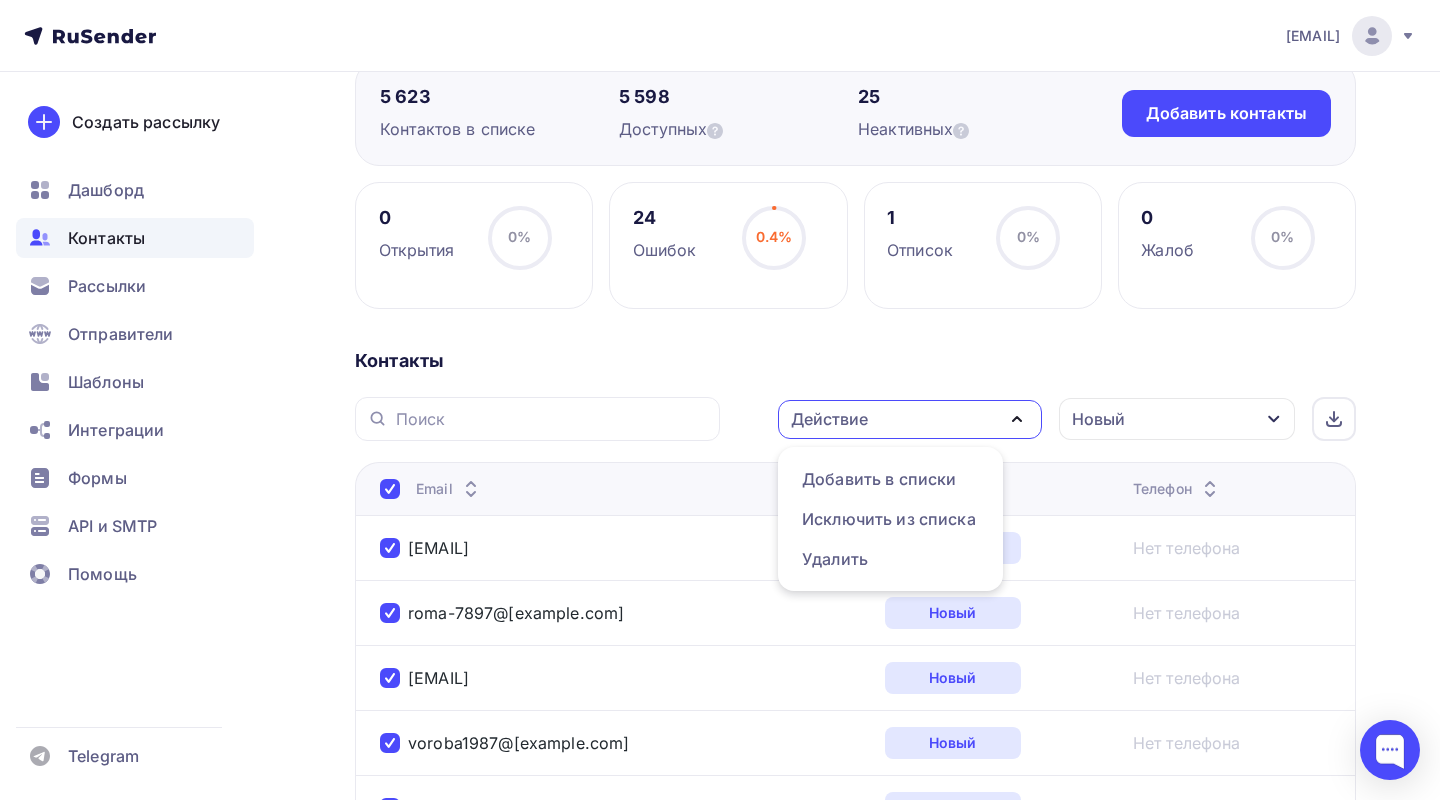 click on "Email" at bounding box center (616, 488) 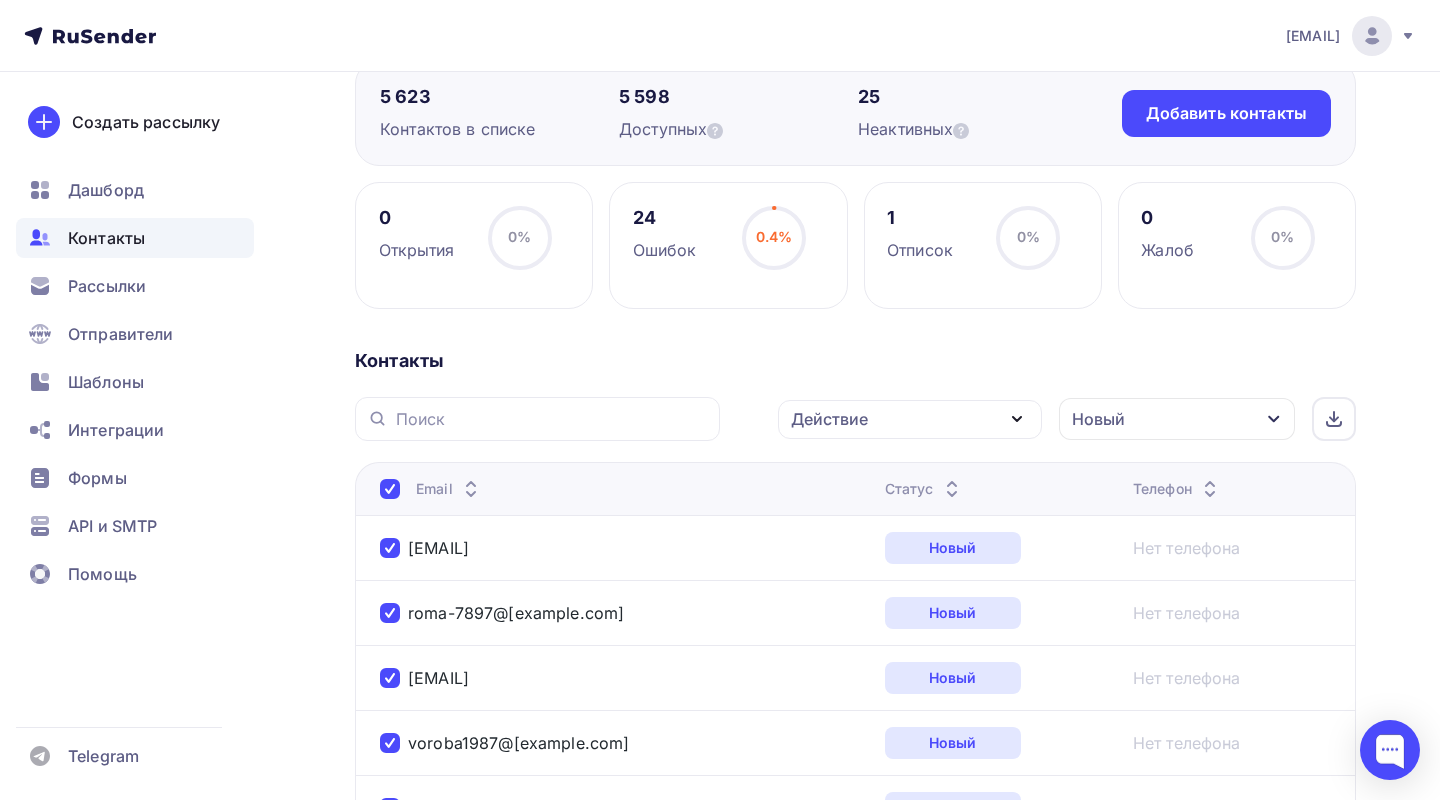 click at bounding box center (390, 489) 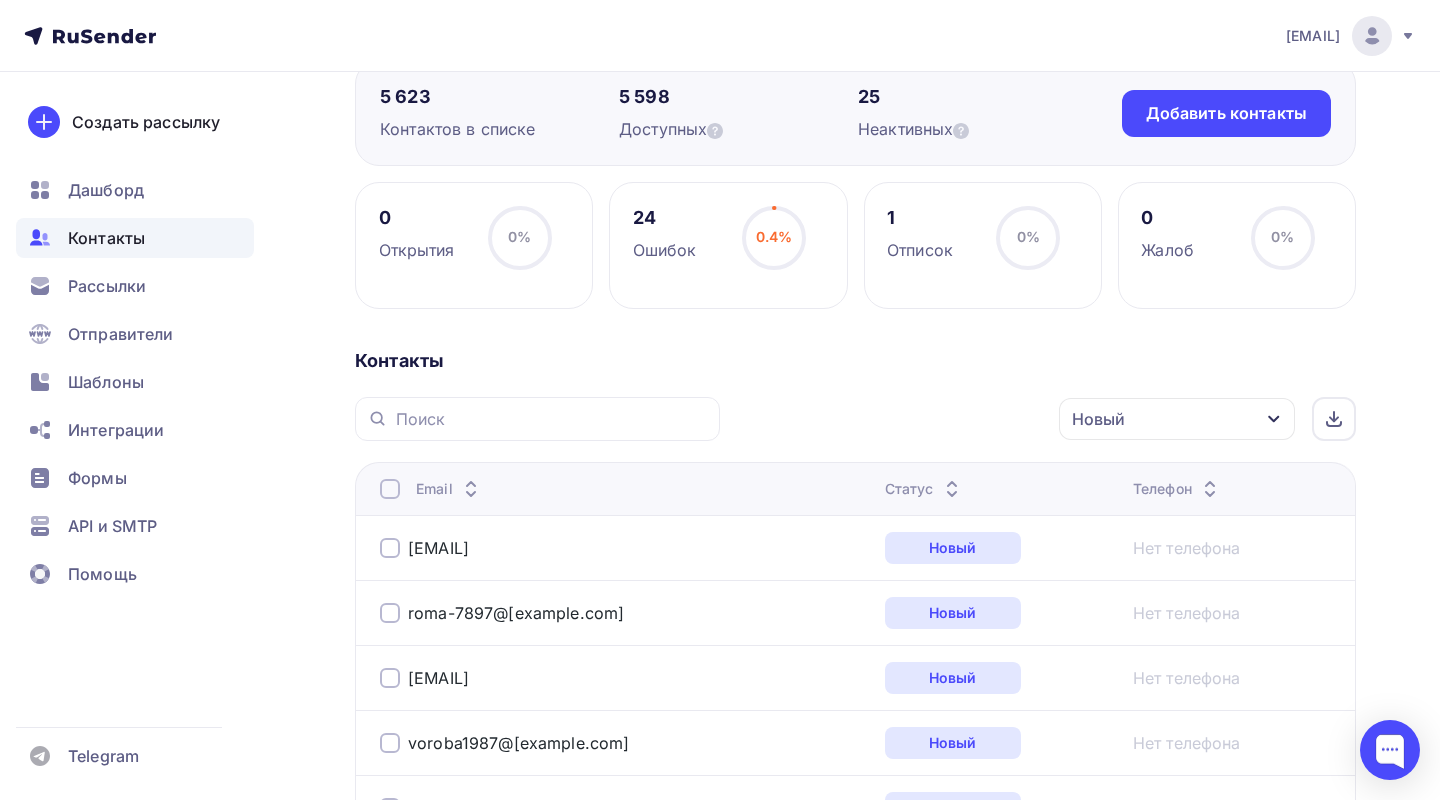 click on "Новый" at bounding box center [1177, 419] 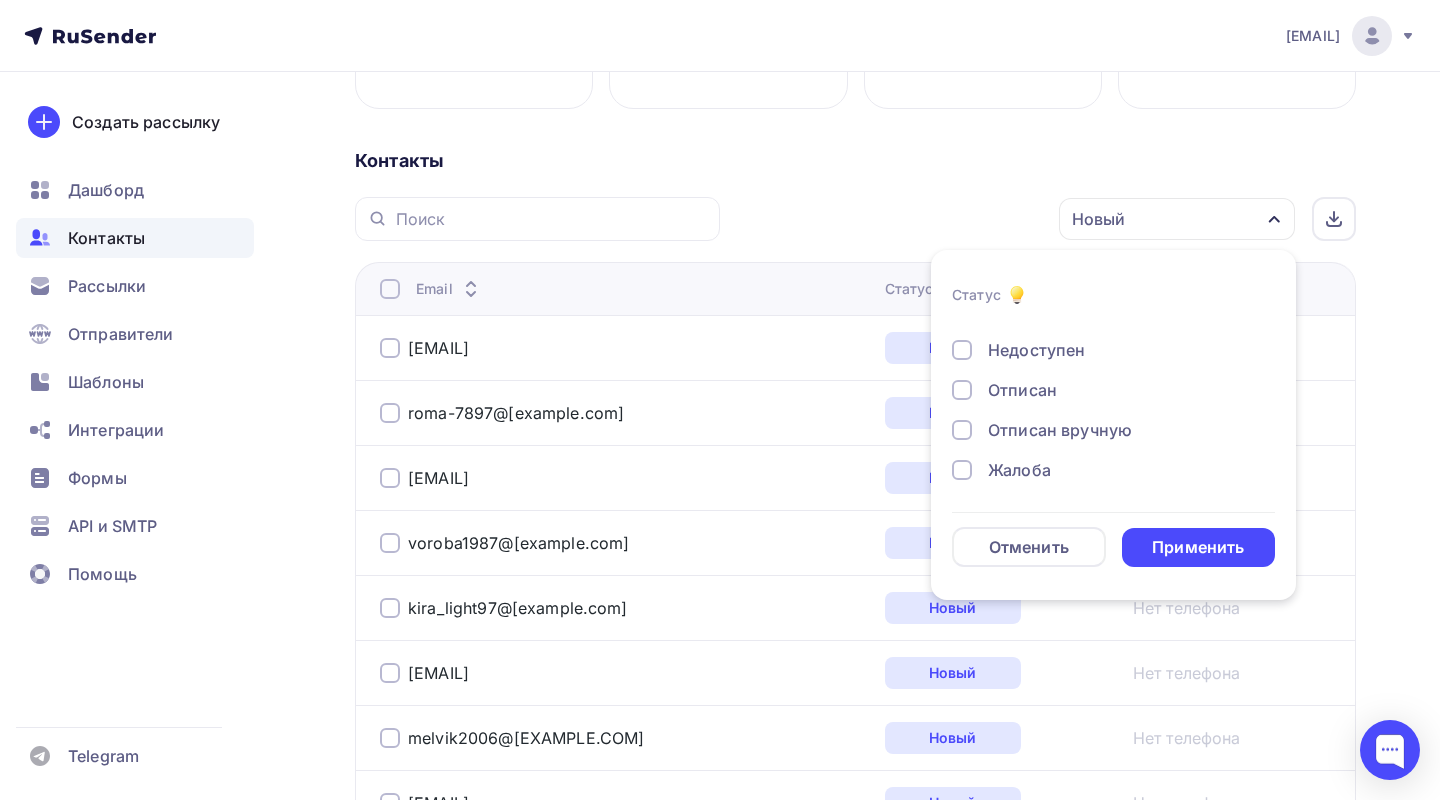 scroll, scrollTop: 420, scrollLeft: 0, axis: vertical 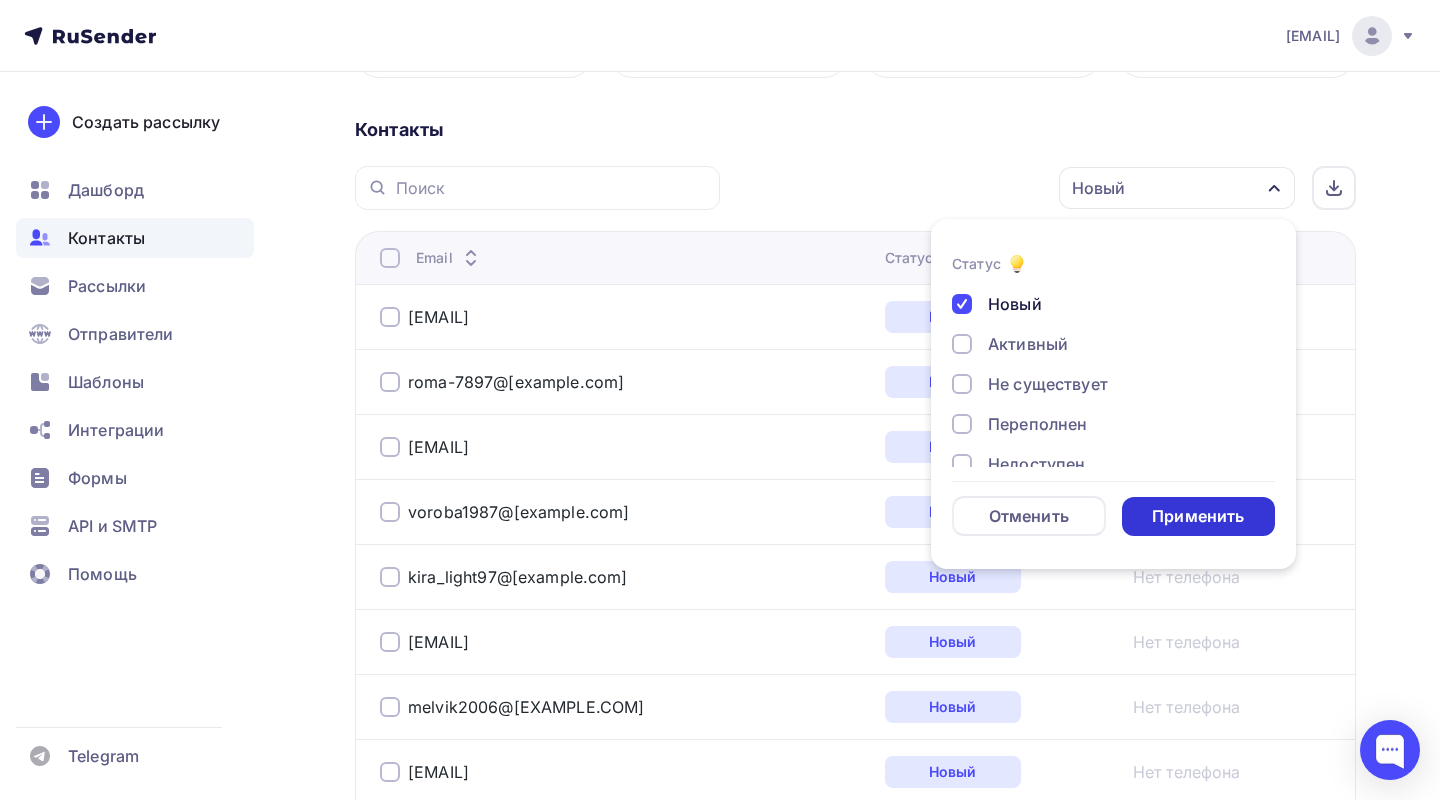 click on "Применить" at bounding box center [1198, 516] 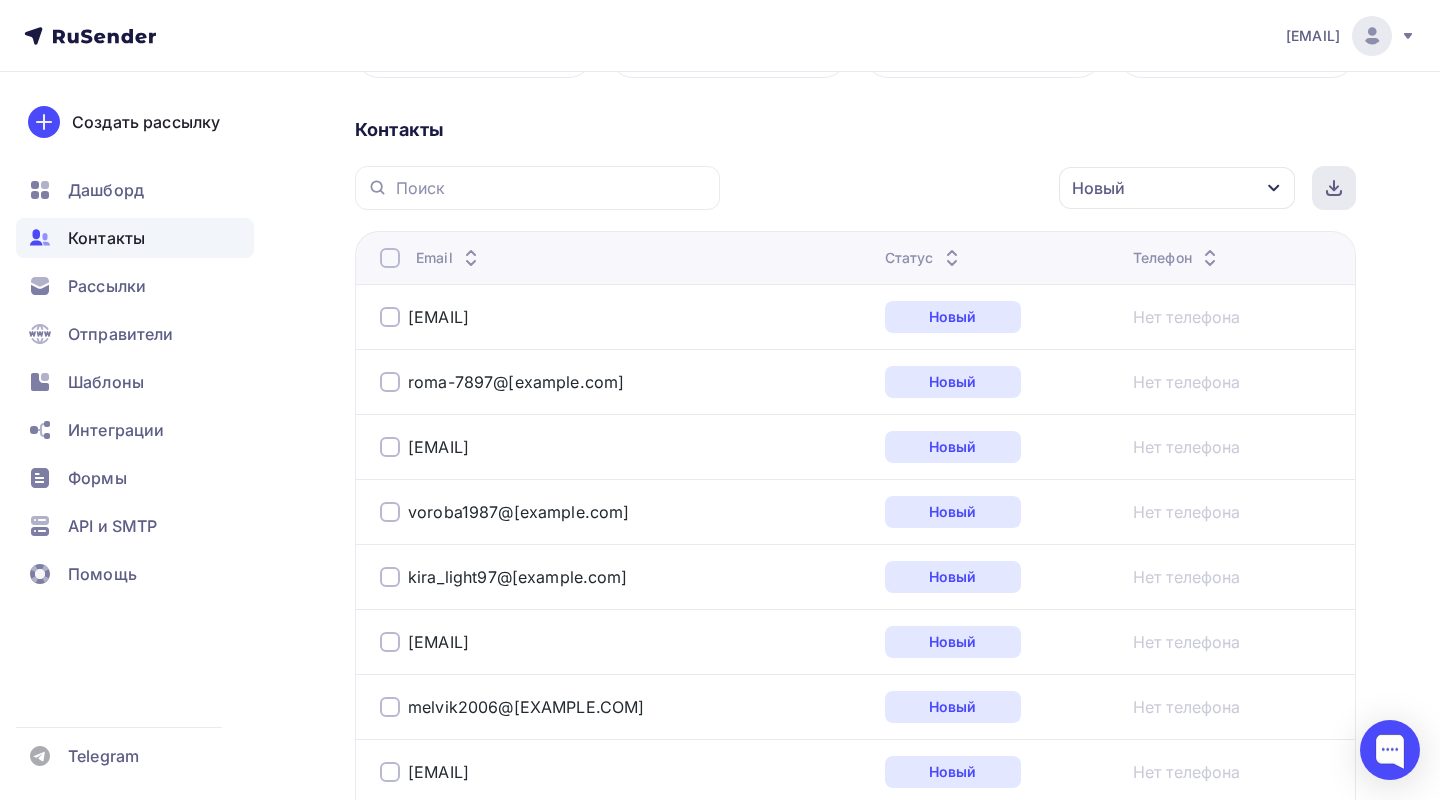 click 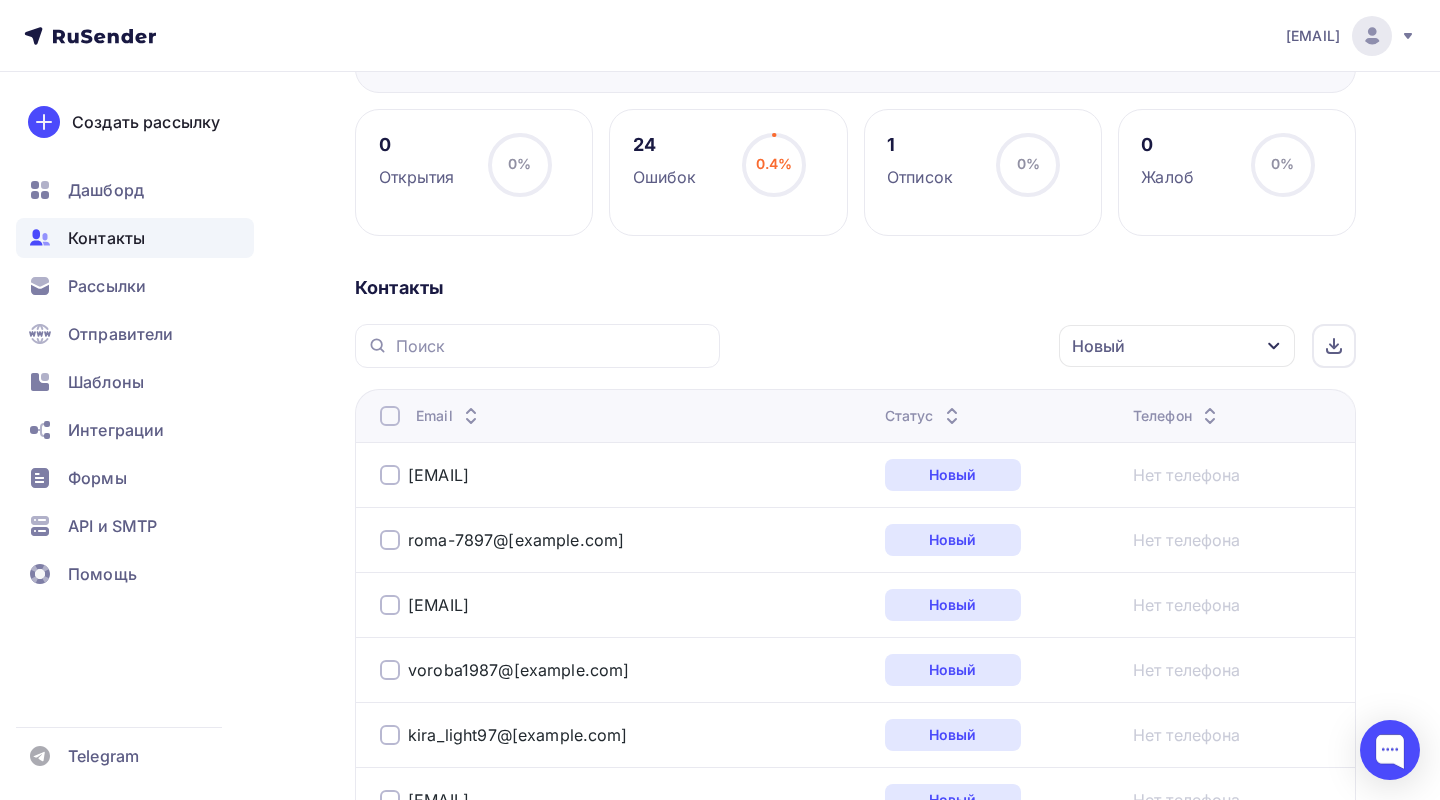 scroll, scrollTop: 0, scrollLeft: 0, axis: both 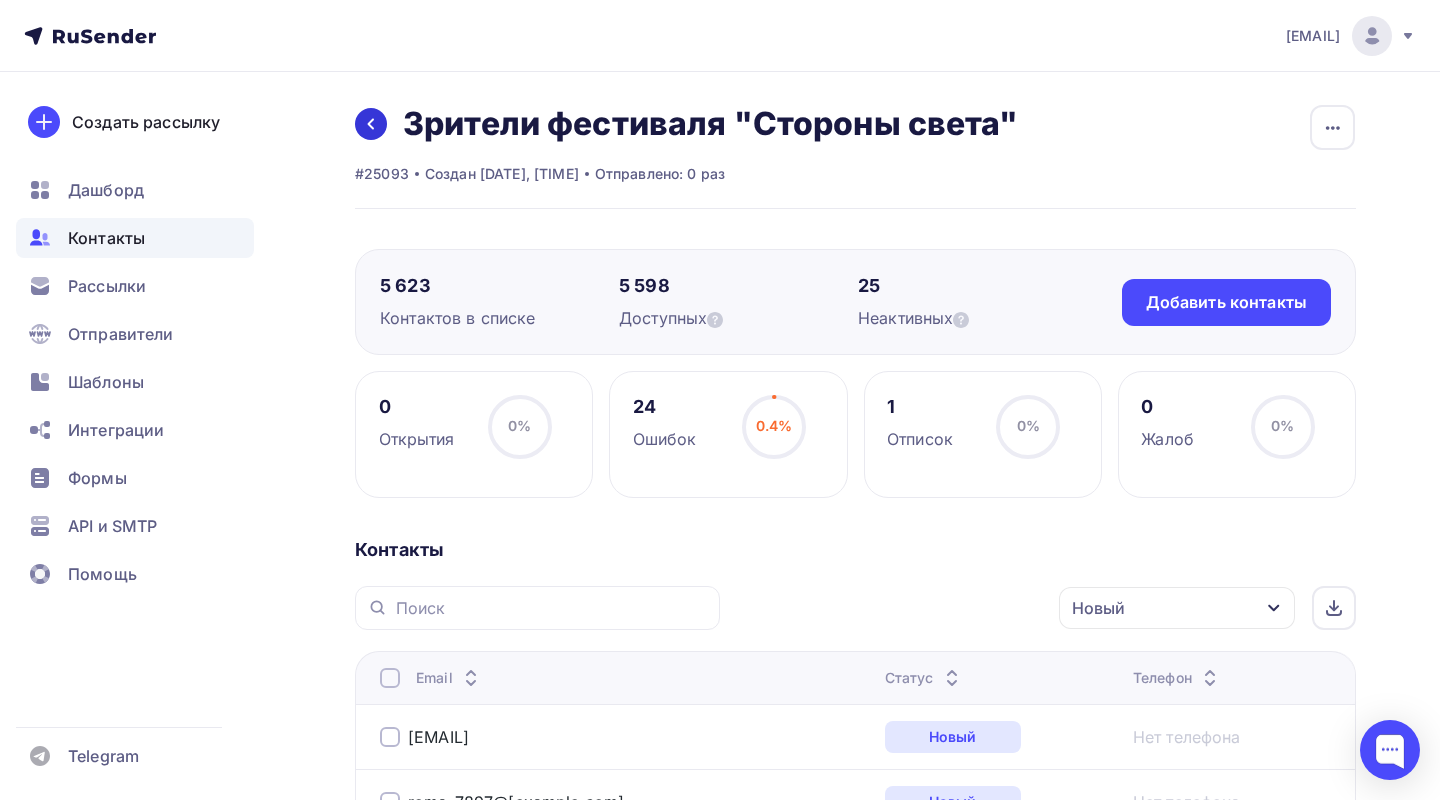 click 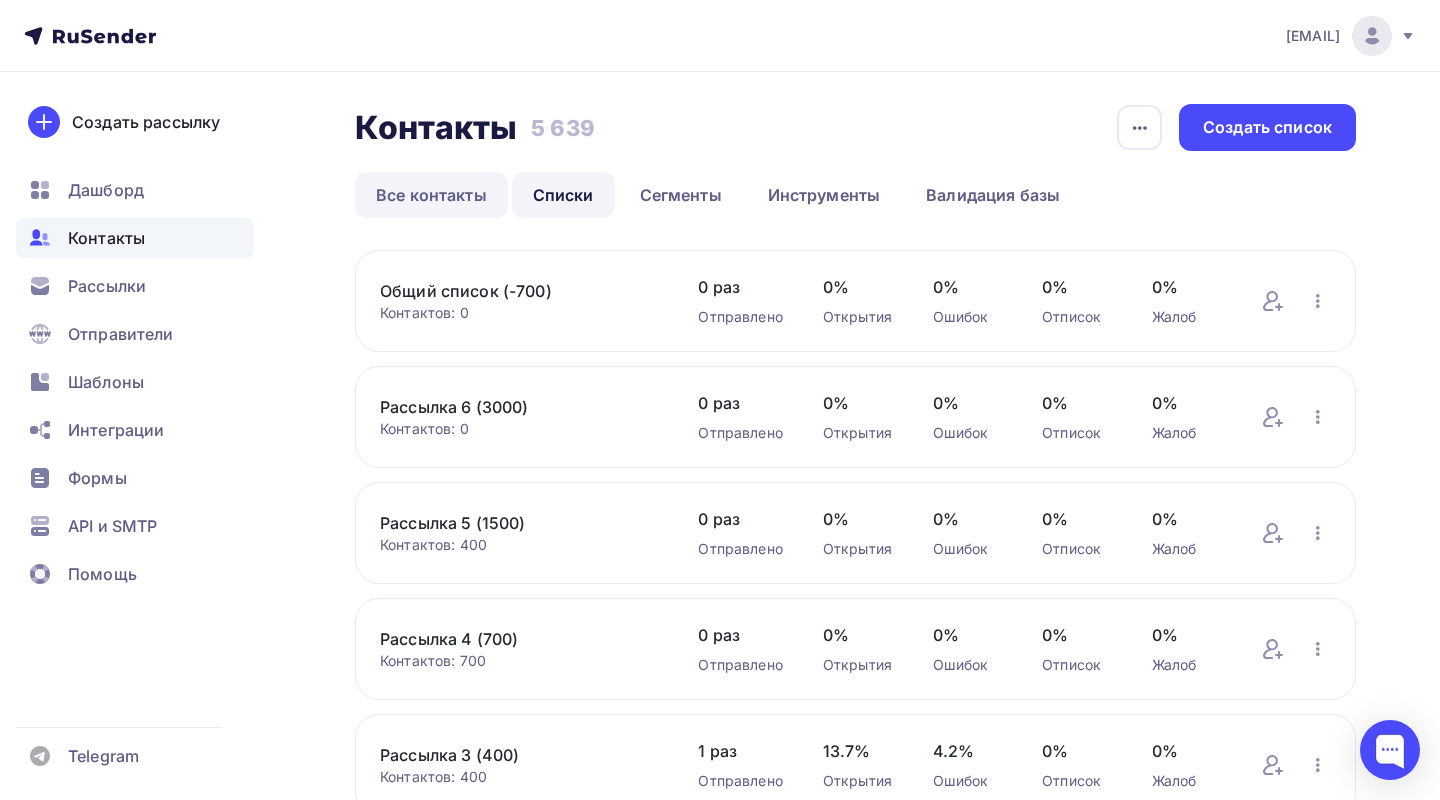 click on "Все контакты" at bounding box center (431, 195) 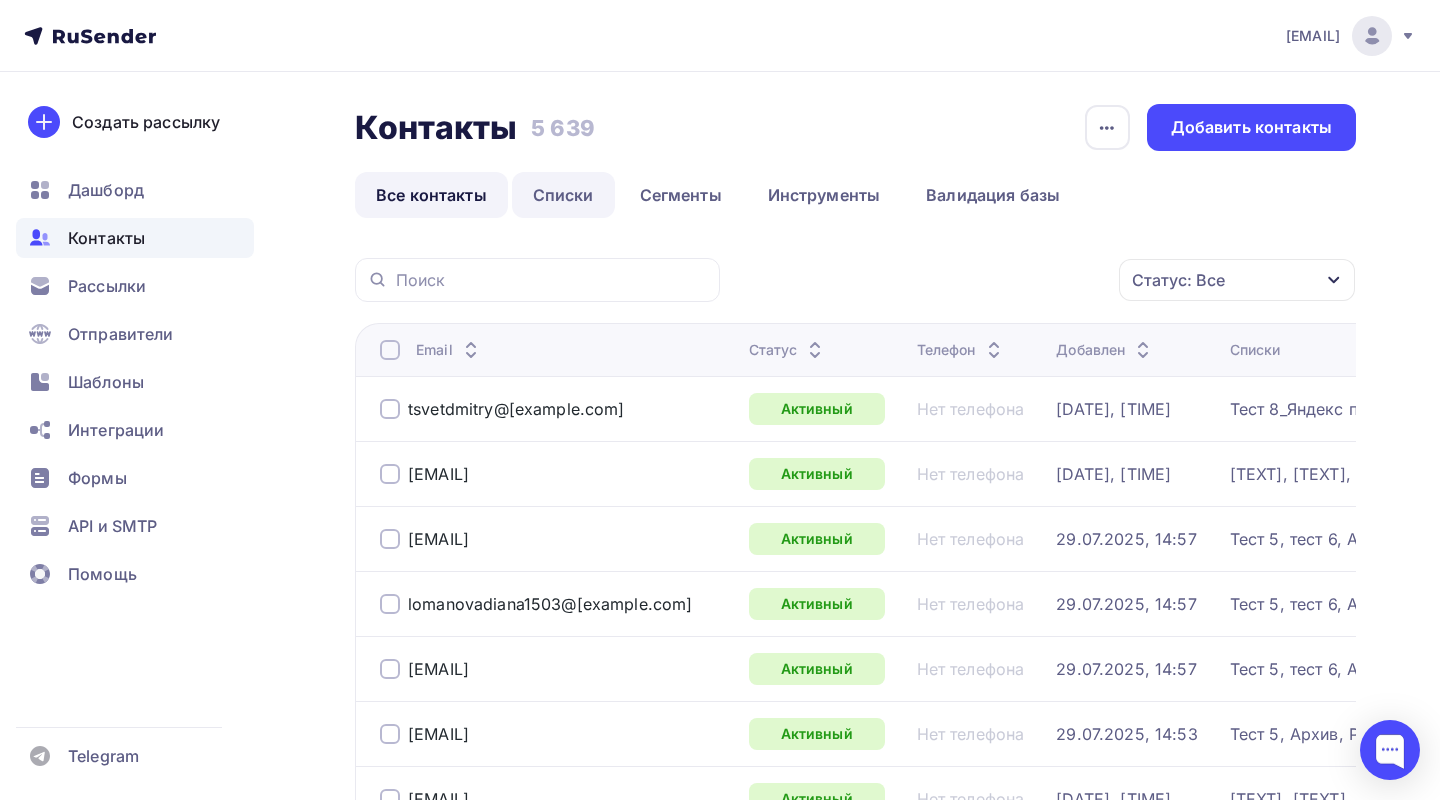 click on "Списки" at bounding box center [563, 195] 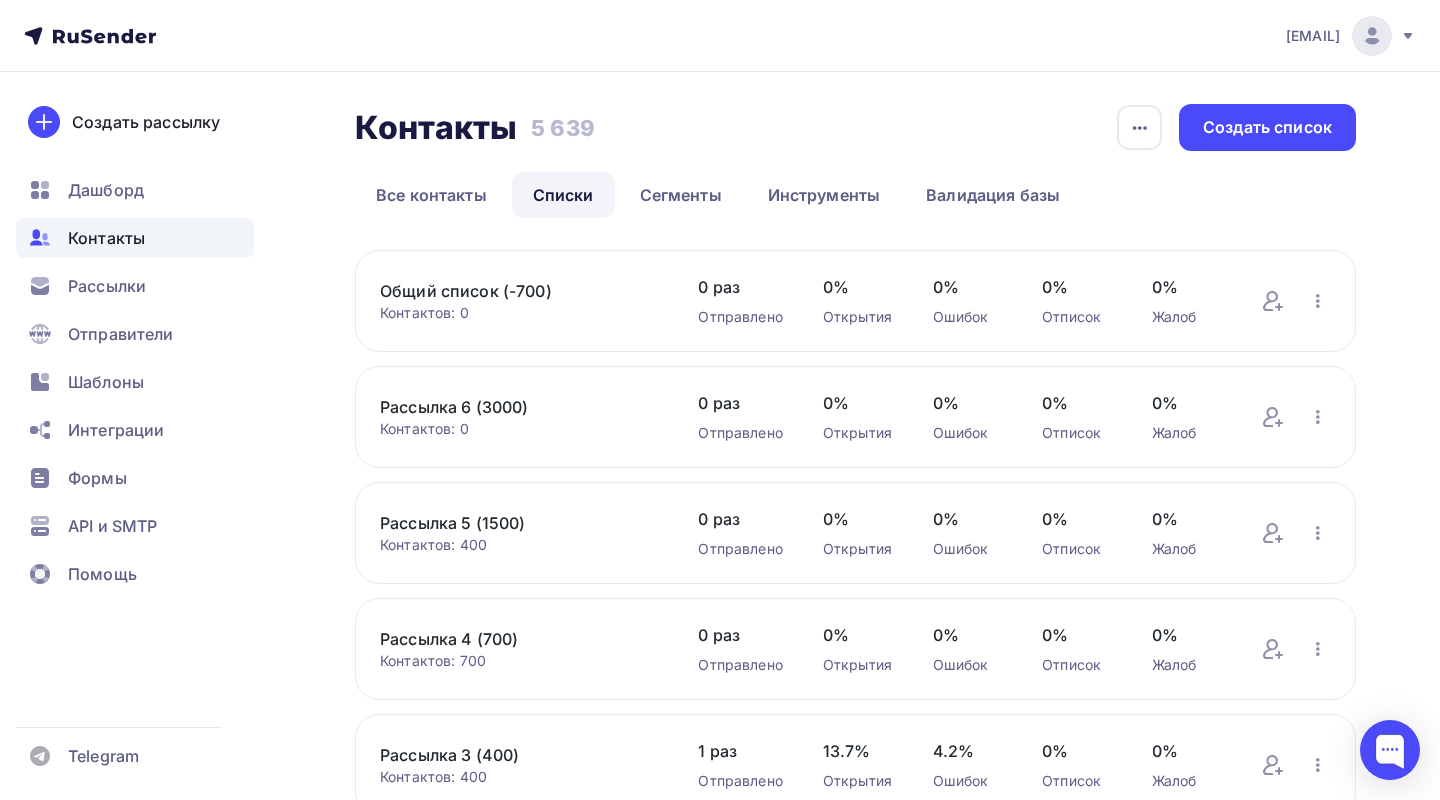 click on "Общий список (-700)" at bounding box center [519, 291] 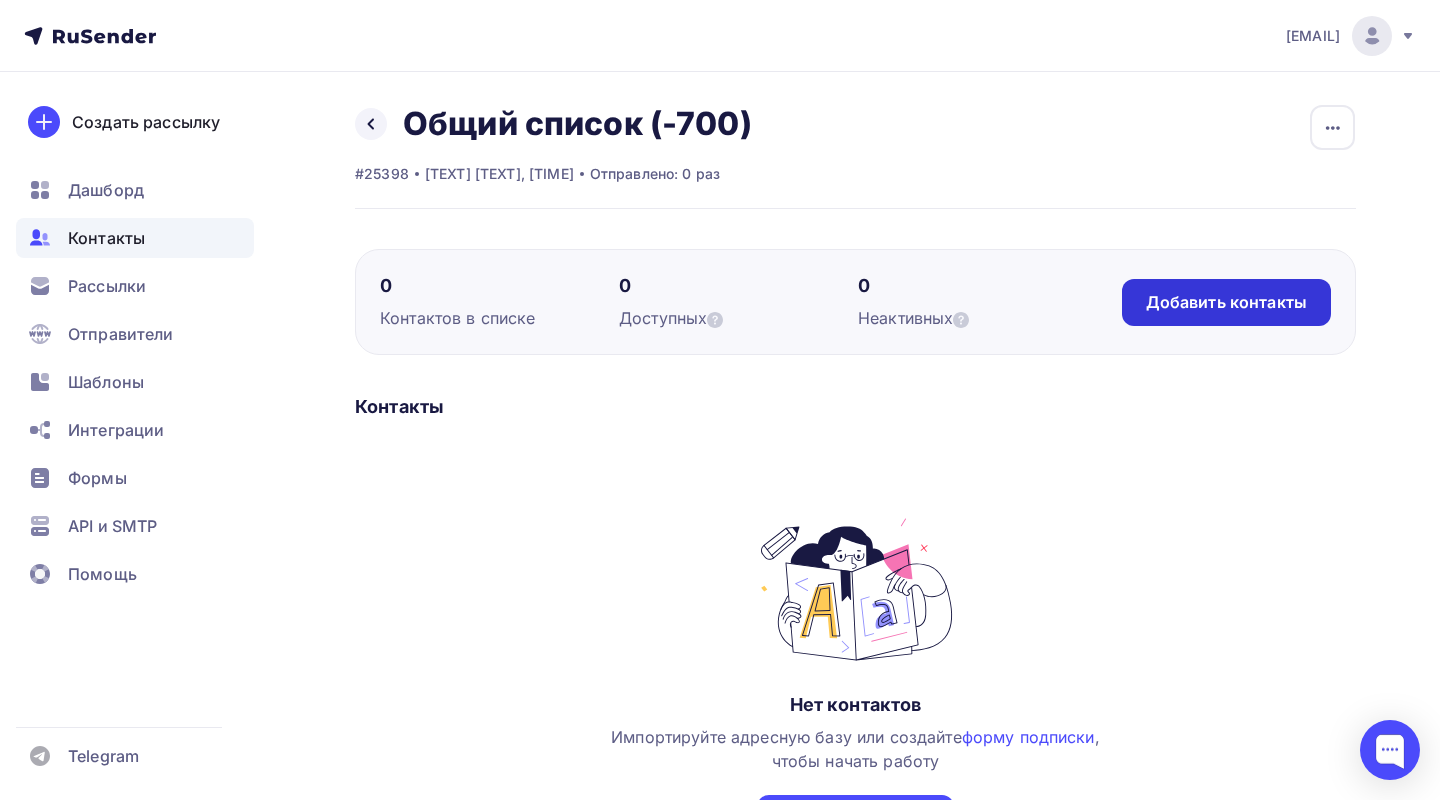 click on "Добавить контакты" at bounding box center [1226, 302] 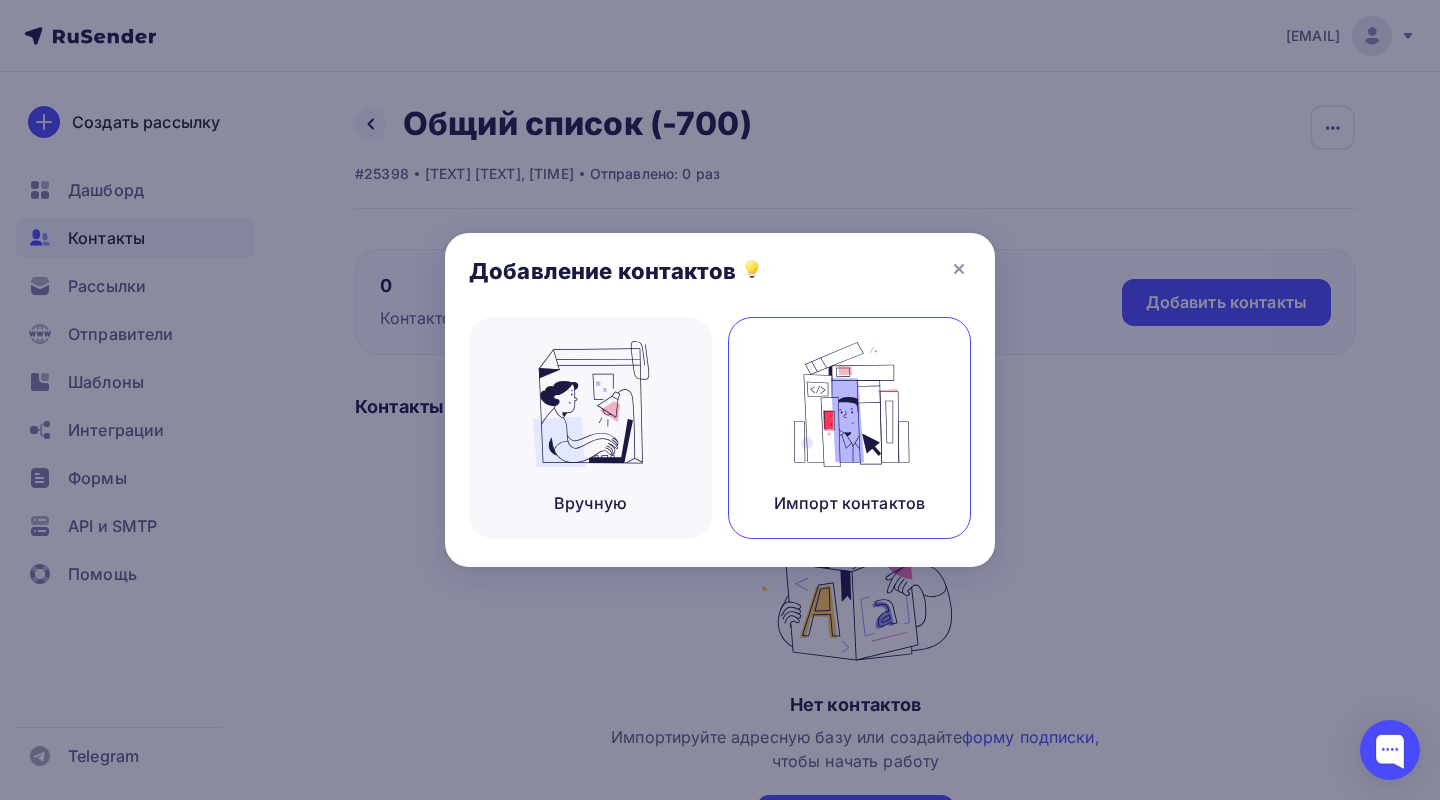 click at bounding box center (850, 404) 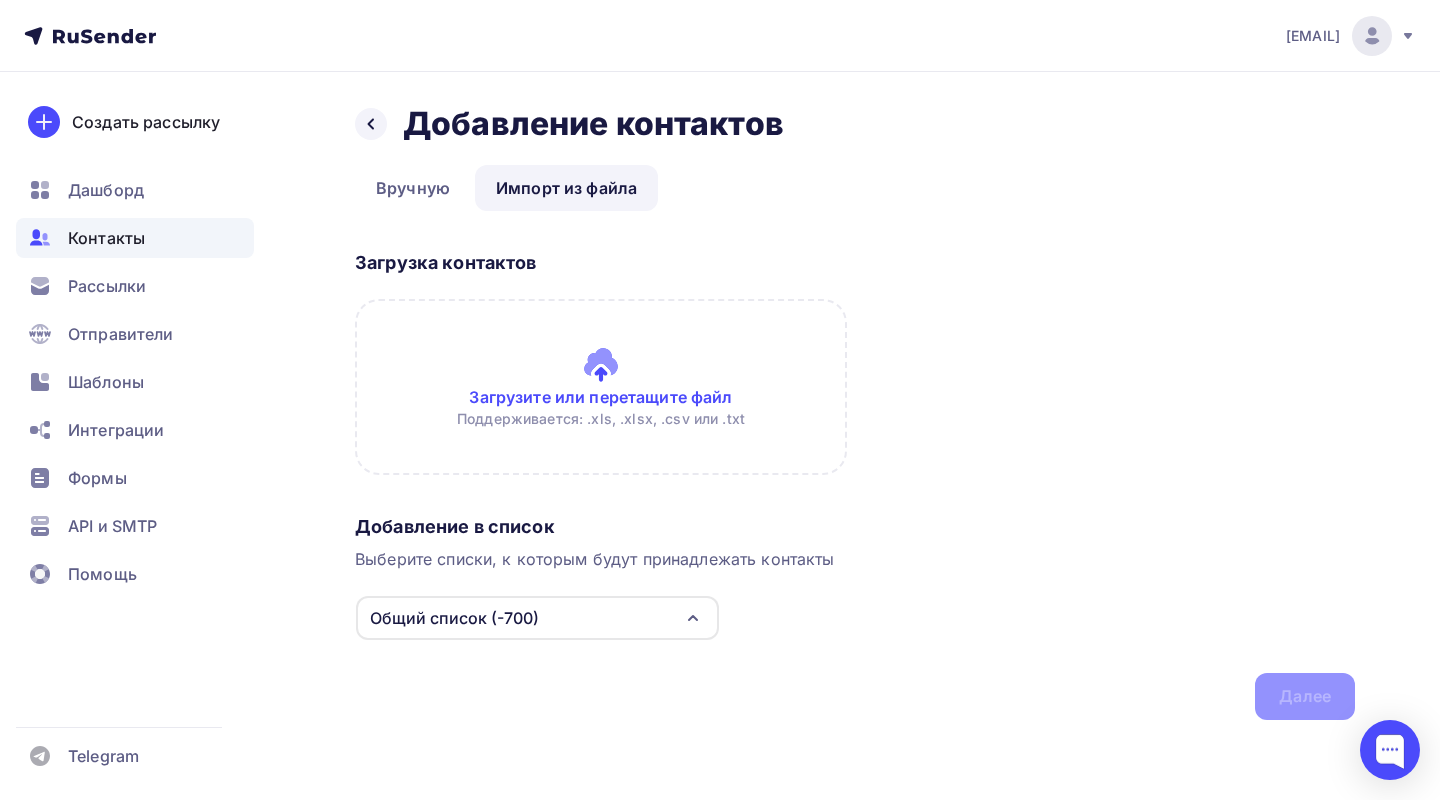click at bounding box center (601, 387) 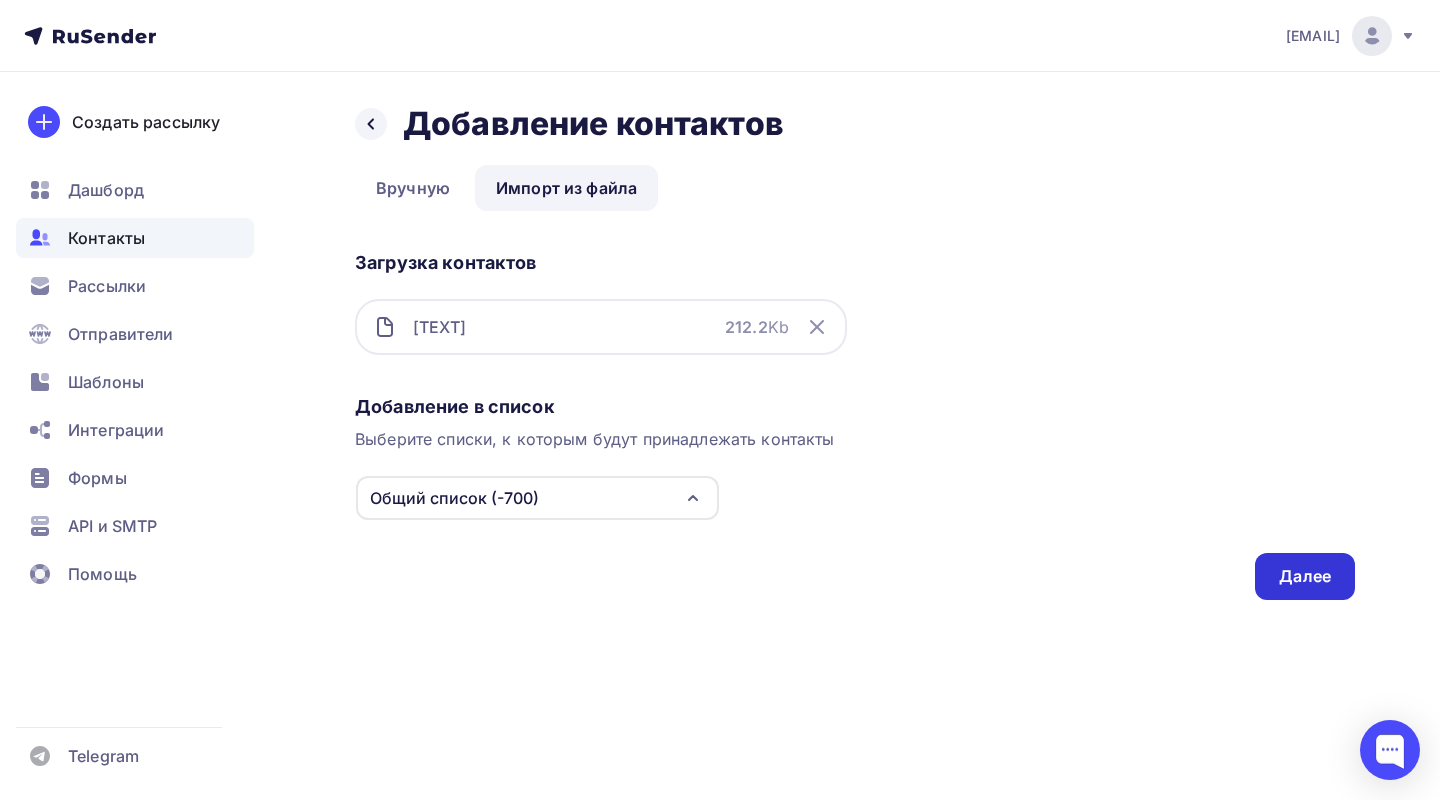 click on "Далее" at bounding box center (1305, 576) 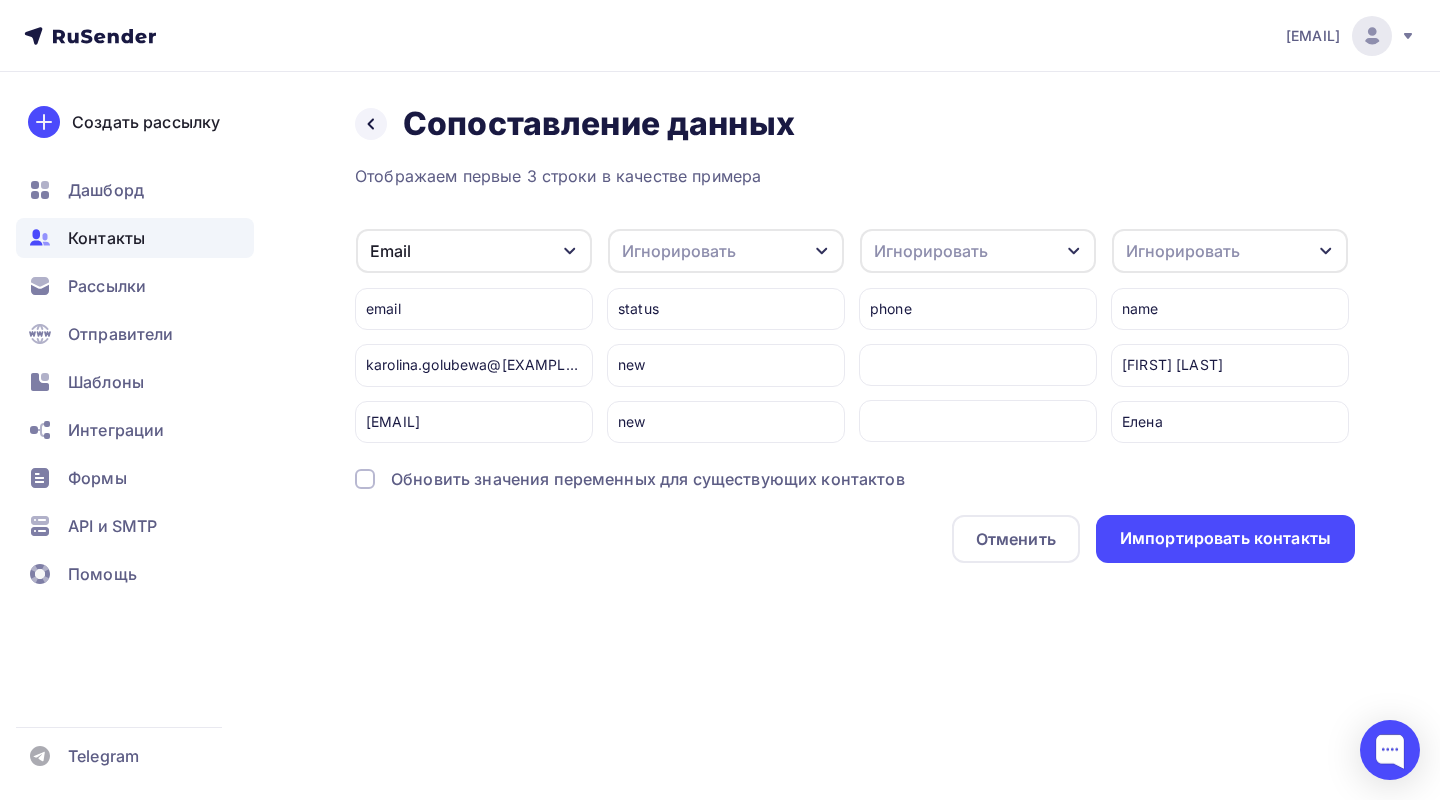 click on "status" at bounding box center [726, 309] 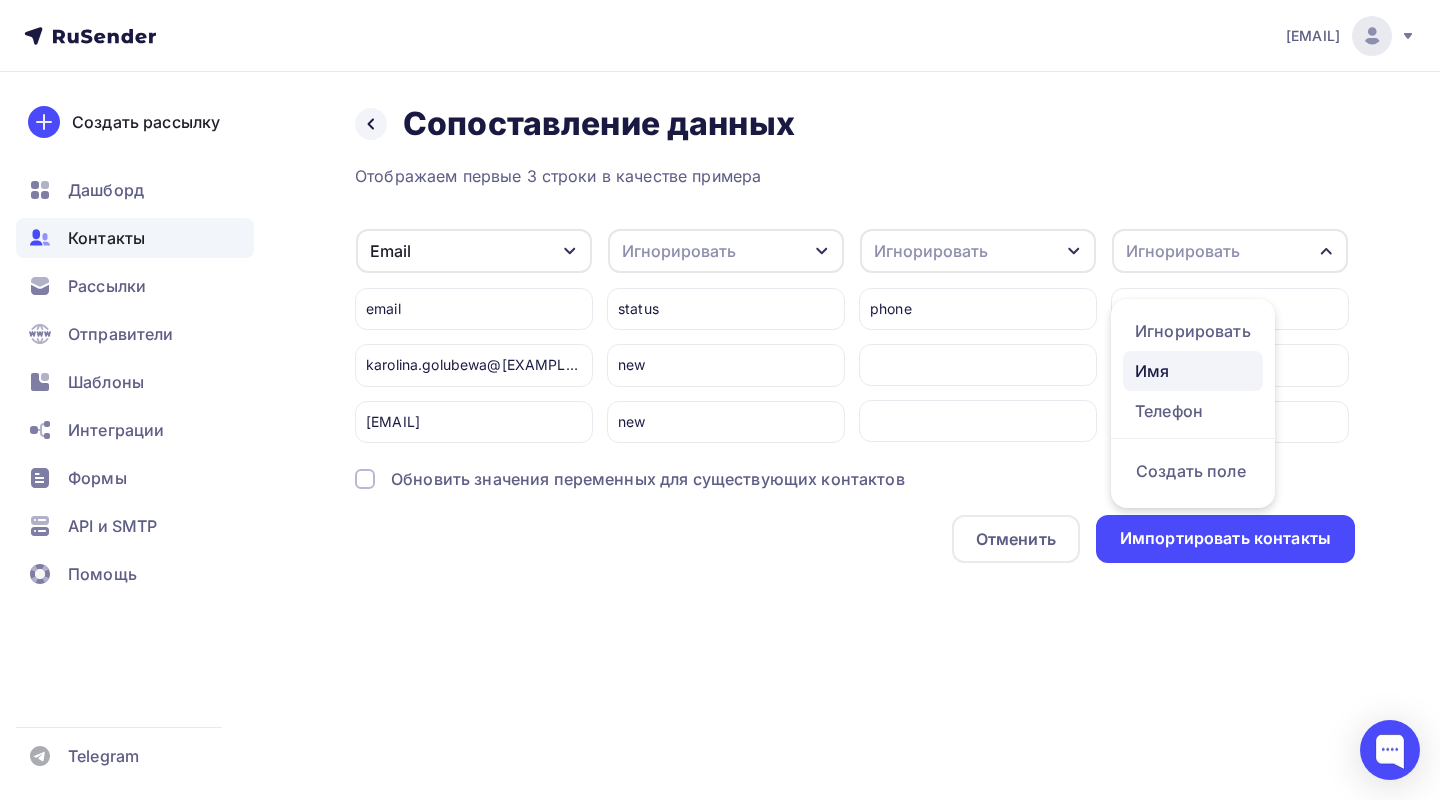 click on "Имя" at bounding box center [1193, 371] 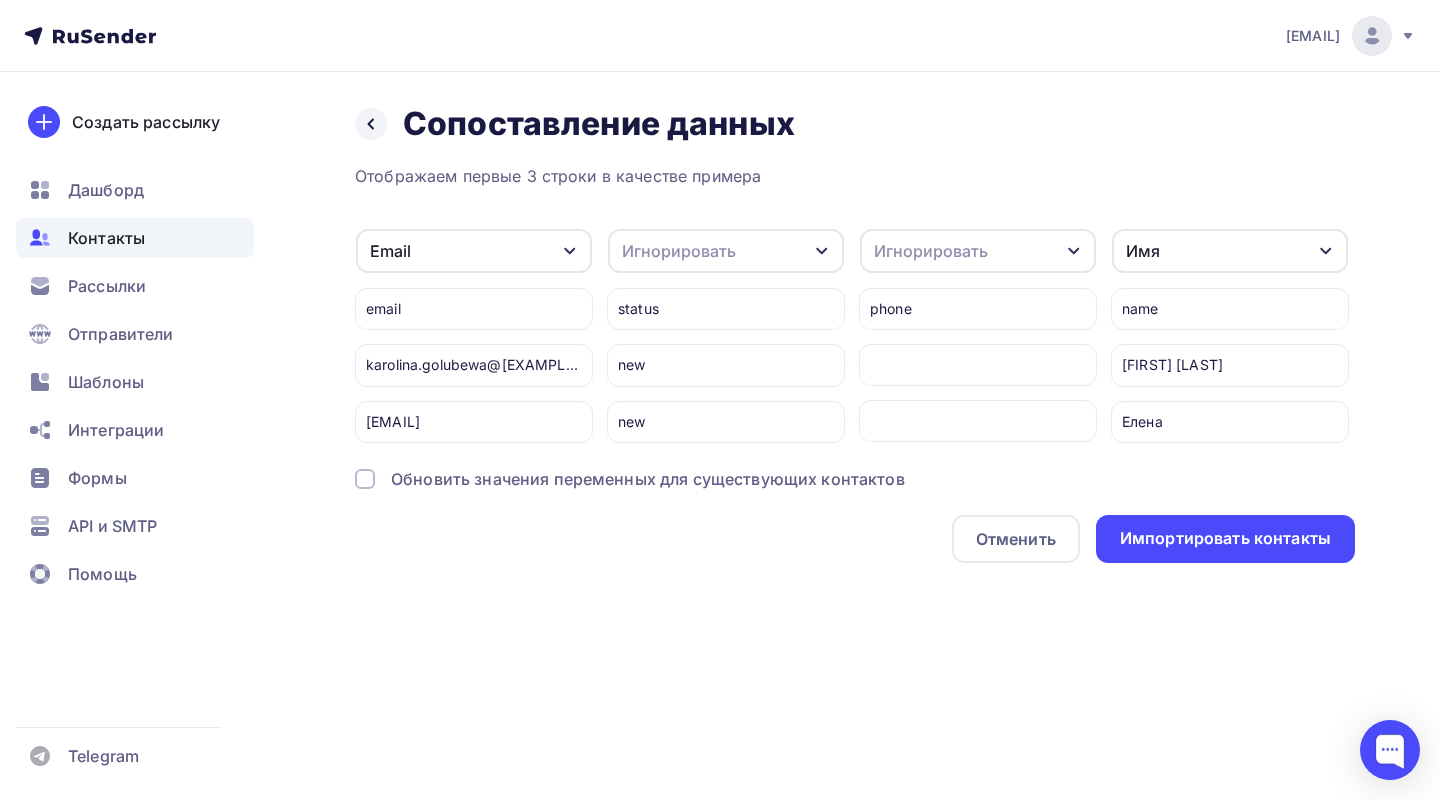 click on "name" at bounding box center [1230, 309] 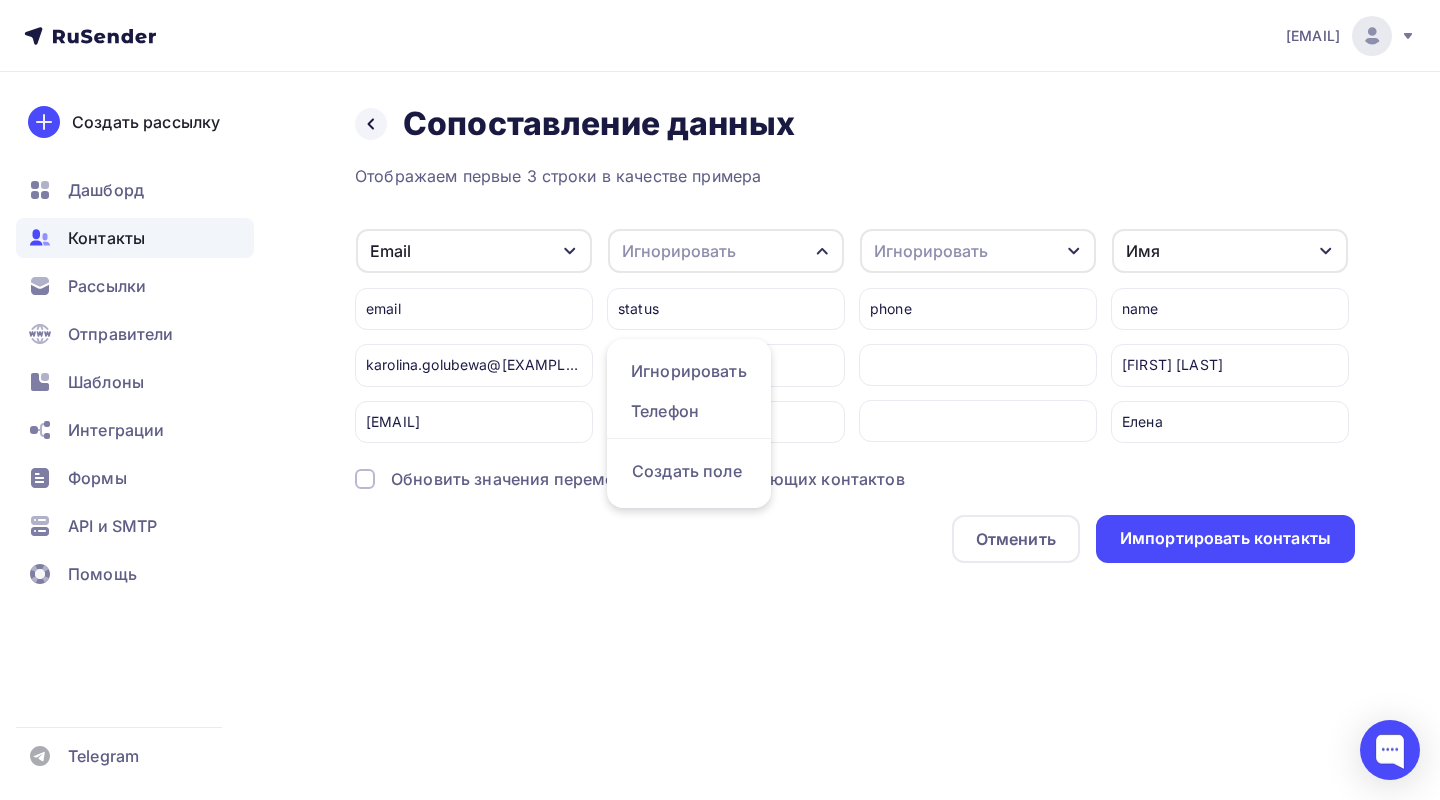 click on "Отображаем первые 3 строки в качестве примера
Email
Игнорировать
Телефон
Создать поле
email
[EMAIL]
[EMAIL]
Игнорировать
Игнорировать
Телефон
Создать поле
status
new
new
Игнорировать
Игнорировать
Телефон
Создать поле
phone
Имя
Телефон" at bounding box center (855, 363) 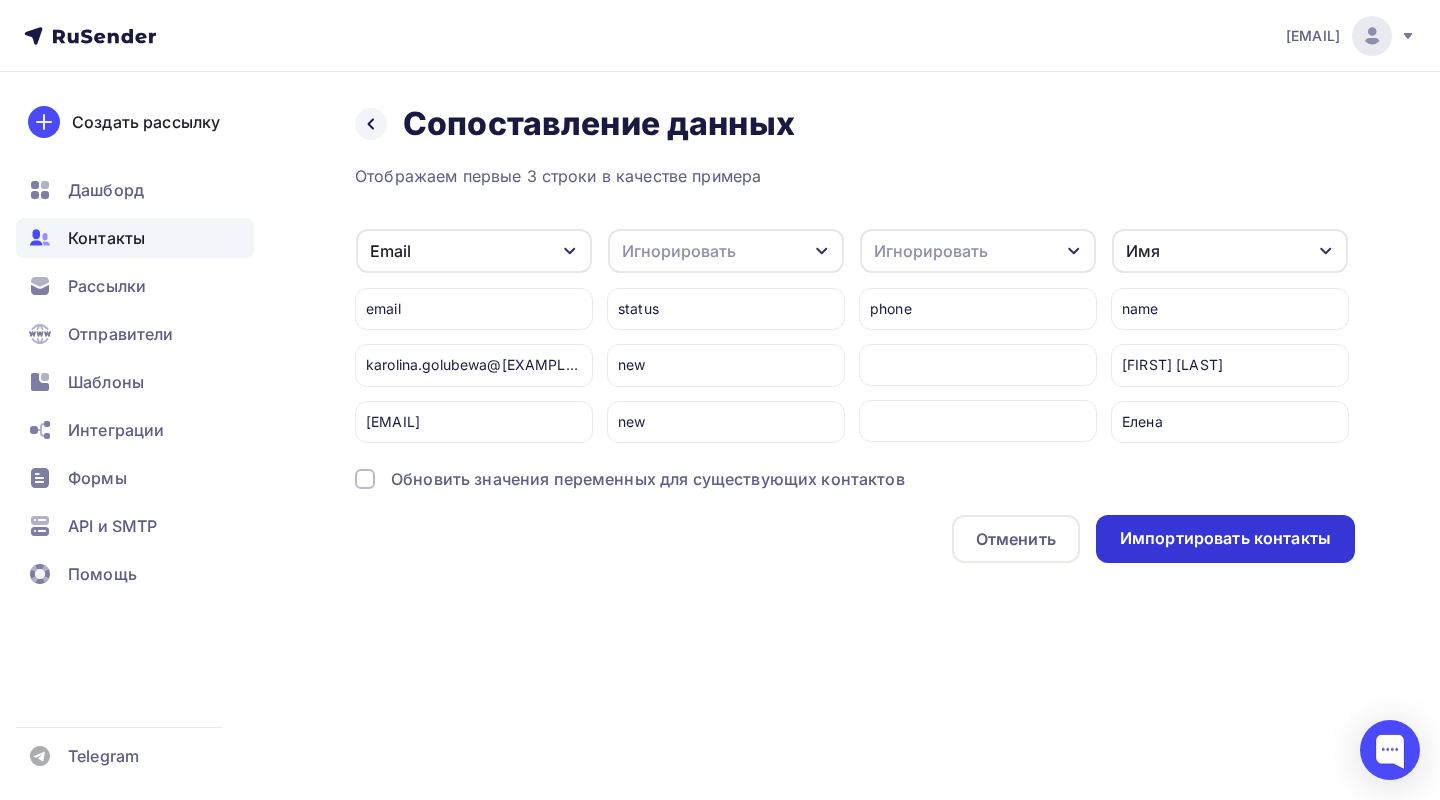 click on "Импортировать контакты" at bounding box center (1225, 539) 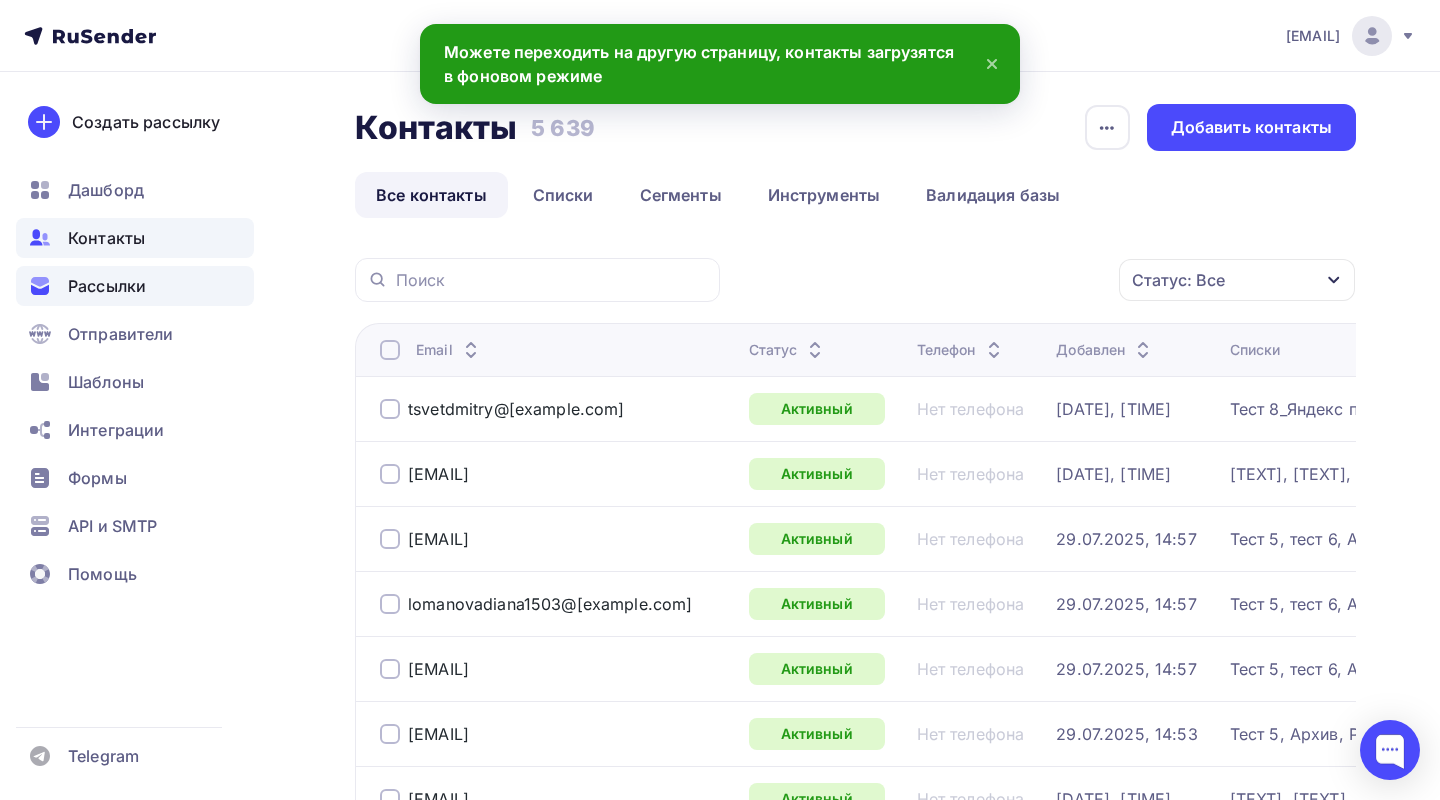 click on "Рассылки" at bounding box center (107, 286) 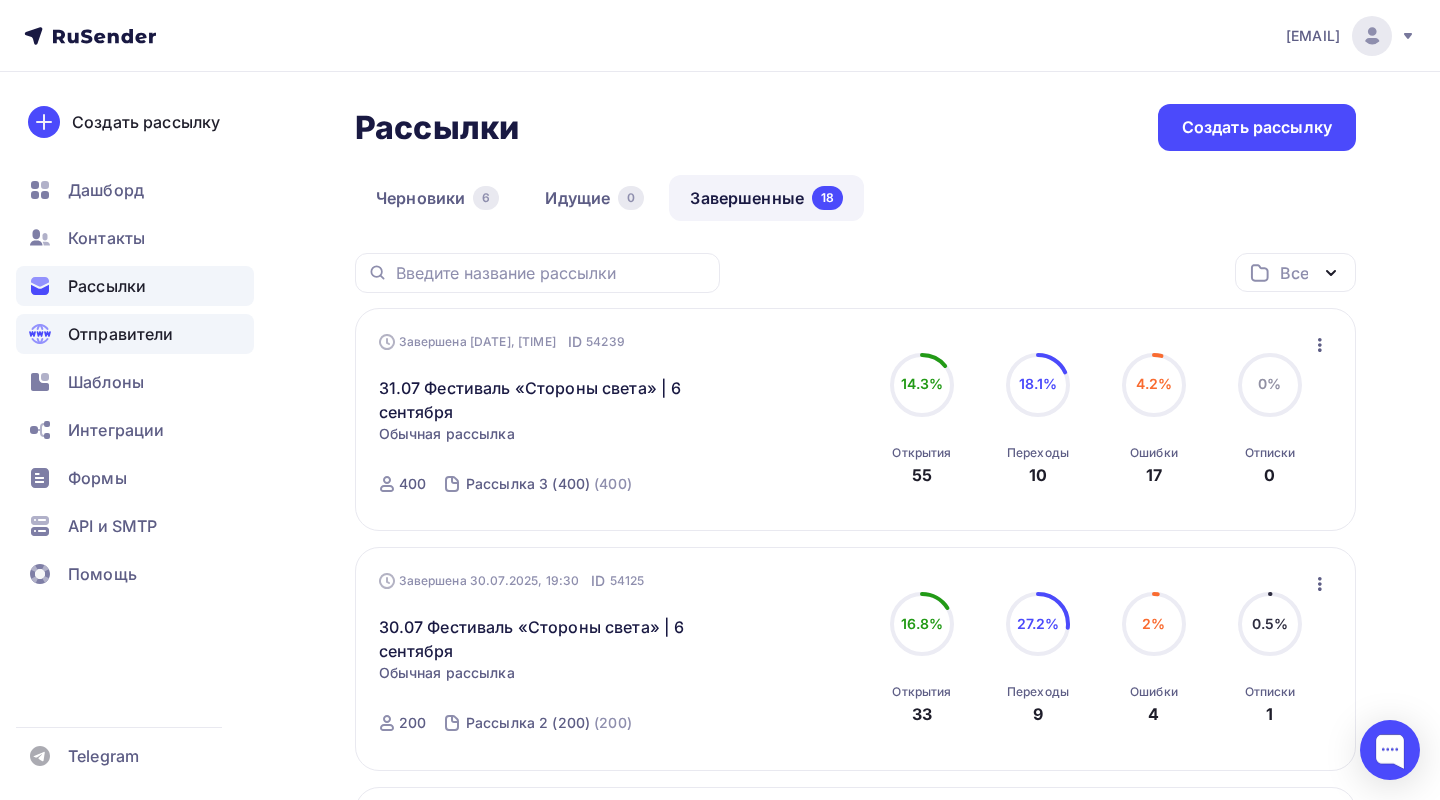 click on "Отправители" at bounding box center (121, 334) 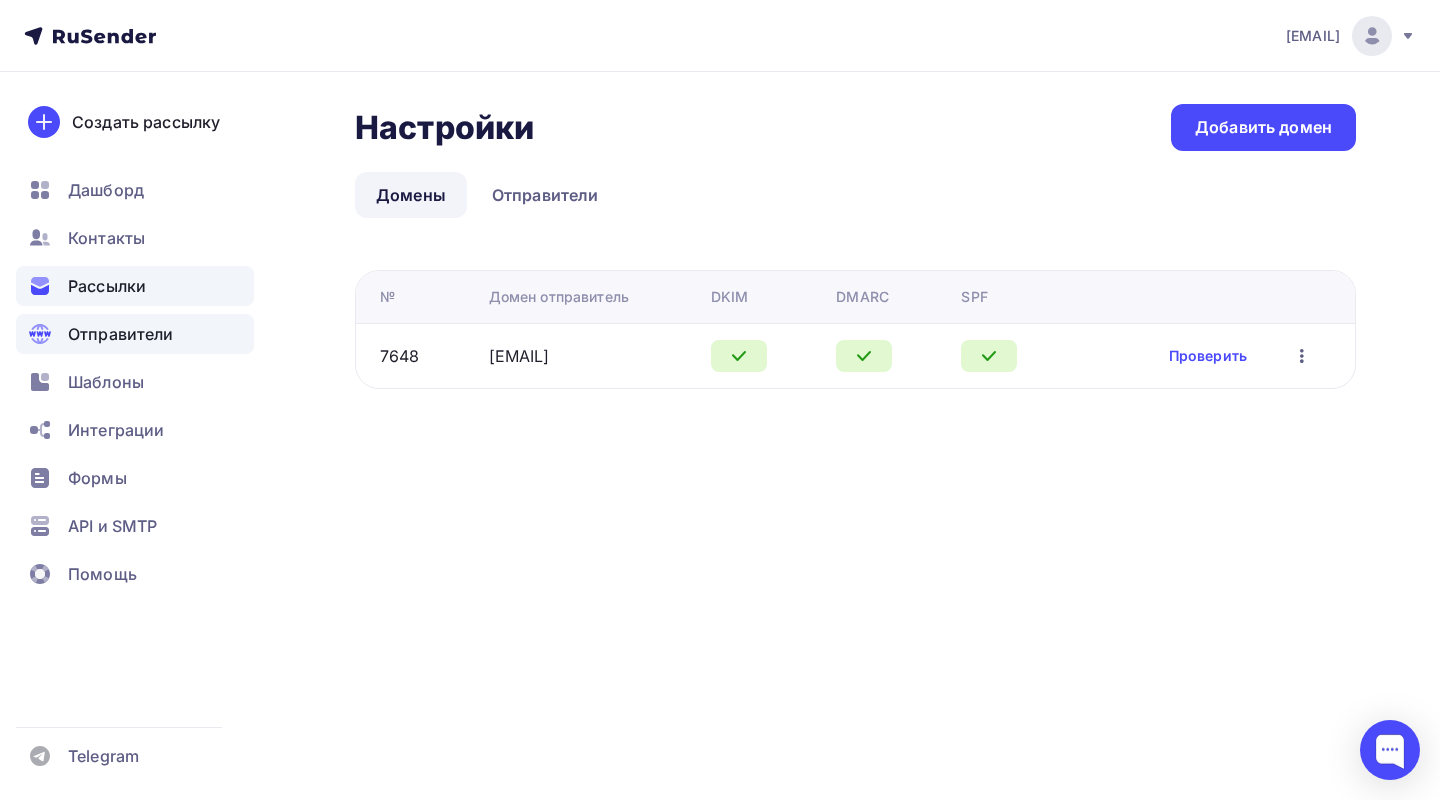 click on "Рассылки" at bounding box center (107, 286) 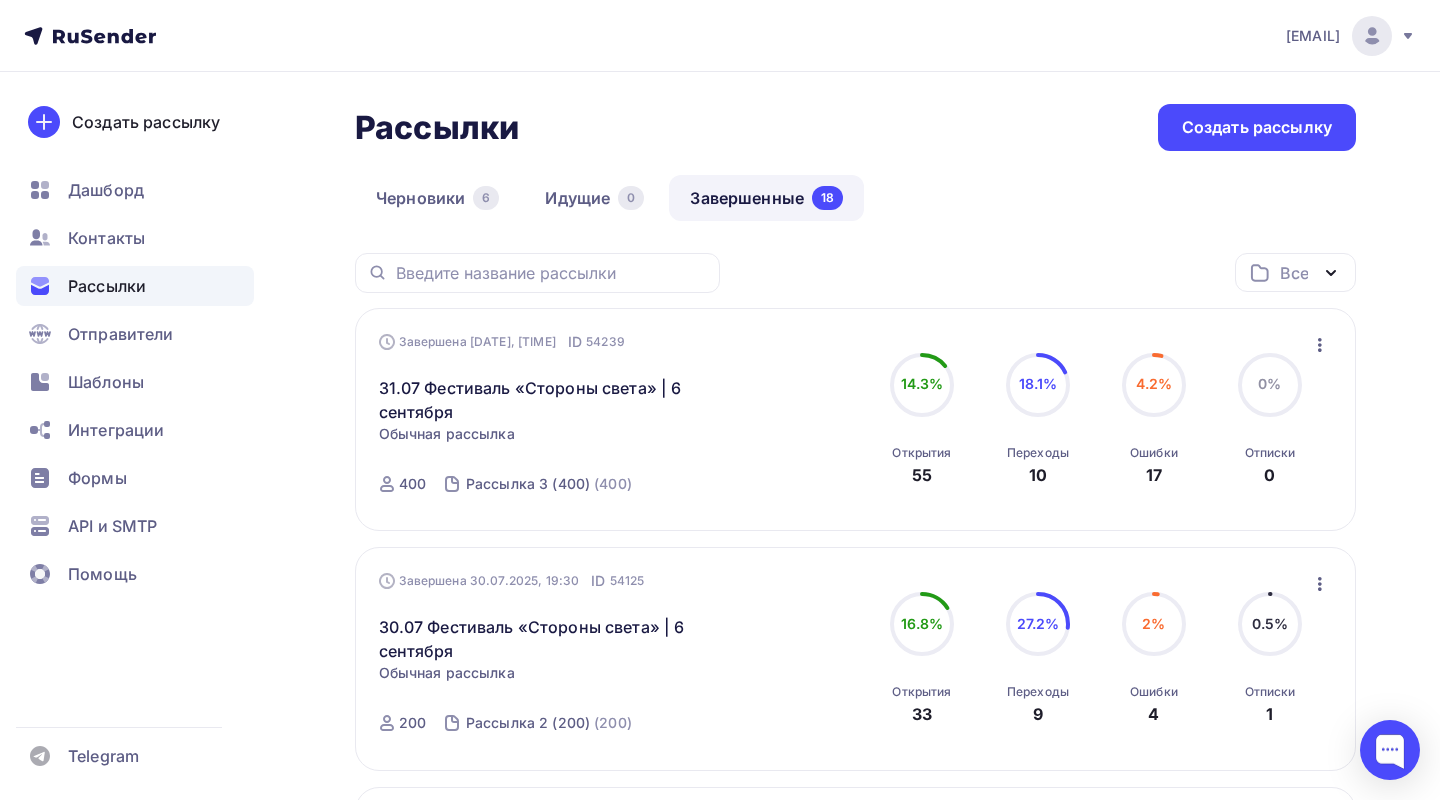 click 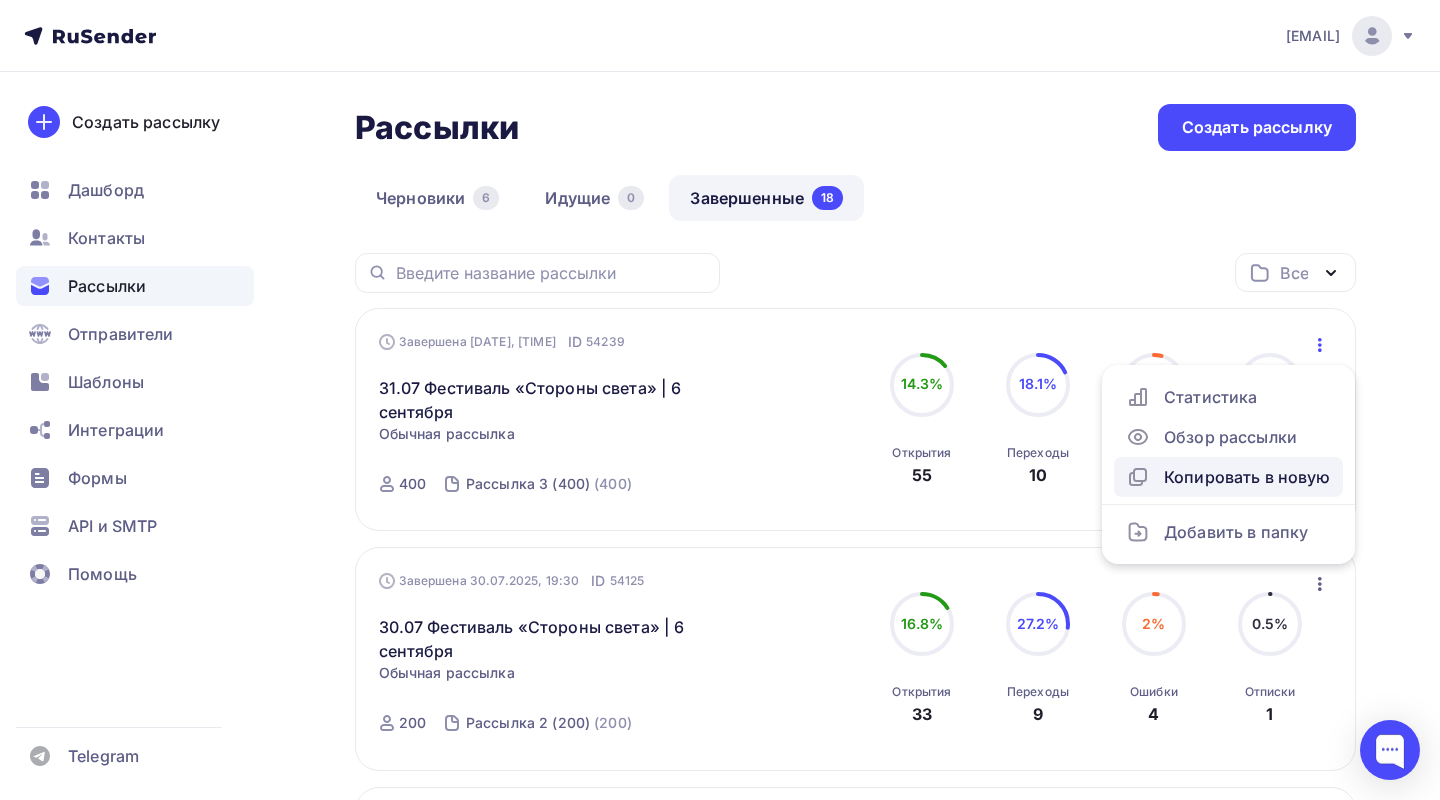 click on "Копировать в новую" at bounding box center [1228, 477] 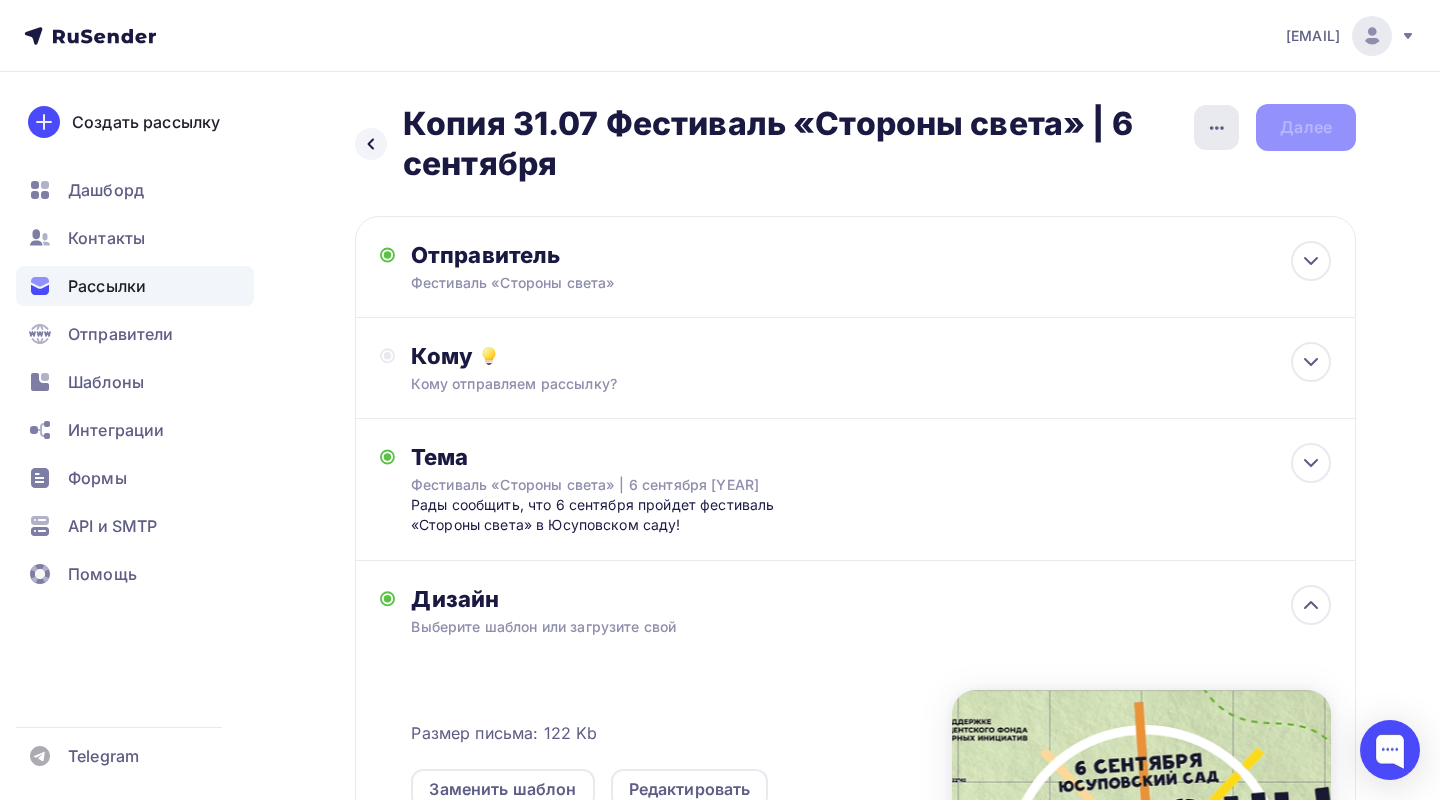 click 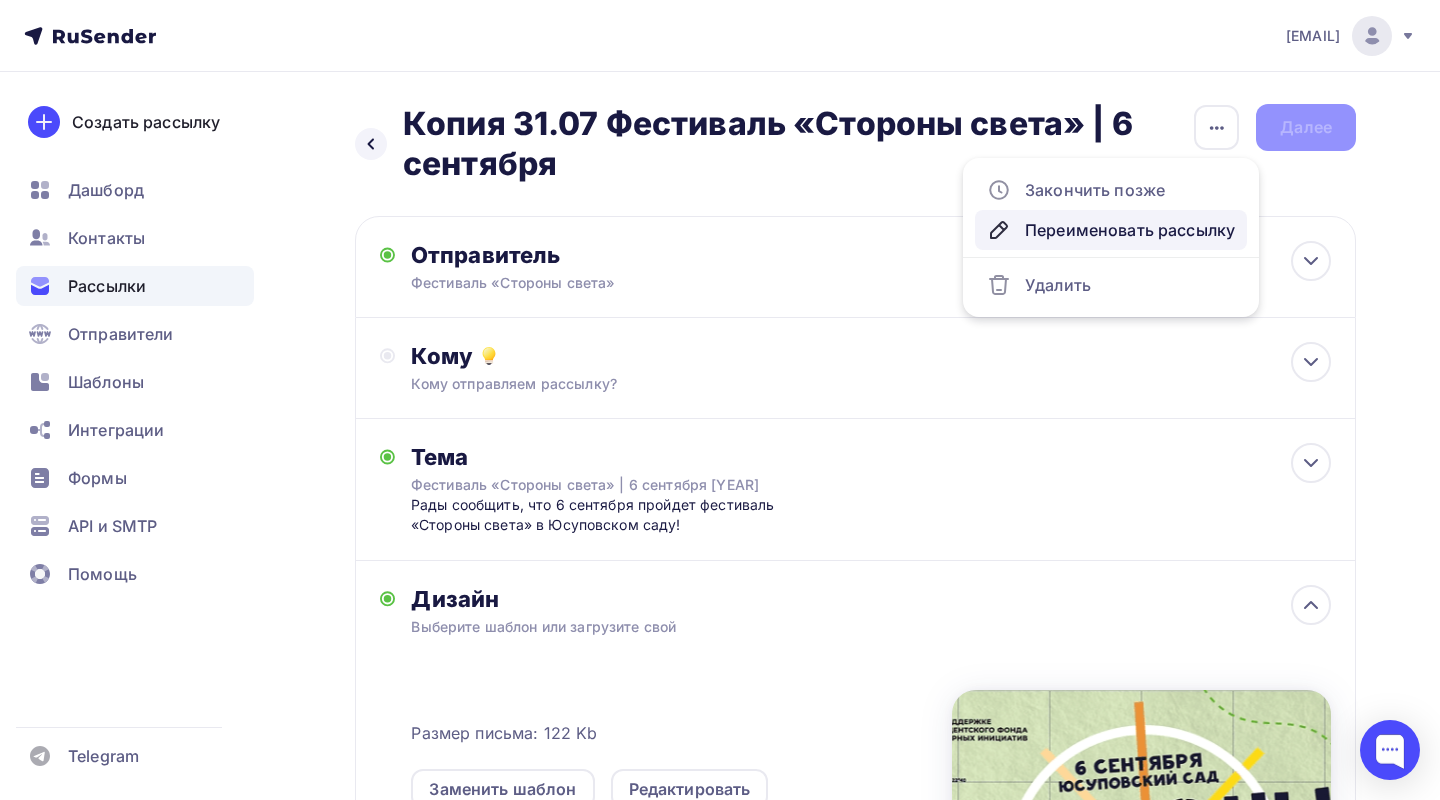 click on "Переименовать рассылку" at bounding box center [1111, 230] 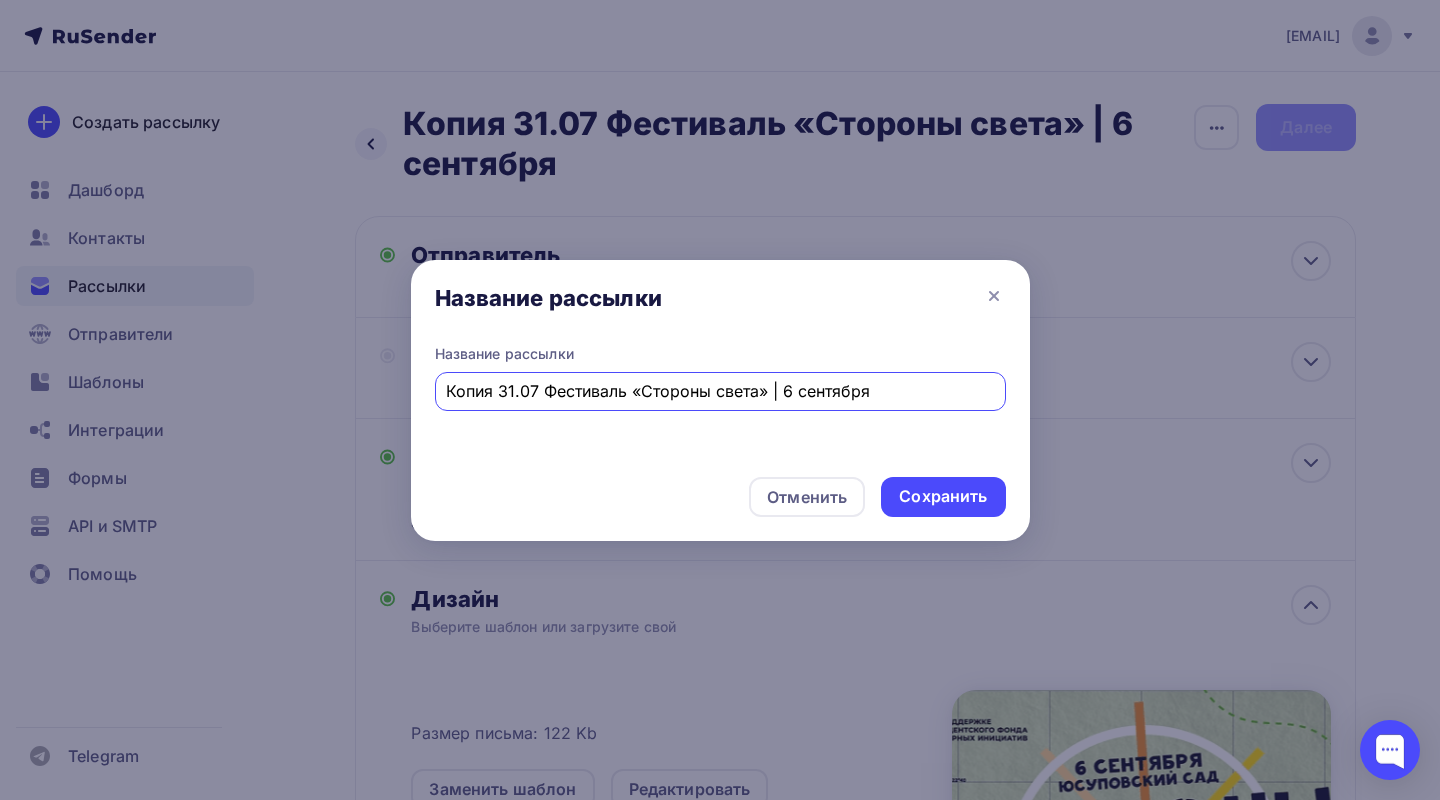 drag, startPoint x: 533, startPoint y: 394, endPoint x: 398, endPoint y: 398, distance: 135.05925 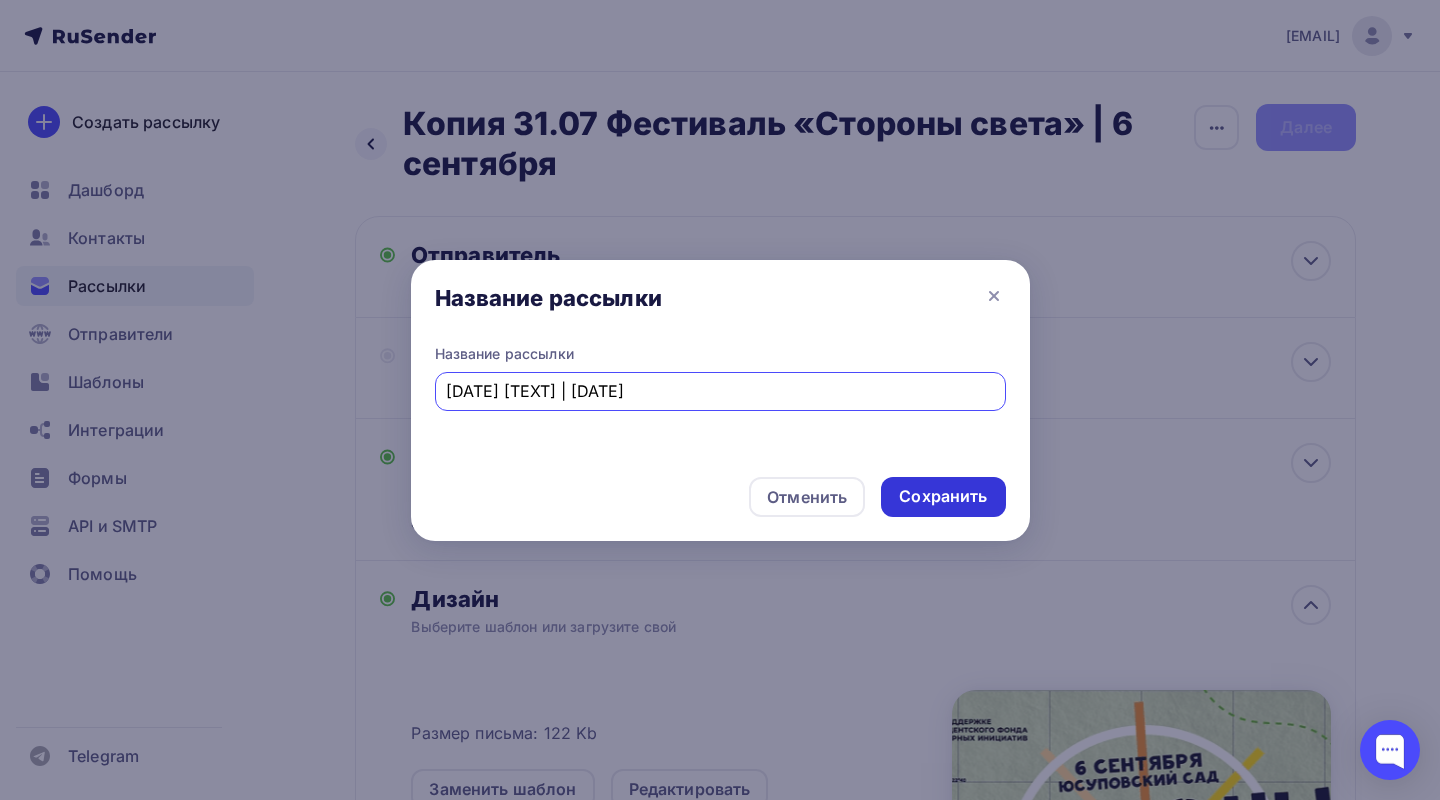 type on "[DATE] [TEXT] | [DATE]" 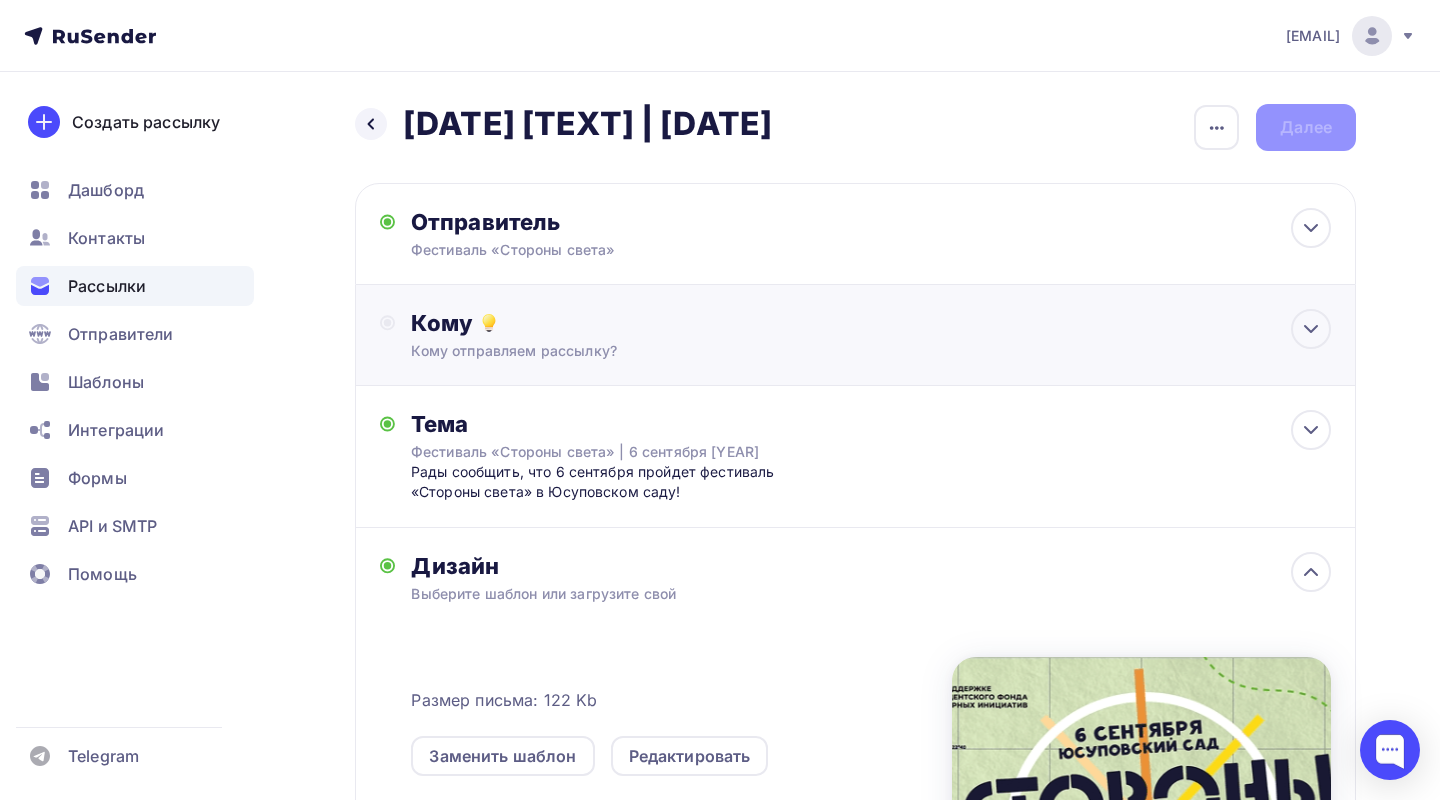 click on "Кому" at bounding box center [871, 323] 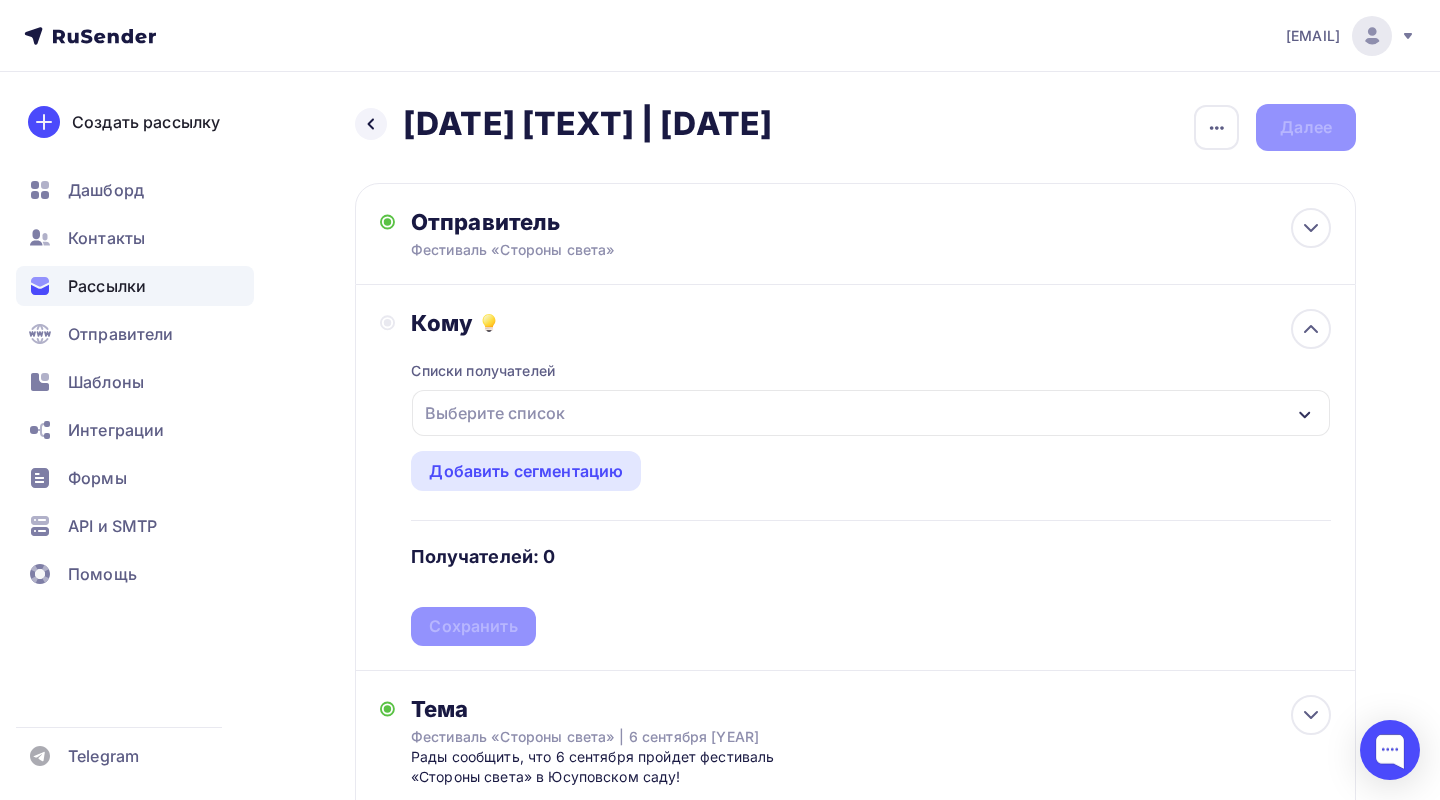 click on "Выберите список" at bounding box center [871, 413] 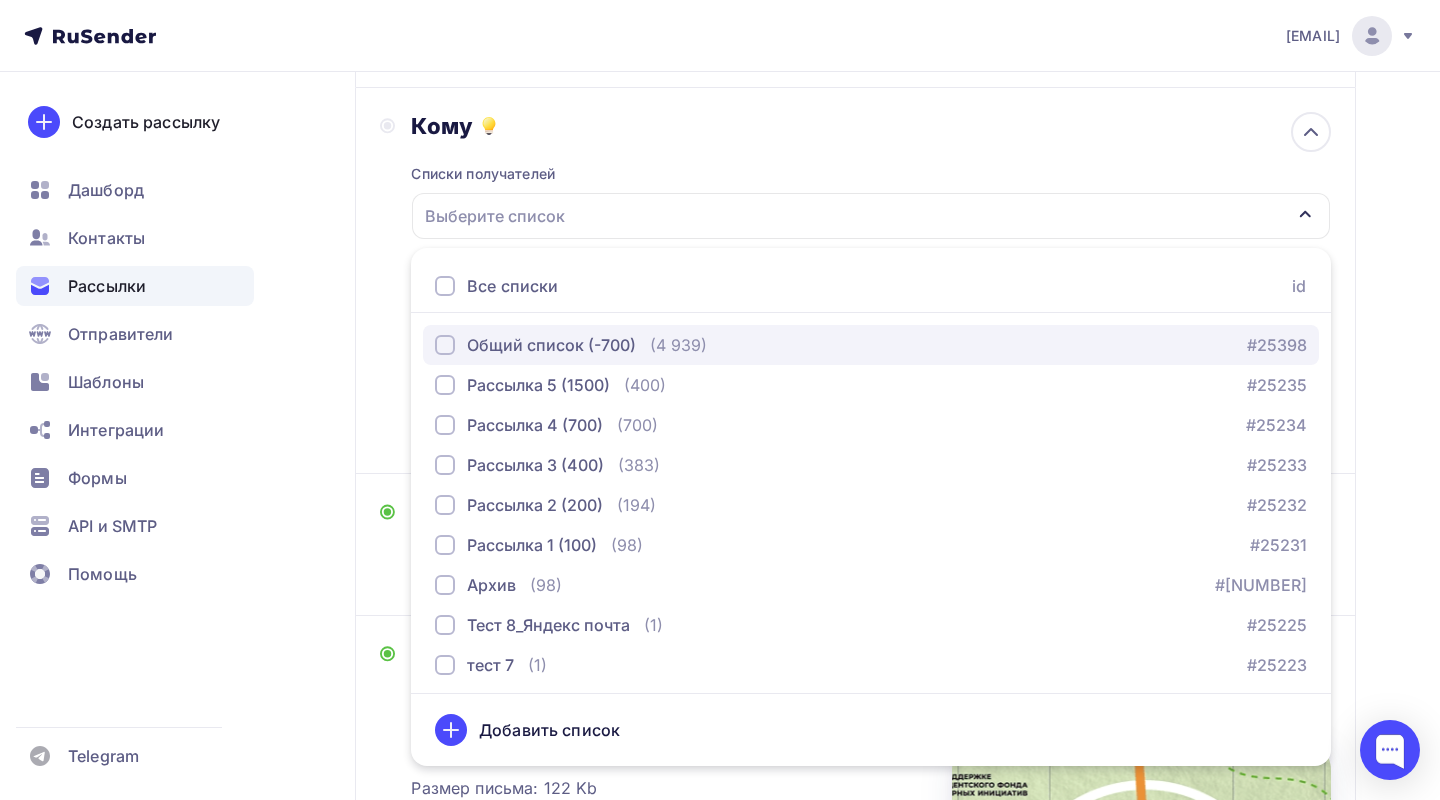 click on "Общий список (-700)" at bounding box center [551, 345] 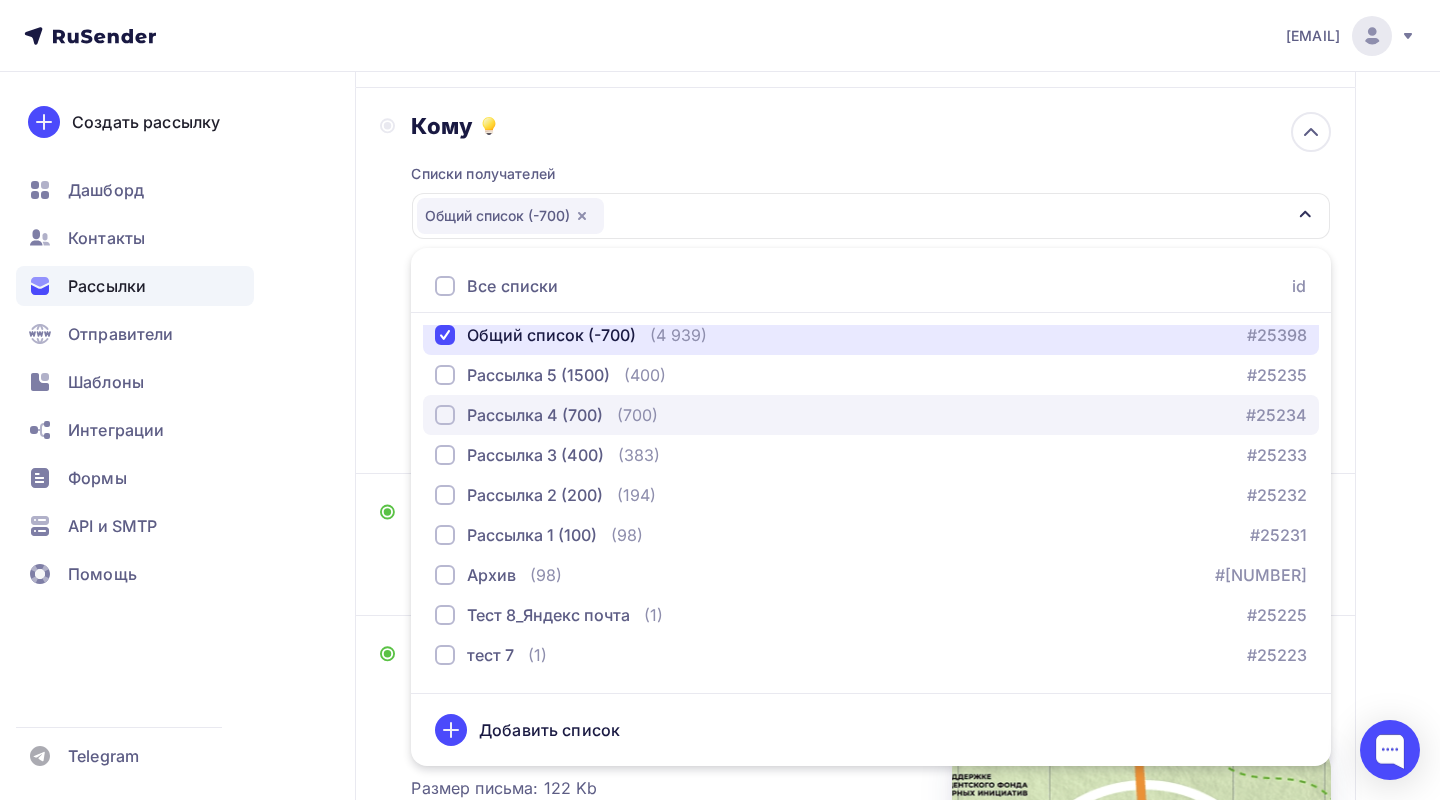 scroll, scrollTop: 0, scrollLeft: 0, axis: both 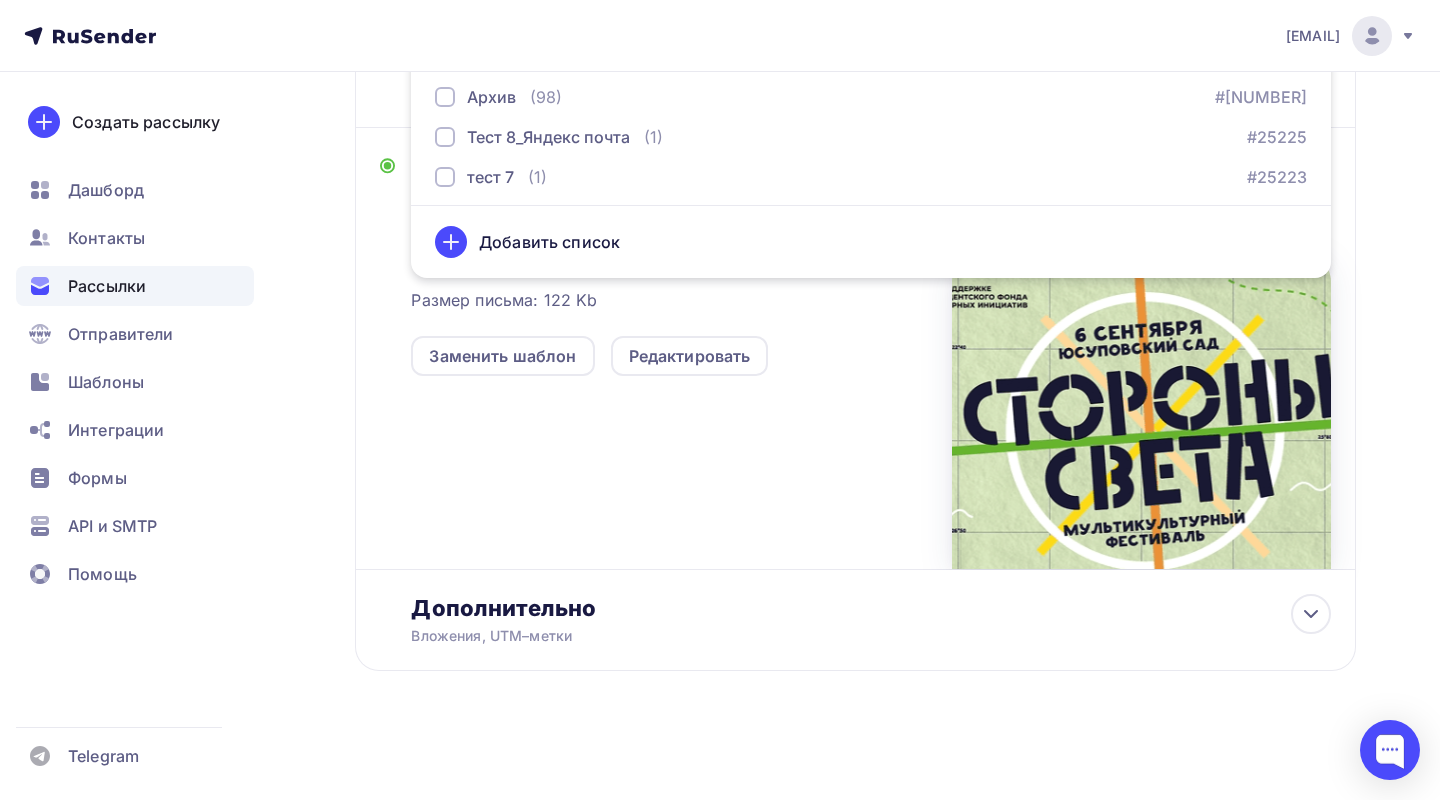 click on "Размер письма: 122 Kb     Заменить шаблон
Редактировать" at bounding box center (871, 402) 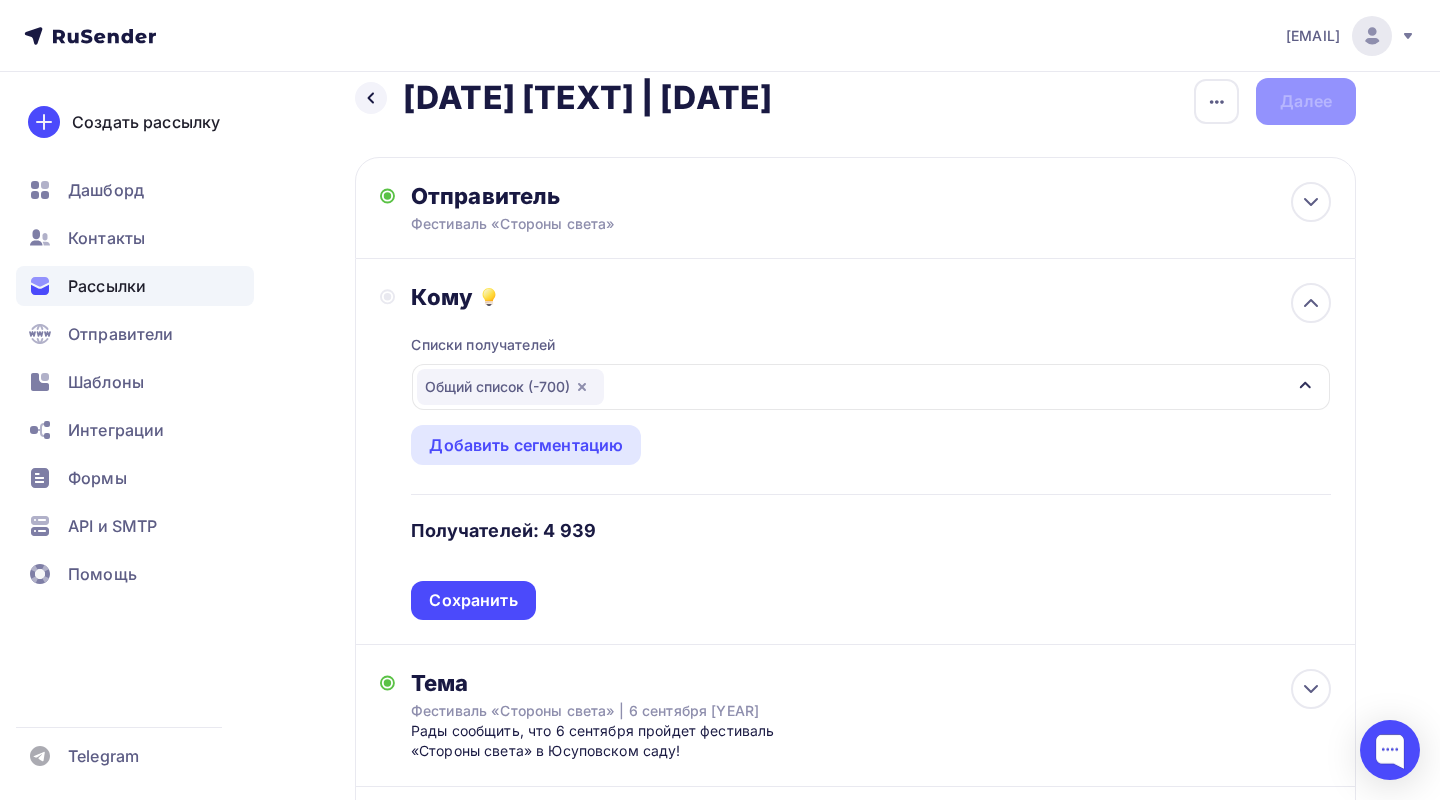 scroll, scrollTop: 0, scrollLeft: 0, axis: both 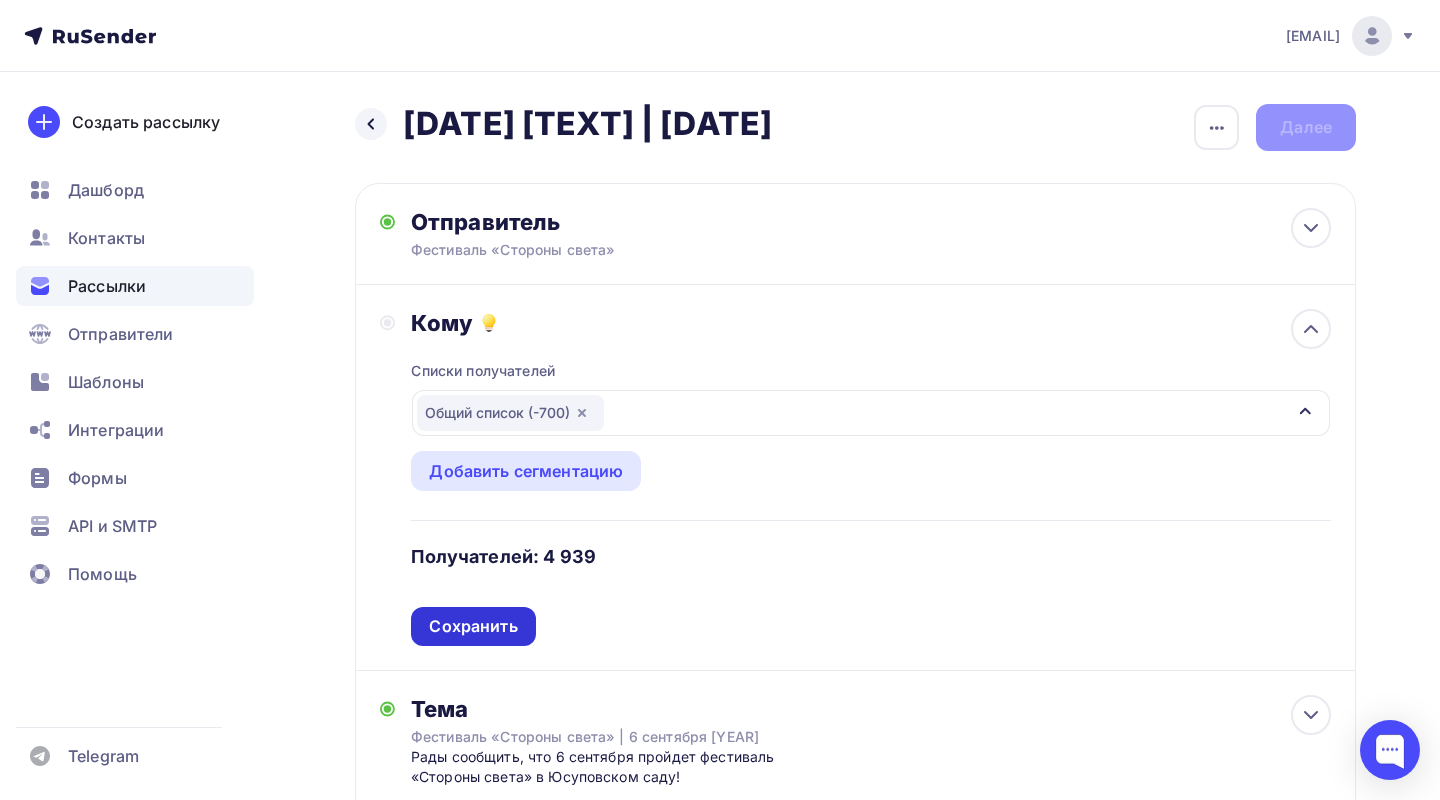 click on "Сохранить" at bounding box center (473, 626) 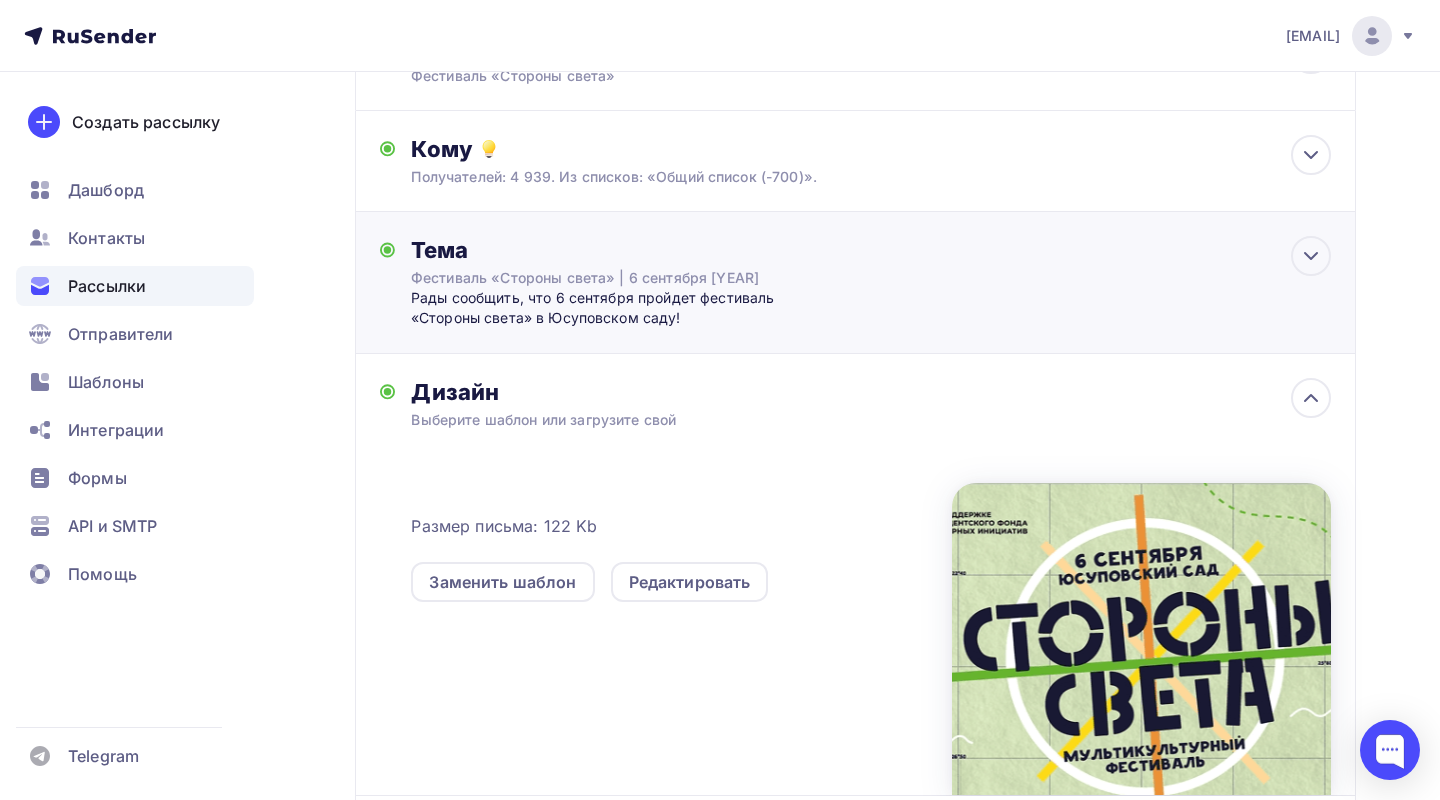 scroll, scrollTop: 164, scrollLeft: 0, axis: vertical 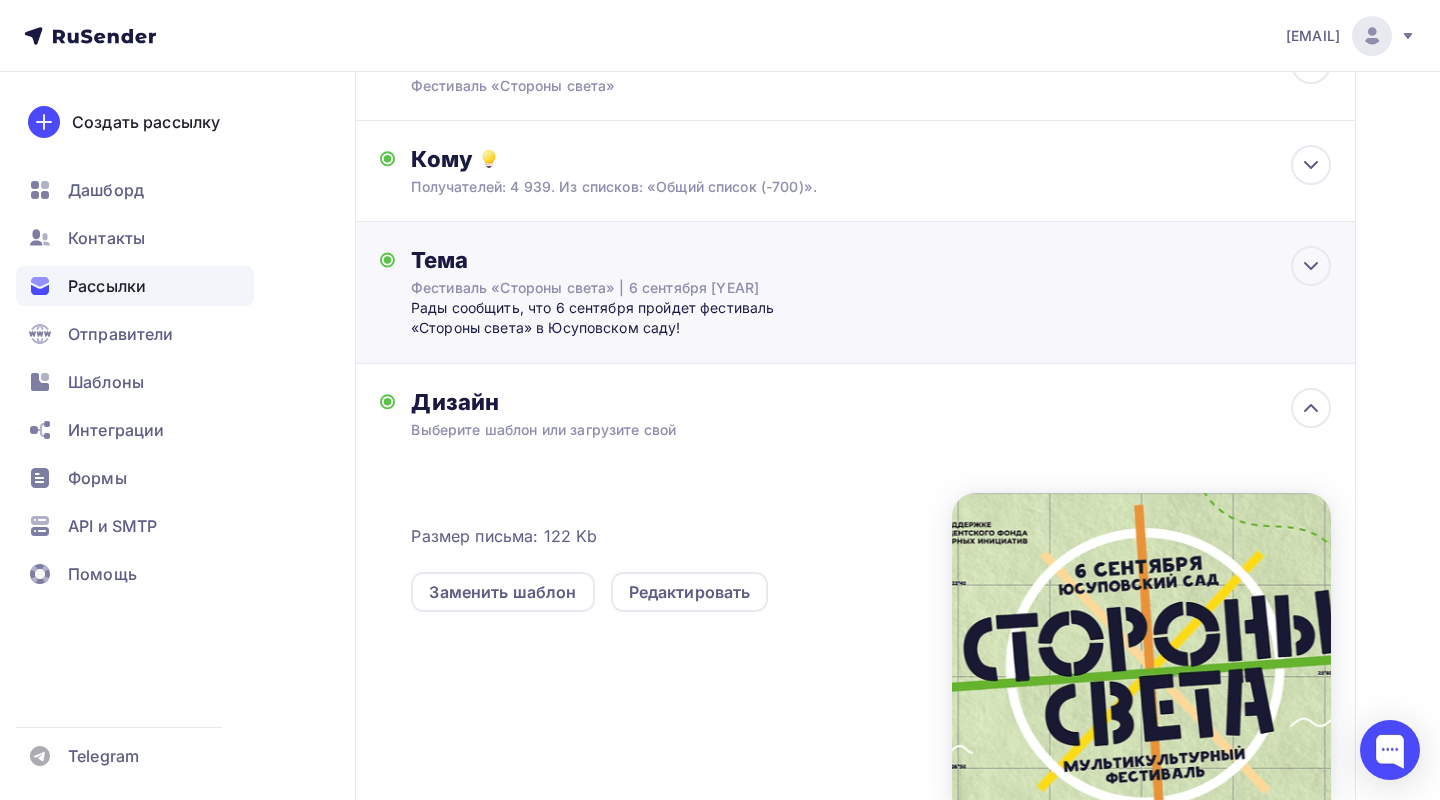 click on "Фестиваль «Стороны света» | 6 сентября [YEAR]" at bounding box center (589, 288) 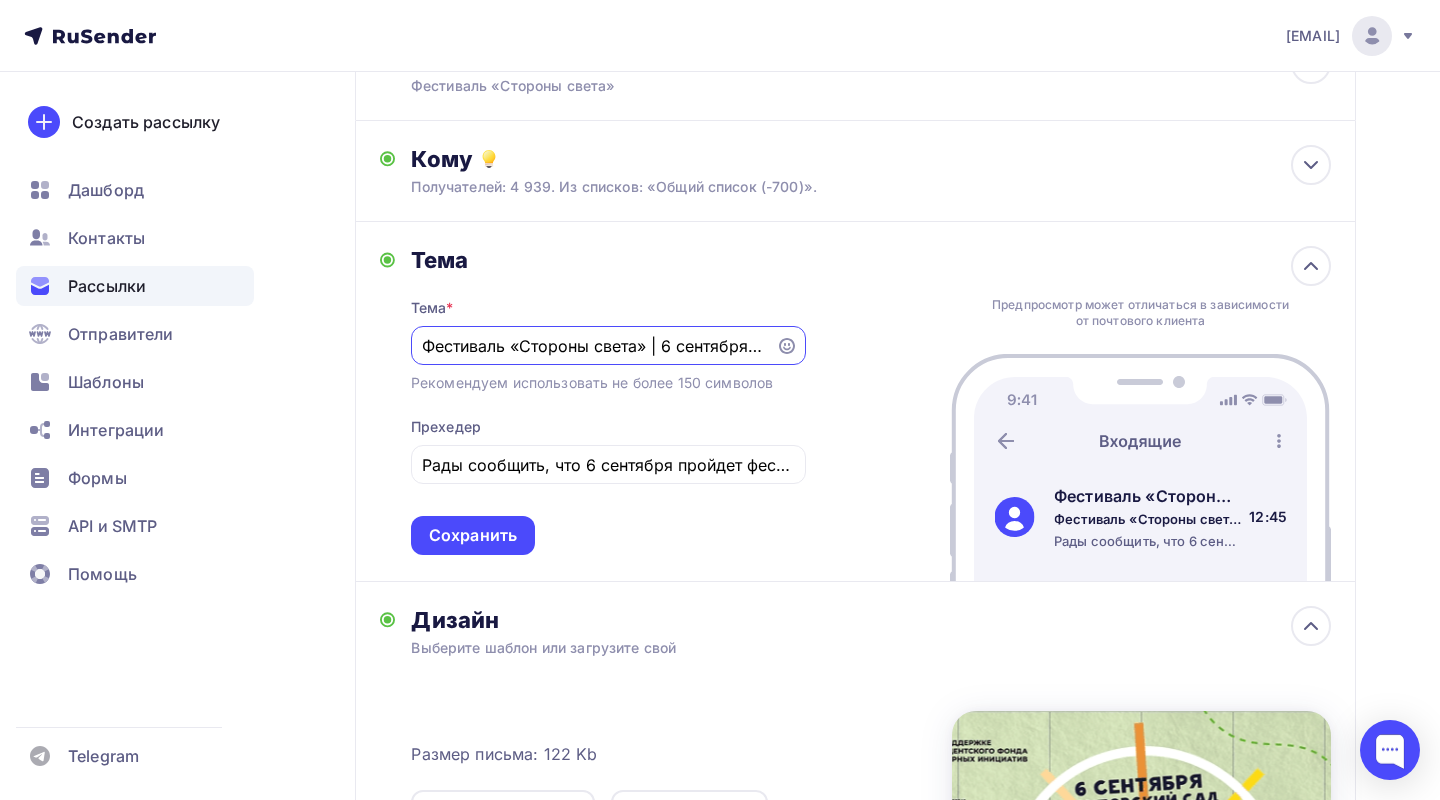 scroll, scrollTop: 72, scrollLeft: 0, axis: vertical 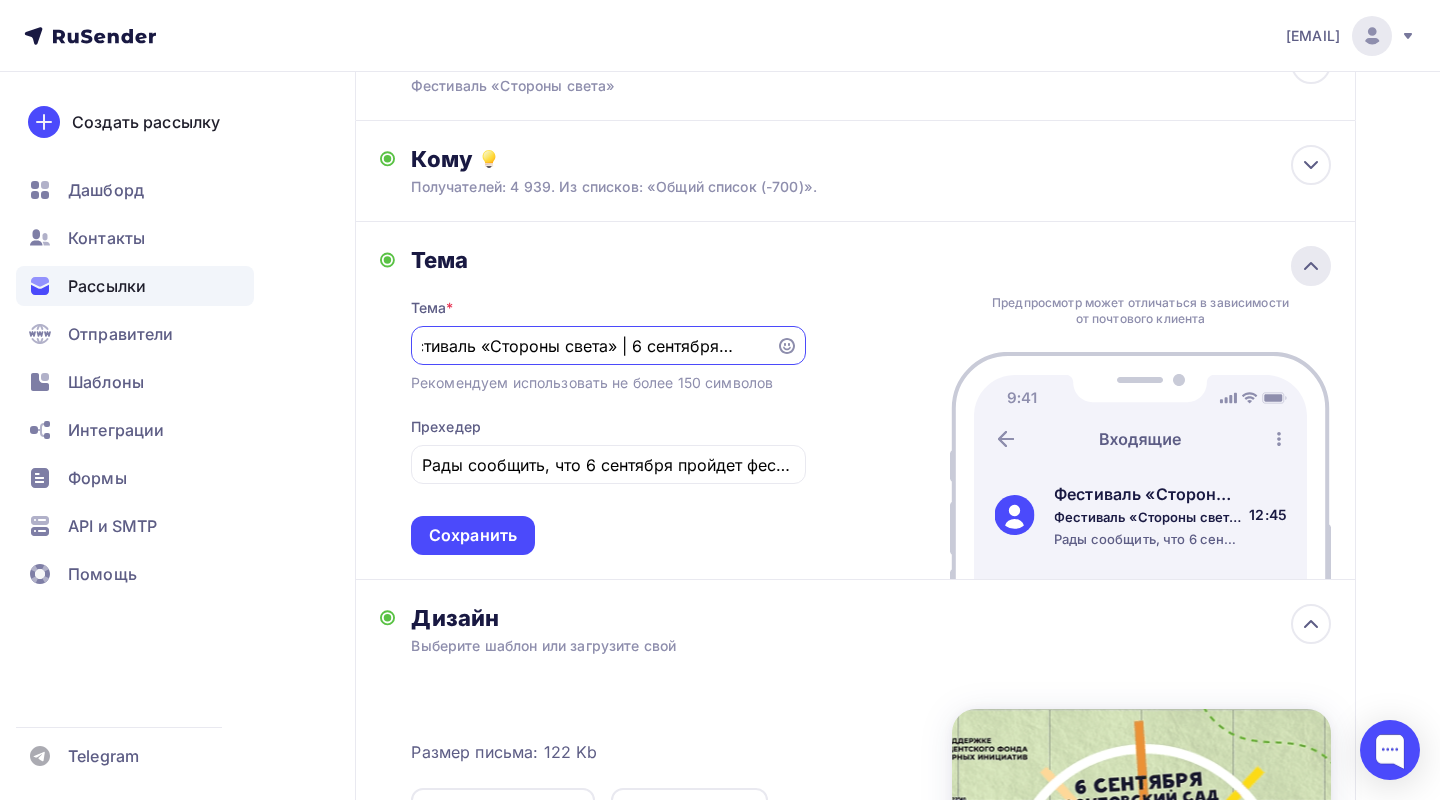 click 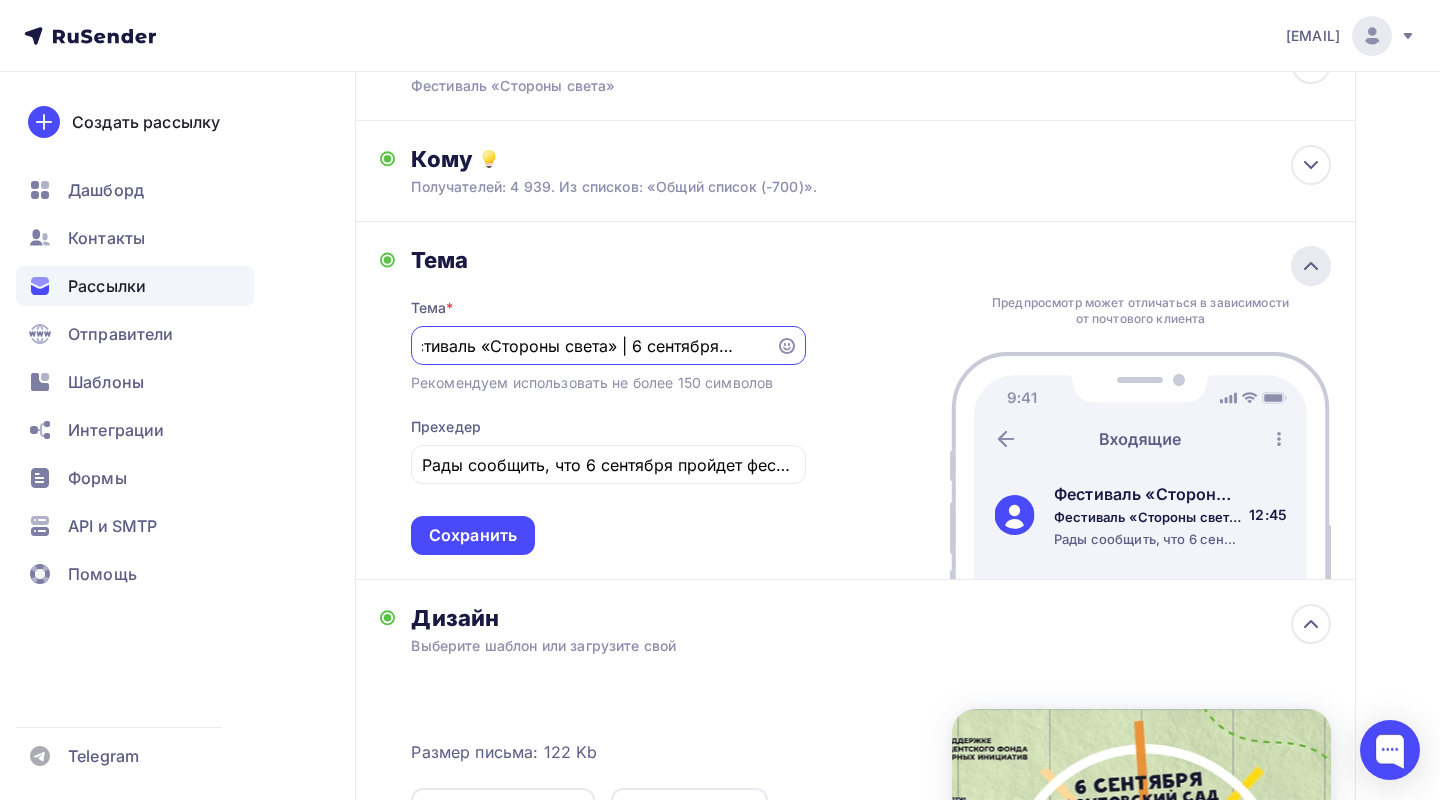 scroll, scrollTop: 0, scrollLeft: 0, axis: both 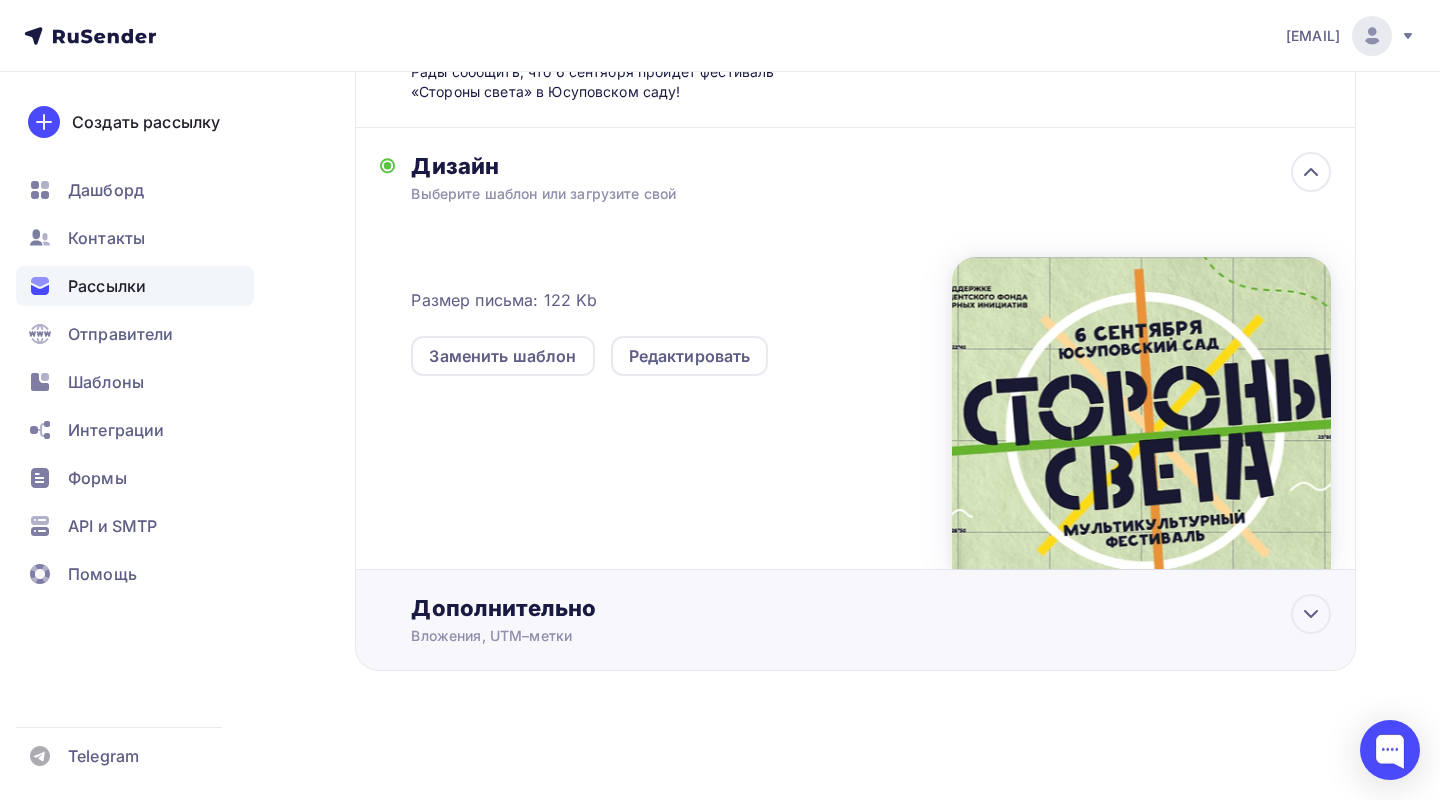 click on "Дополнительно" at bounding box center [871, 608] 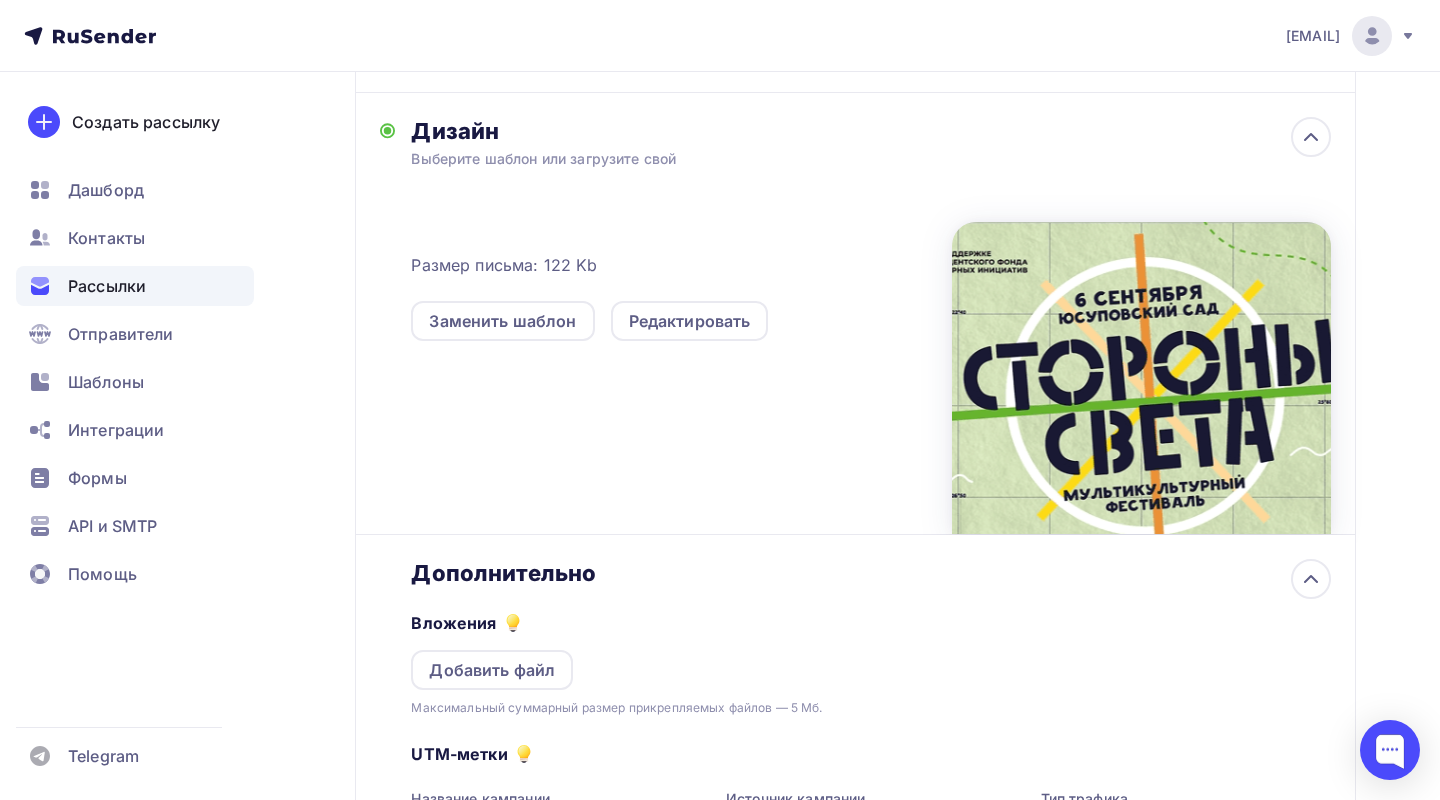 scroll, scrollTop: 434, scrollLeft: 0, axis: vertical 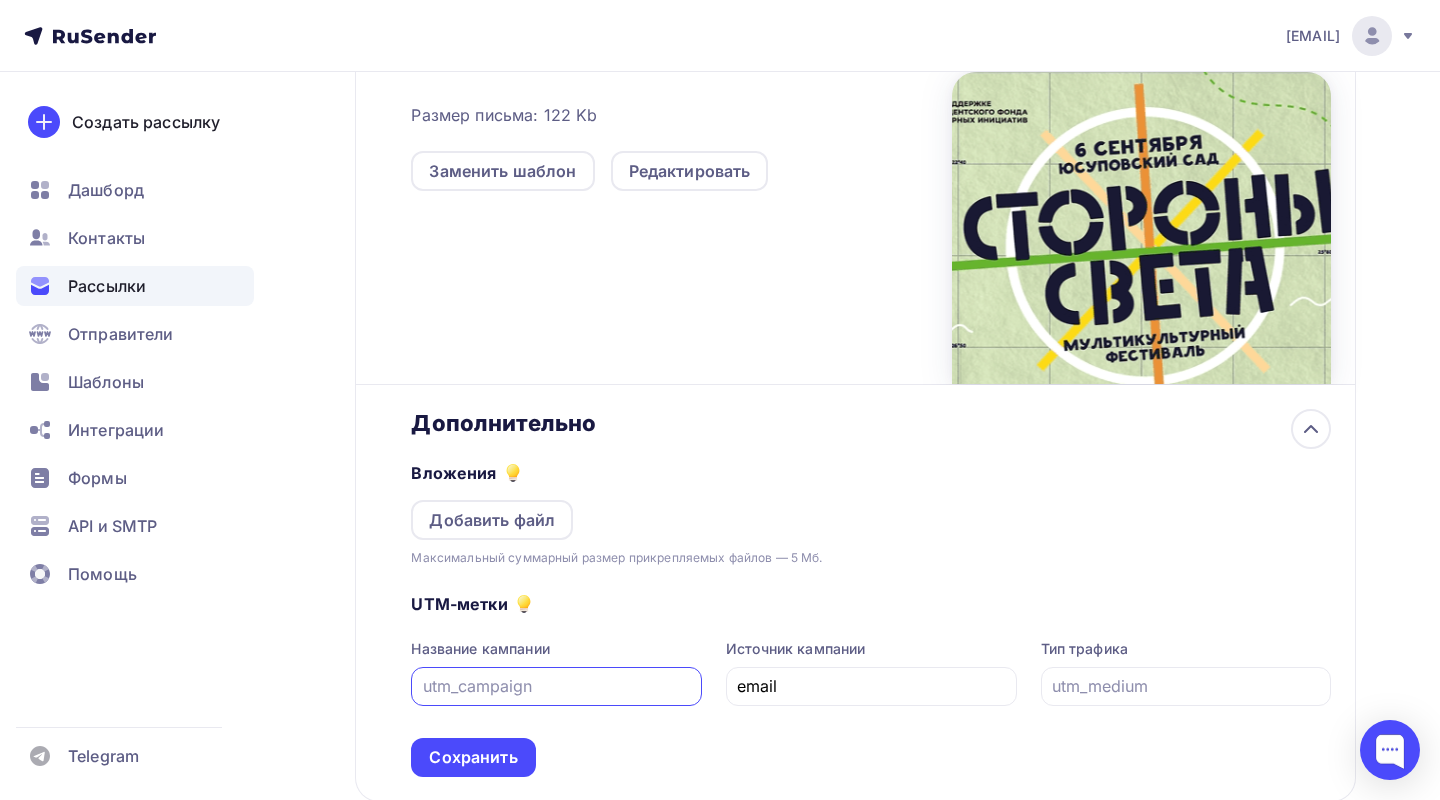 click on "Дополнительно" at bounding box center [871, 423] 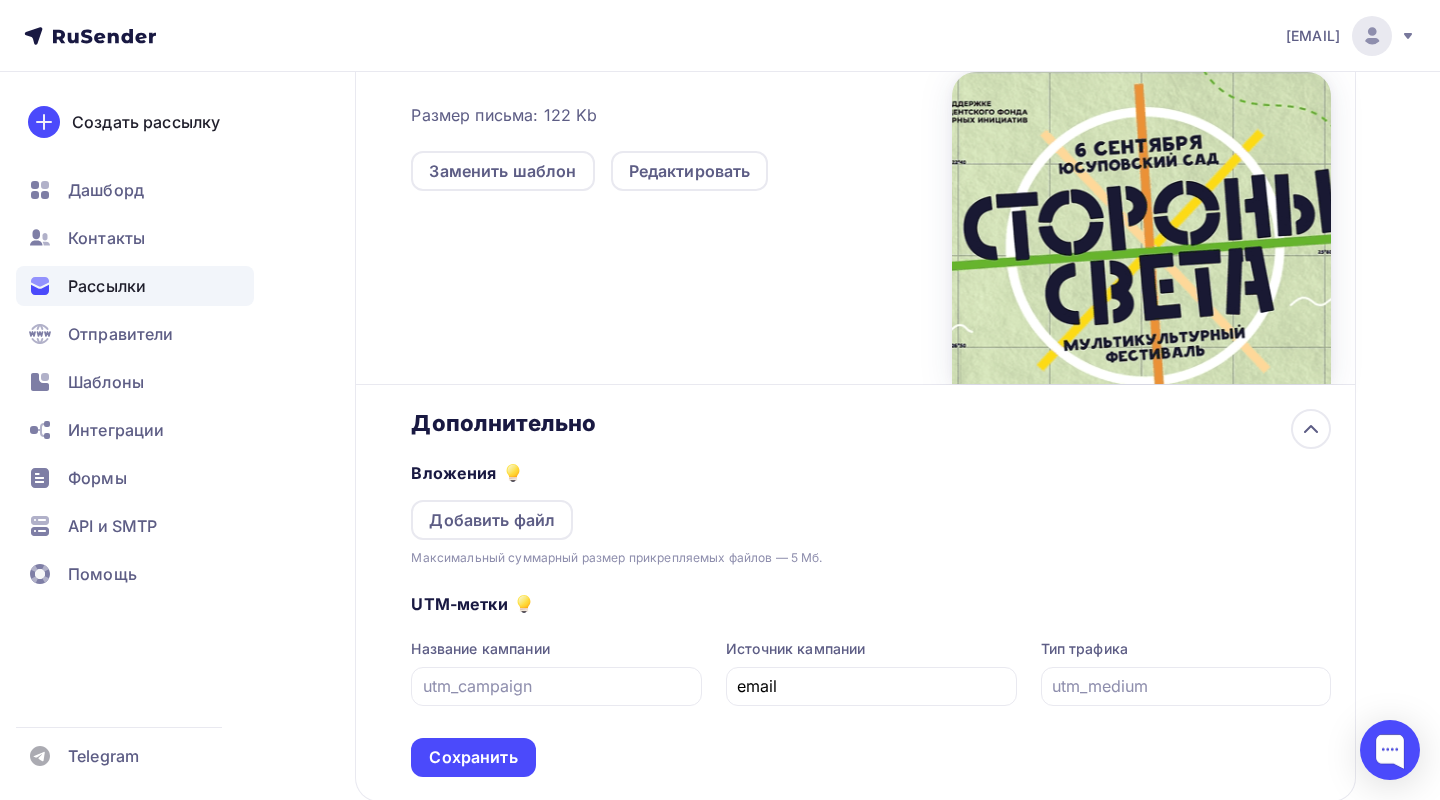click on "Дополнительно     Вложения                                                                                                 Добавить файл
Максимальный суммарный размер прикрепляемых файлов — 5 Мб.
UTM-метки
Название кампании
Источник кампании
email
Тип трафика
Сохранить" at bounding box center [855, 593] 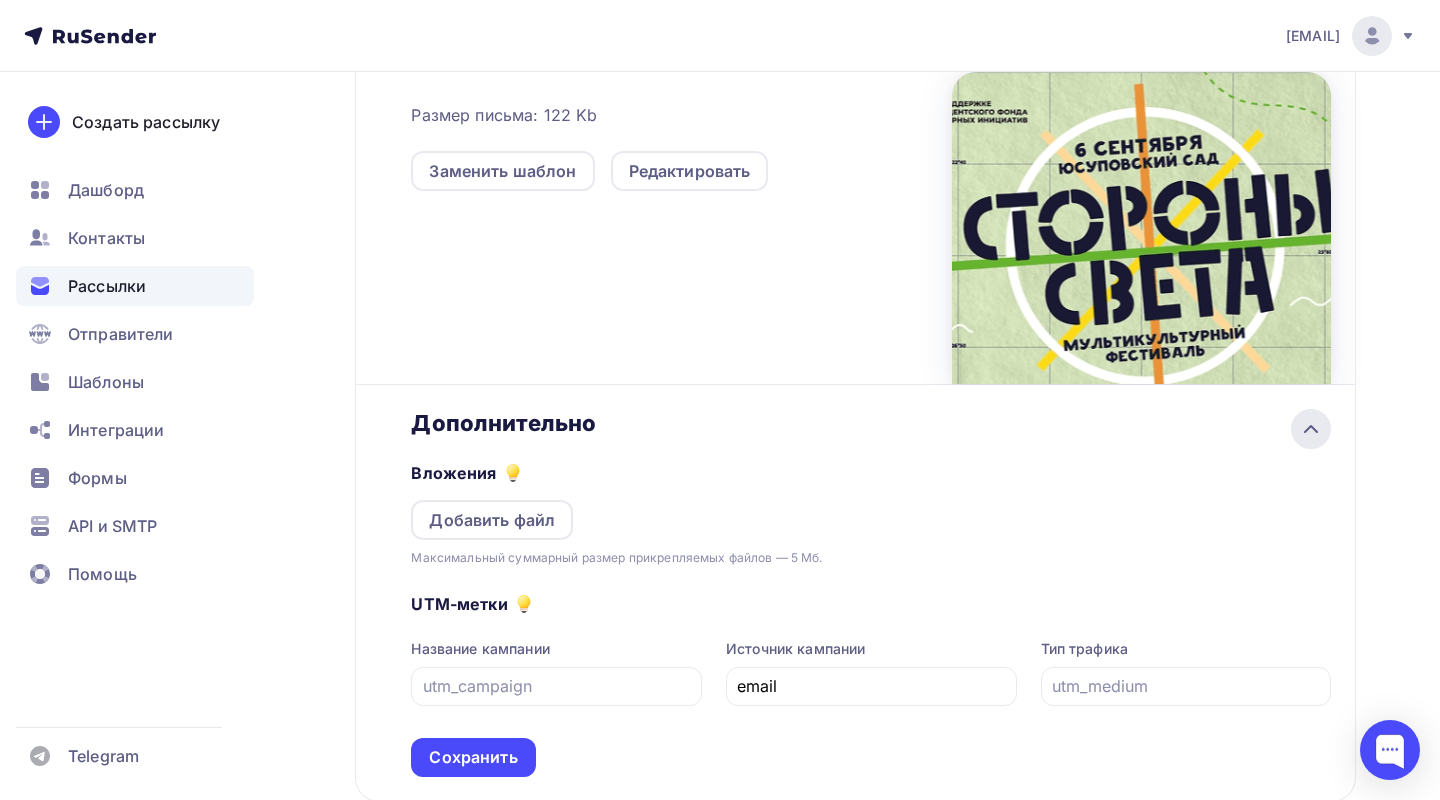 click at bounding box center (1311, 429) 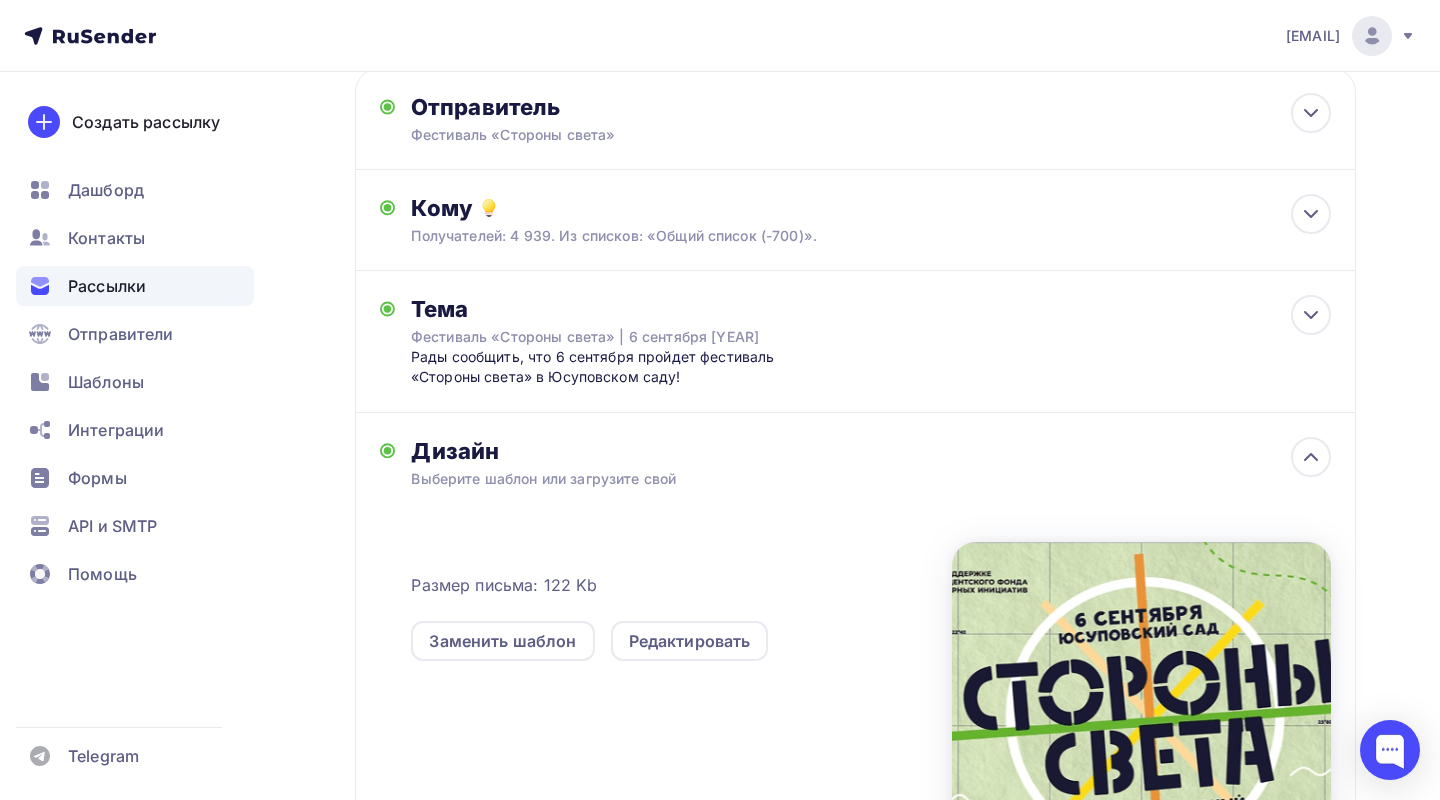 scroll, scrollTop: 0, scrollLeft: 0, axis: both 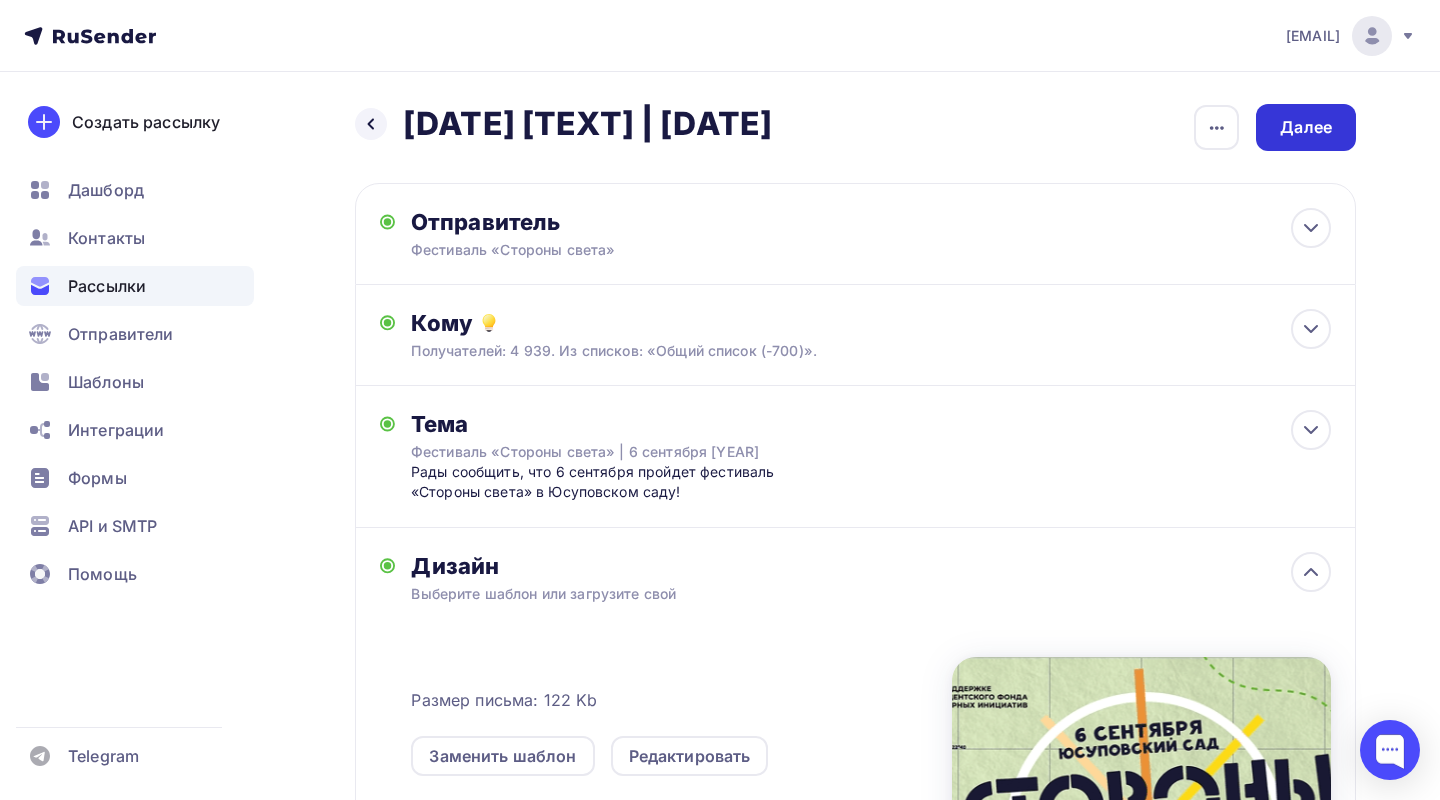 click on "Далее" at bounding box center [1306, 127] 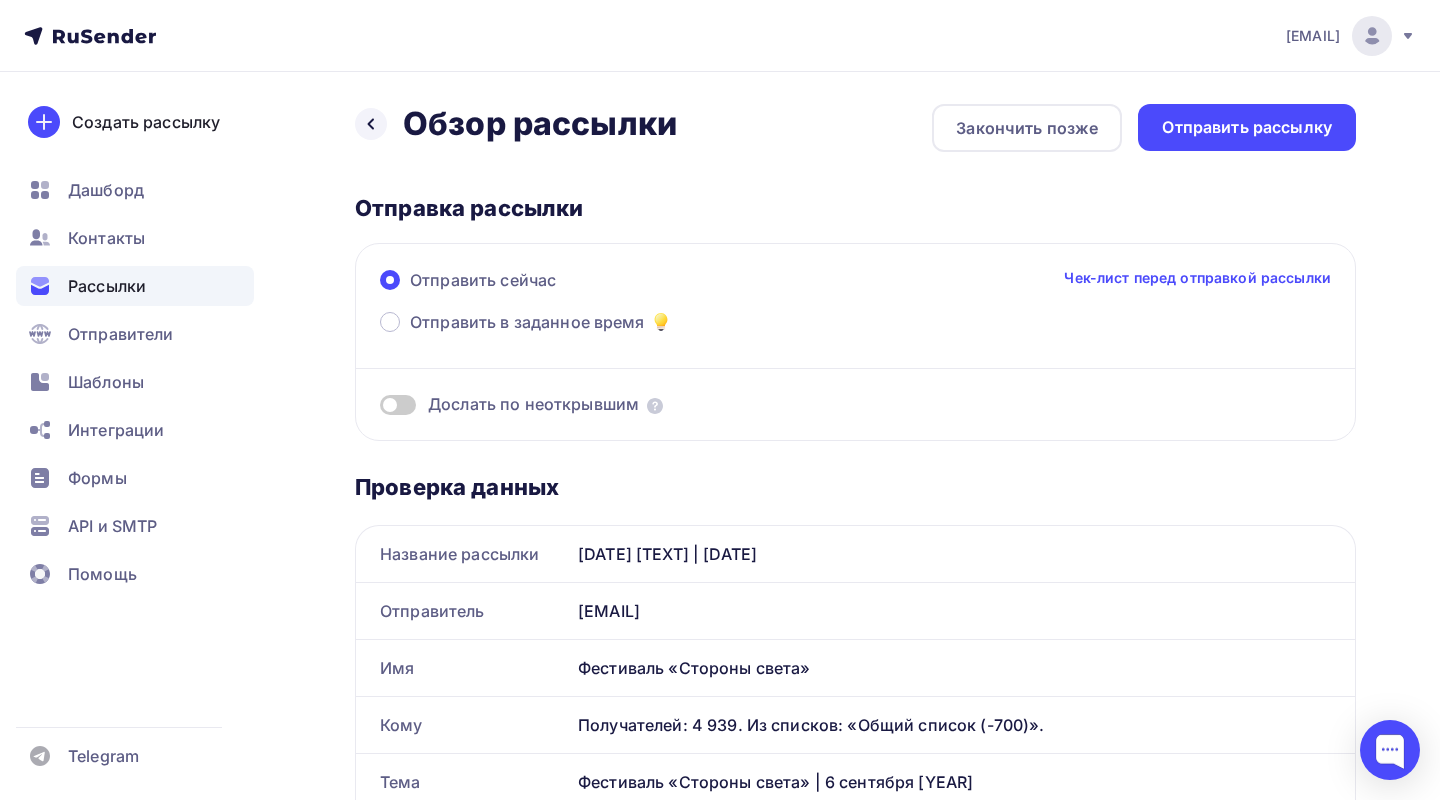 scroll, scrollTop: 0, scrollLeft: 0, axis: both 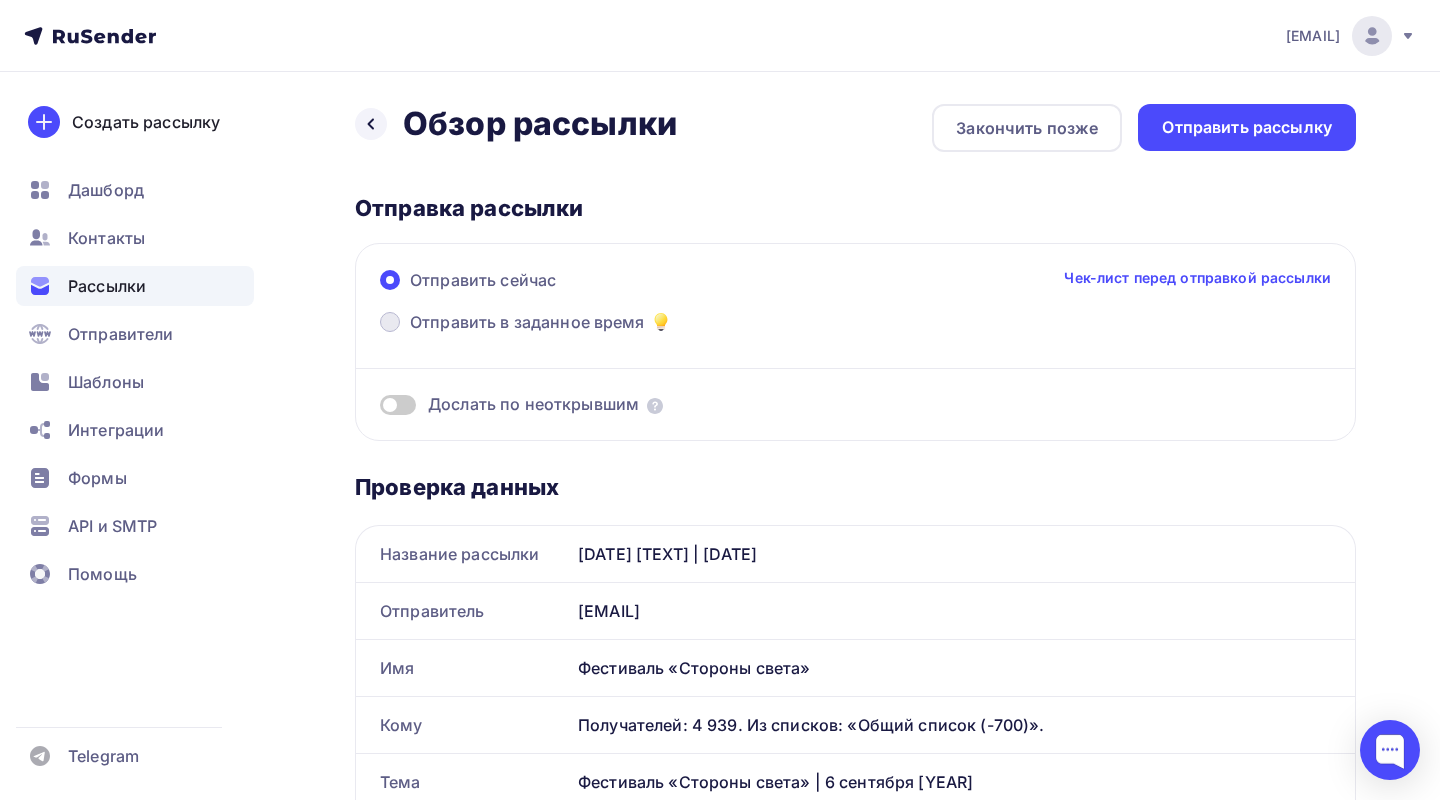 click on "Отправить в заданное время" at bounding box center [527, 322] 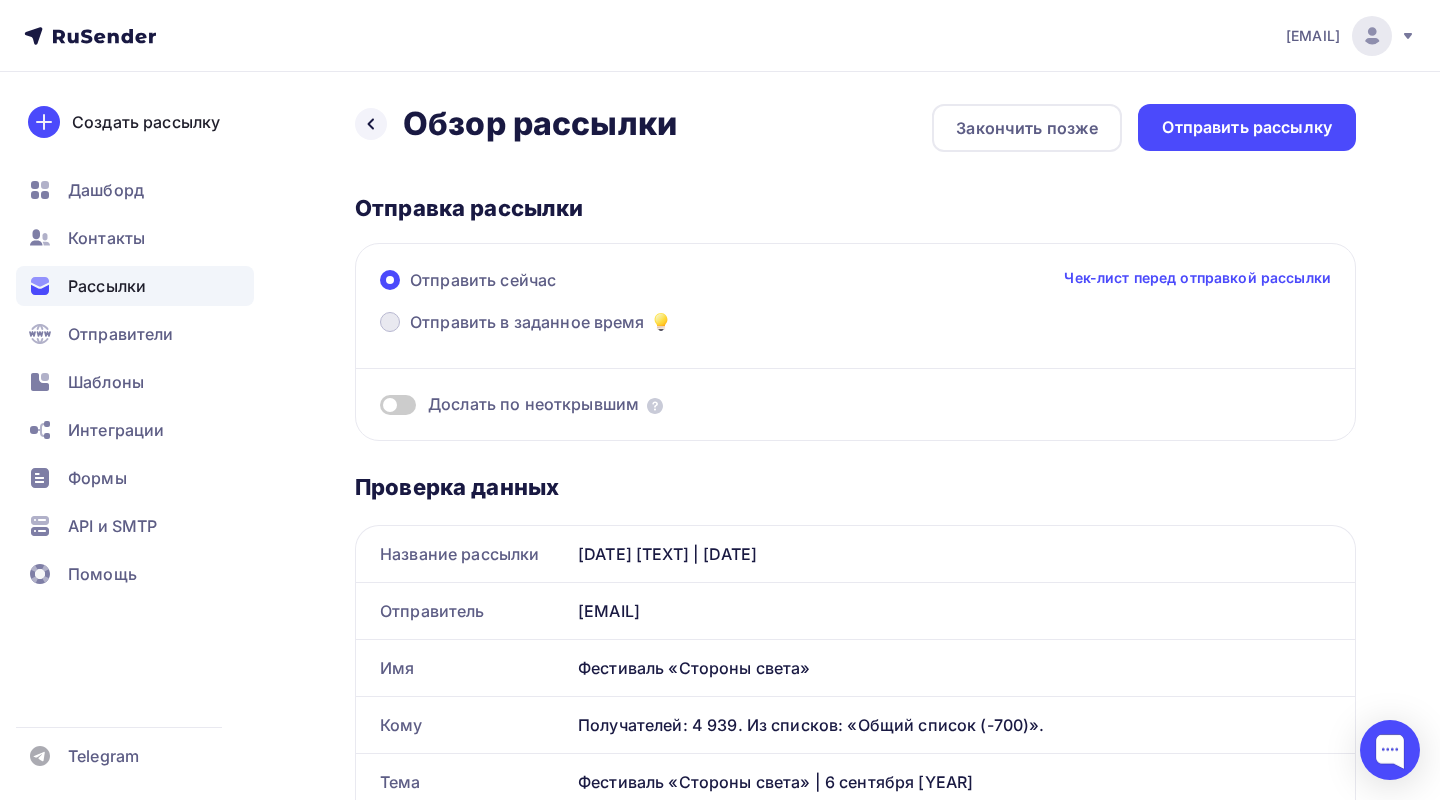 click on "Отправить в заданное время" at bounding box center (410, 334) 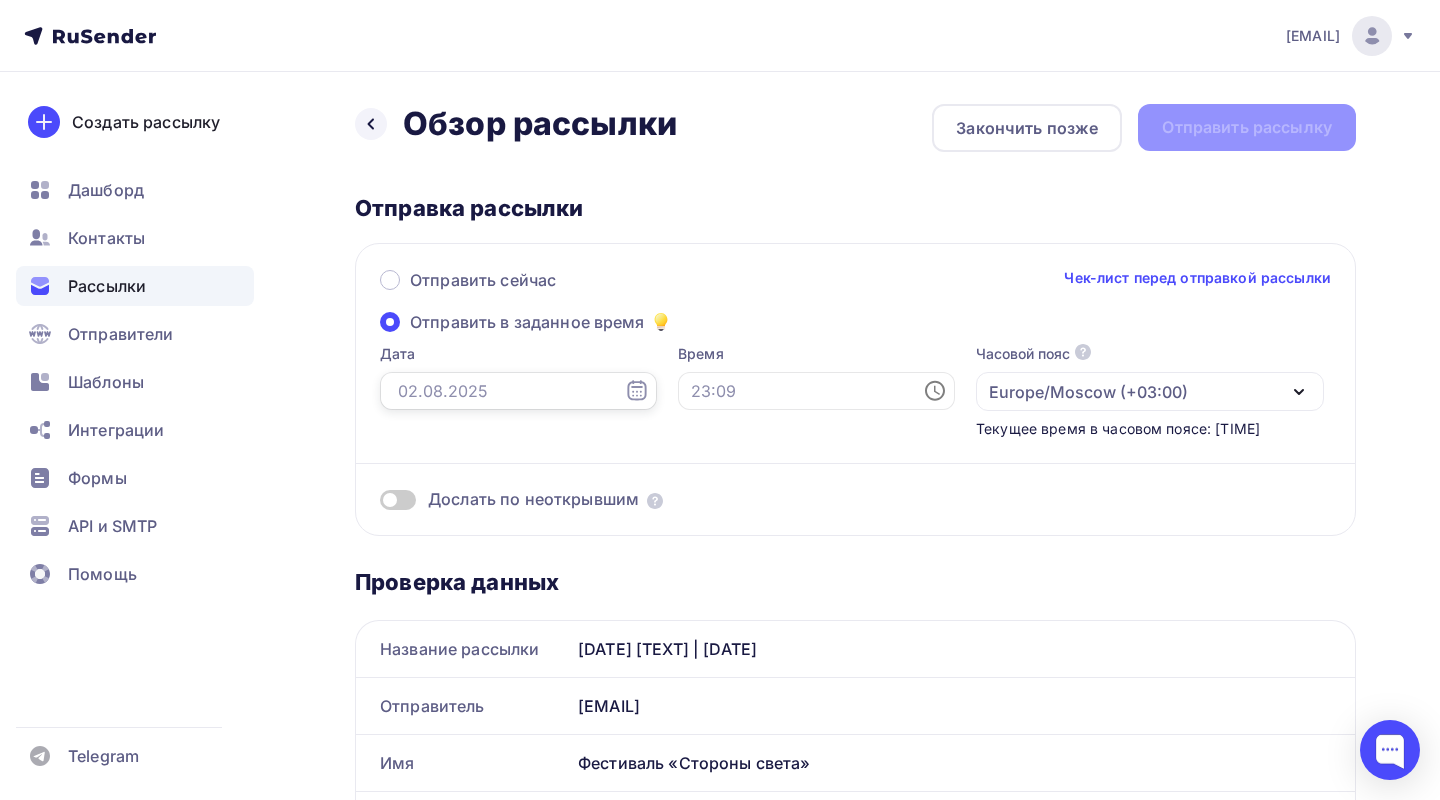 click at bounding box center (518, 391) 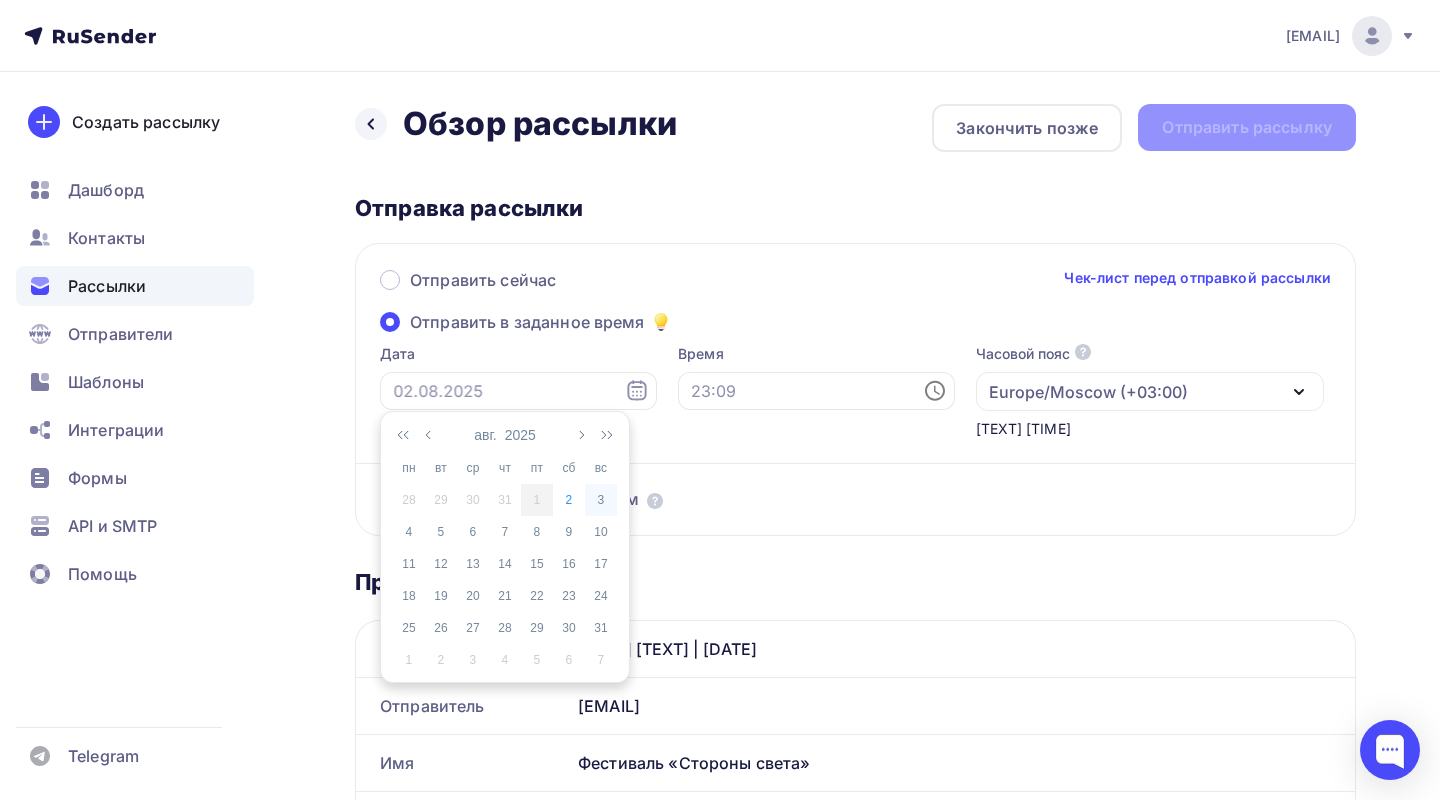 click on "3" at bounding box center (601, 500) 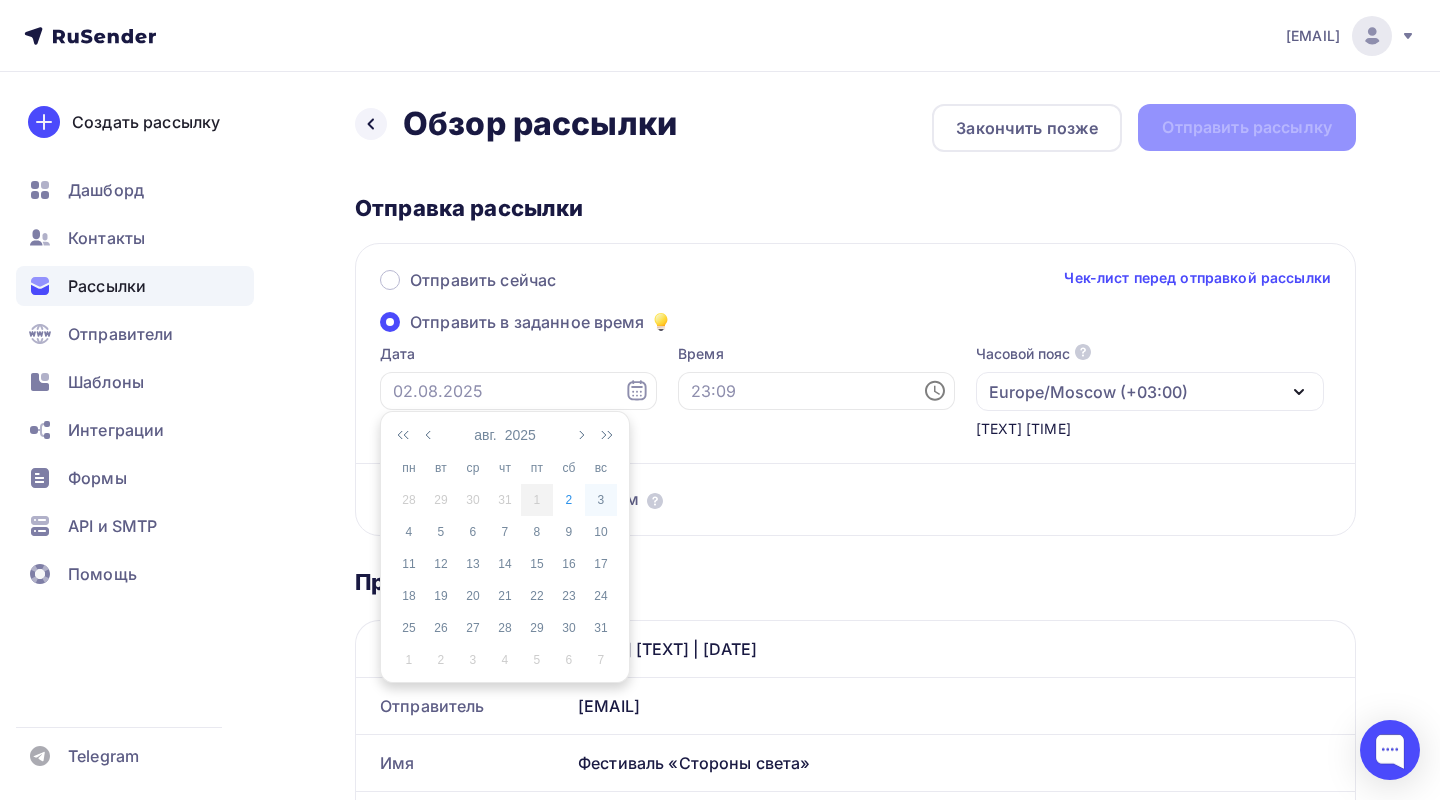 type on "03.08.2025" 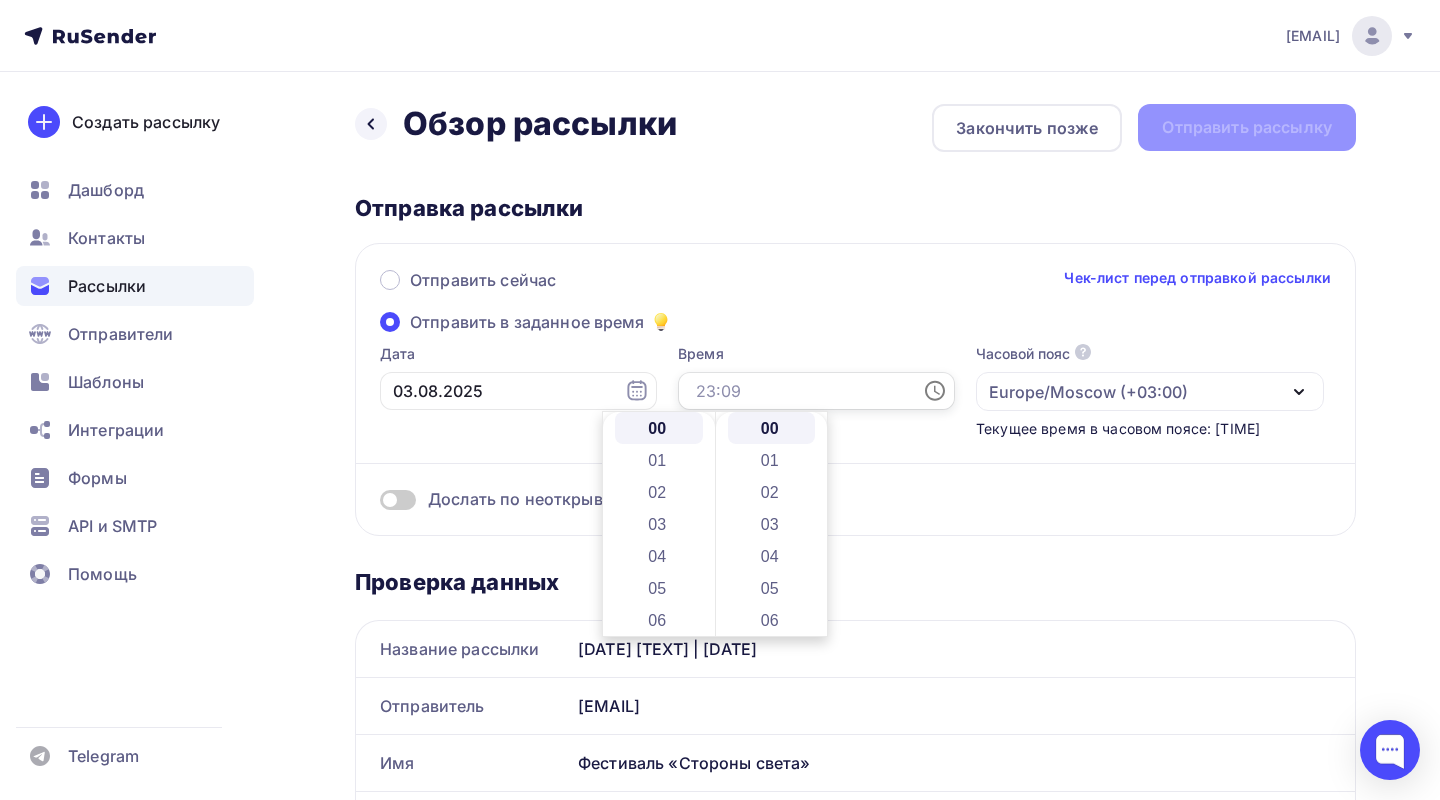 click at bounding box center [816, 391] 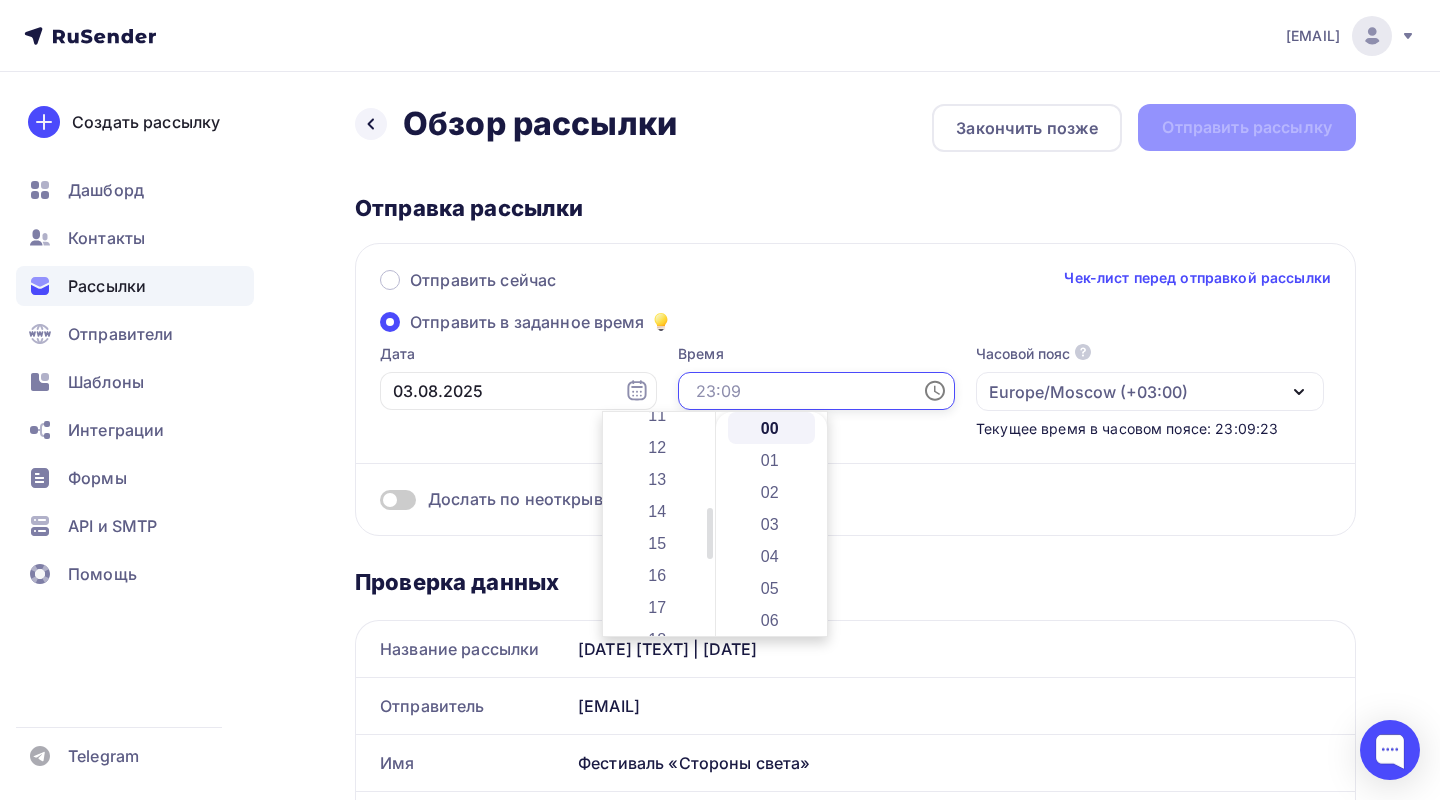 scroll, scrollTop: 356, scrollLeft: 0, axis: vertical 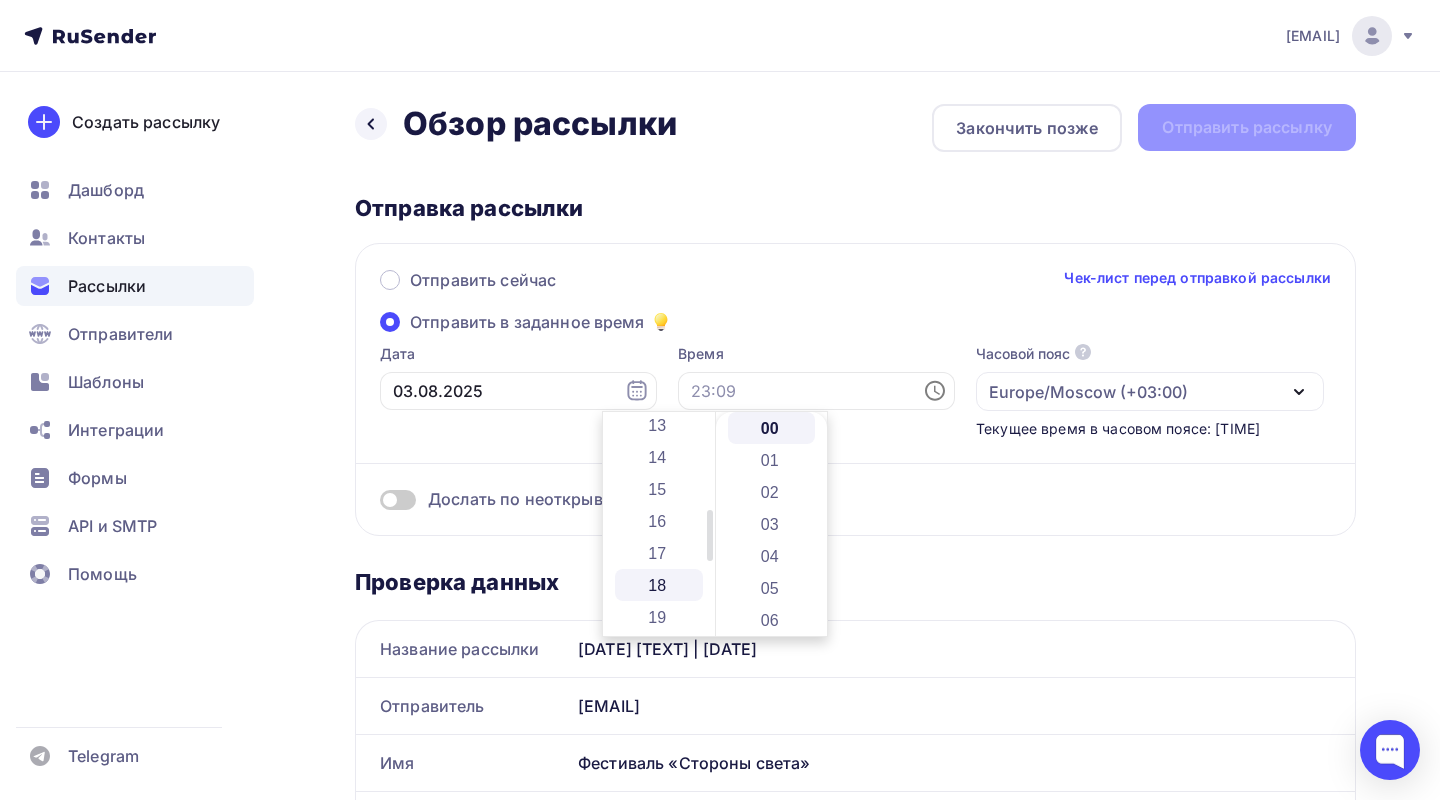 click on "18" at bounding box center (659, 585) 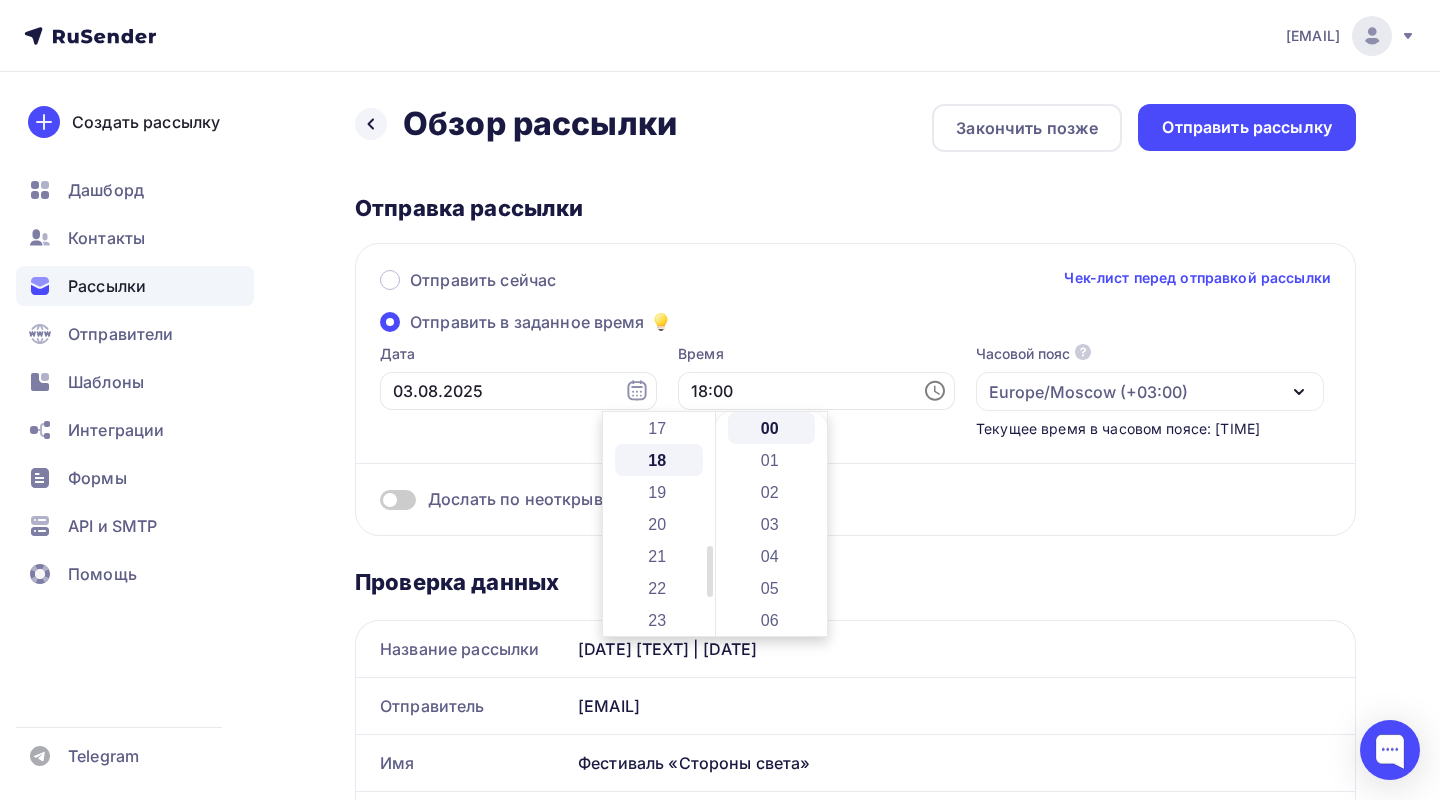 scroll, scrollTop: 576, scrollLeft: 0, axis: vertical 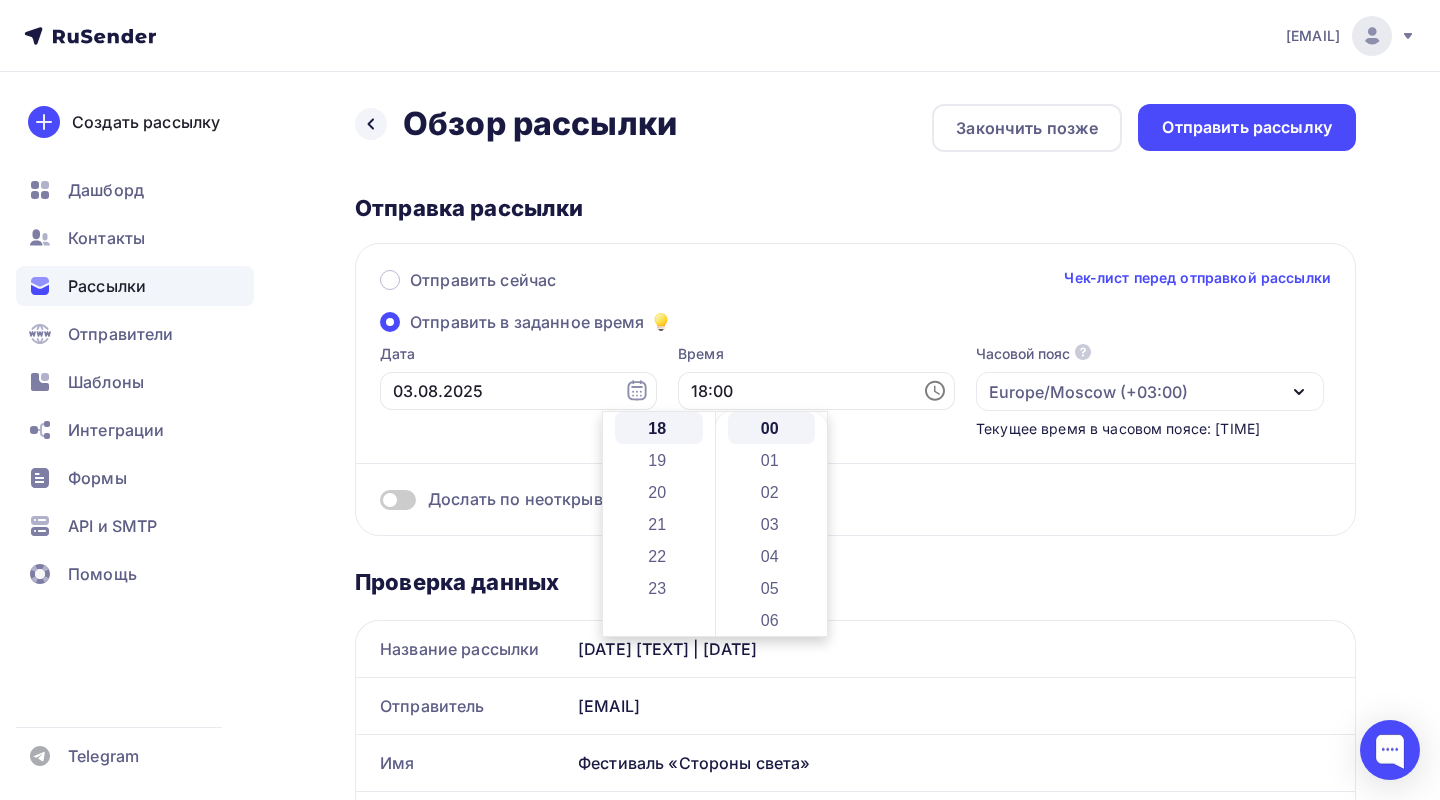 click on "Дослать по неоткрывшим" at bounding box center (855, 499) 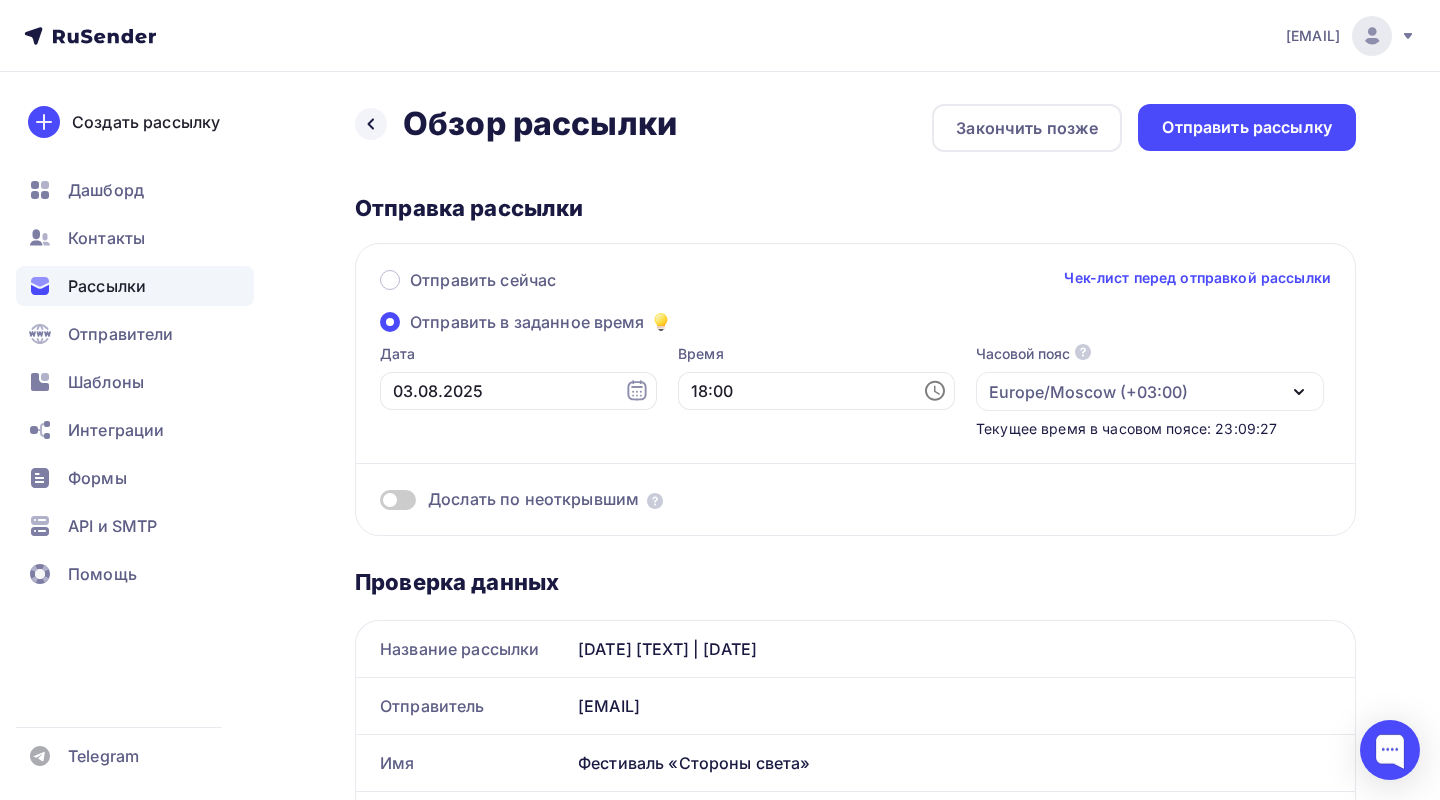 click on "Europe/Moscow (+03:00)" at bounding box center (1150, 391) 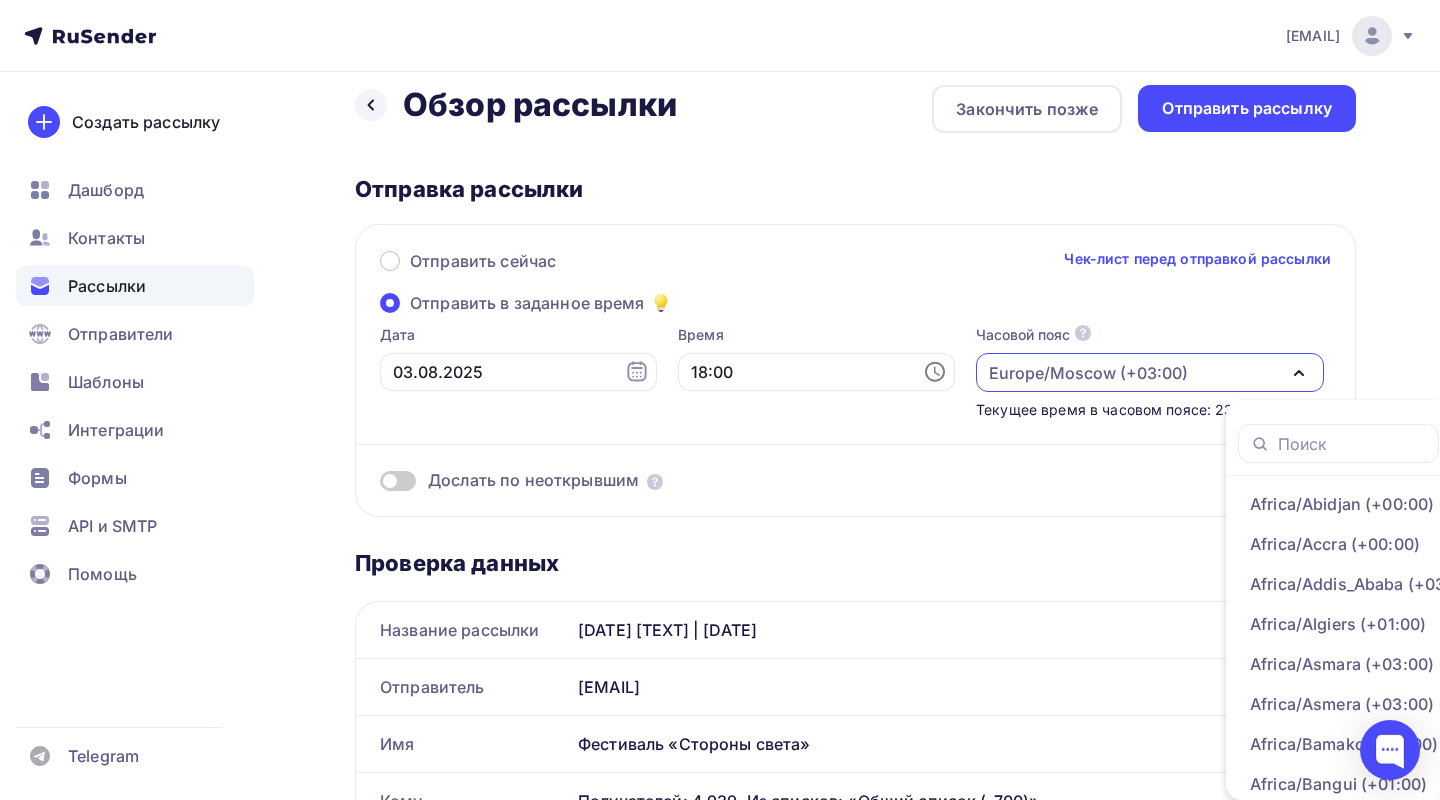click on "Дослать по неоткрывшим" at bounding box center [855, 456] 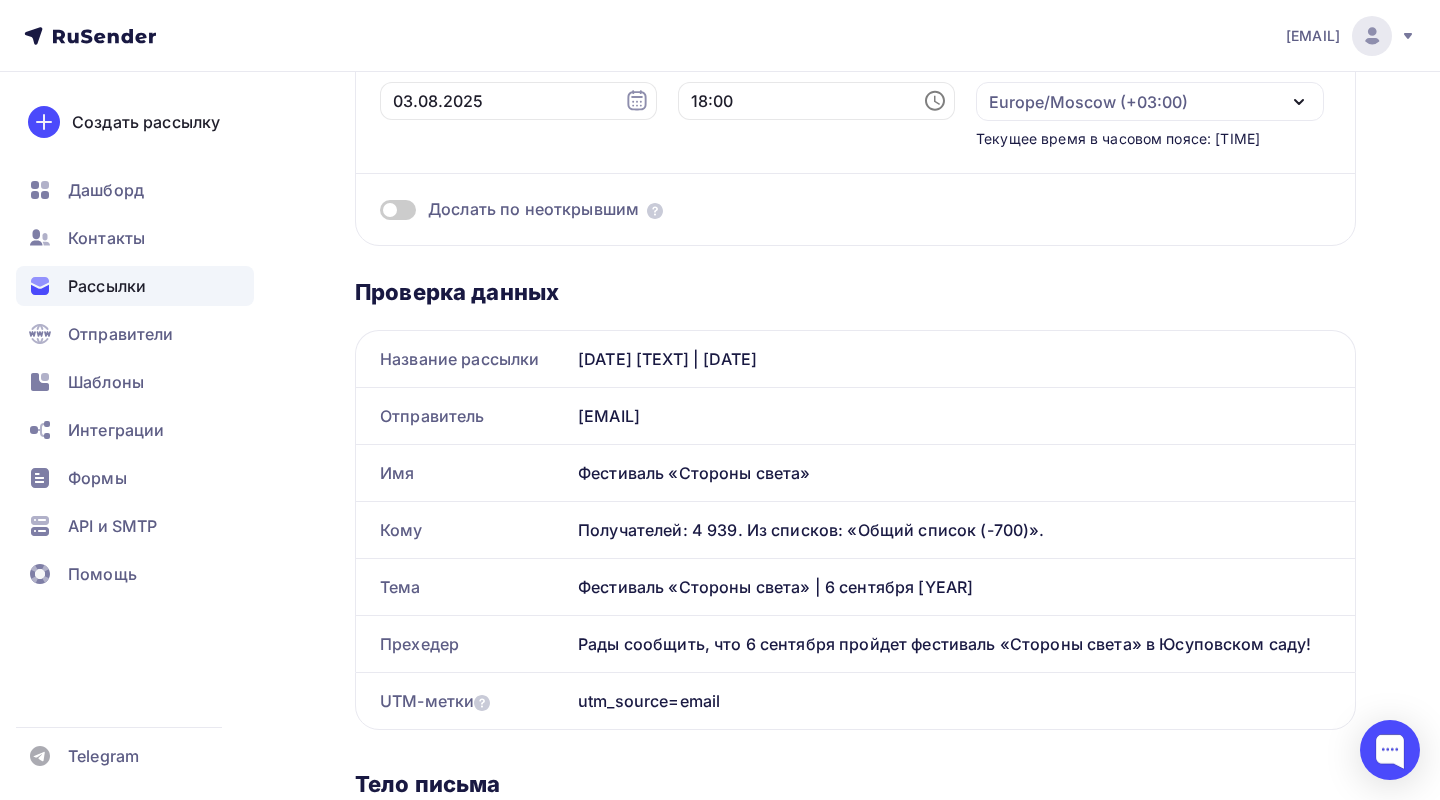 scroll, scrollTop: 0, scrollLeft: 0, axis: both 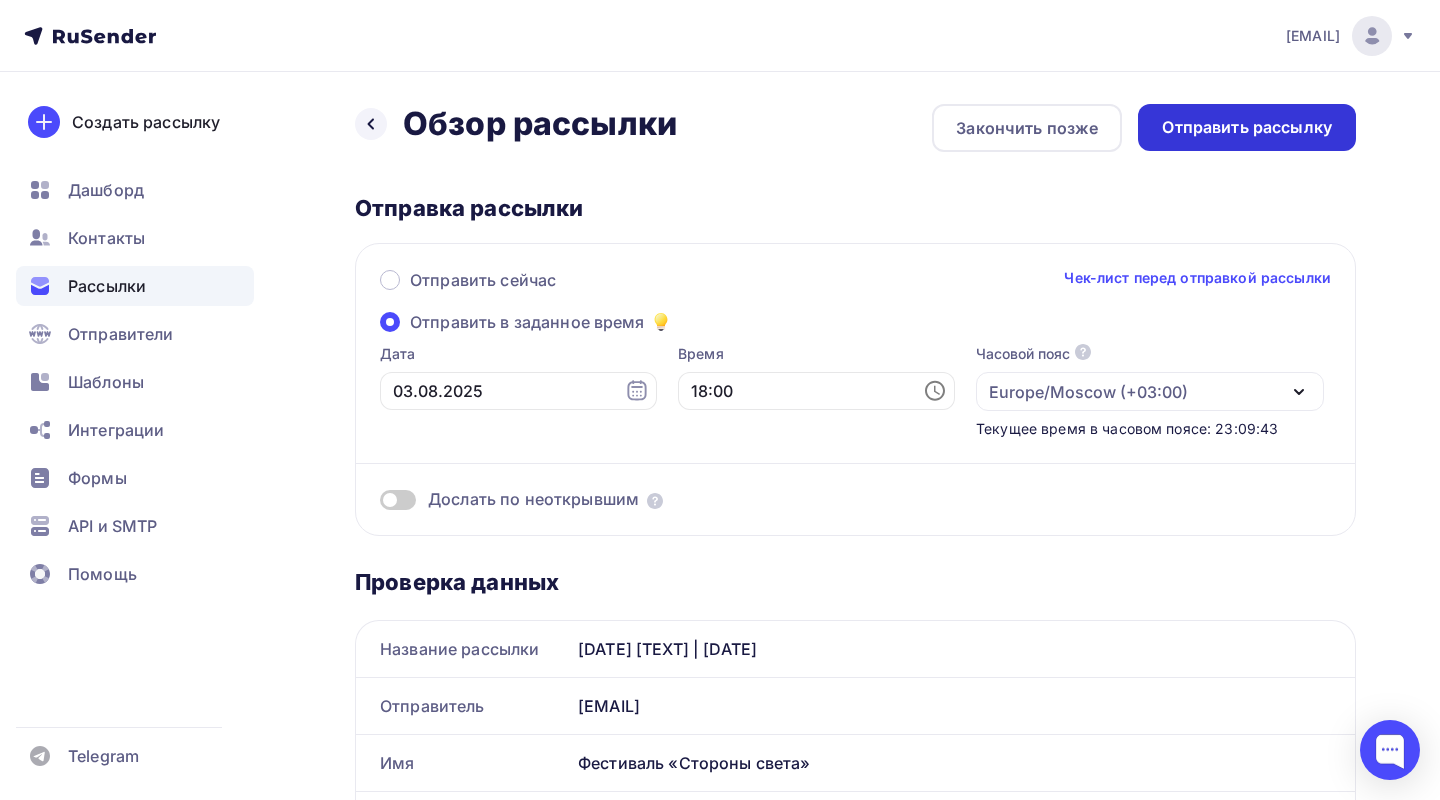 click on "Отправить рассылку" at bounding box center [1247, 127] 